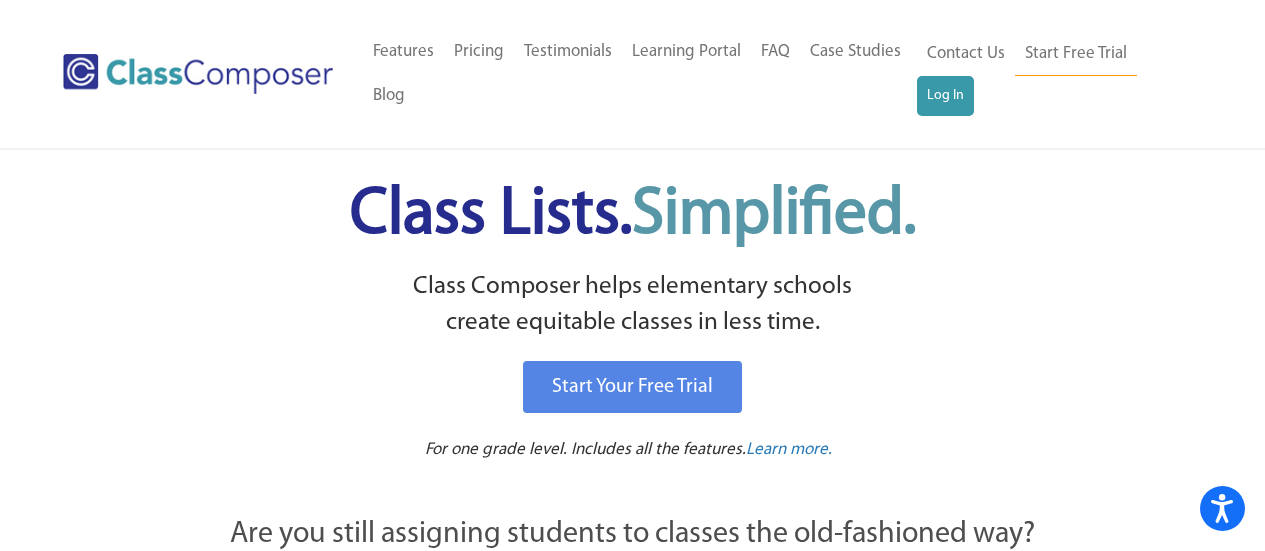 scroll, scrollTop: 0, scrollLeft: 0, axis: both 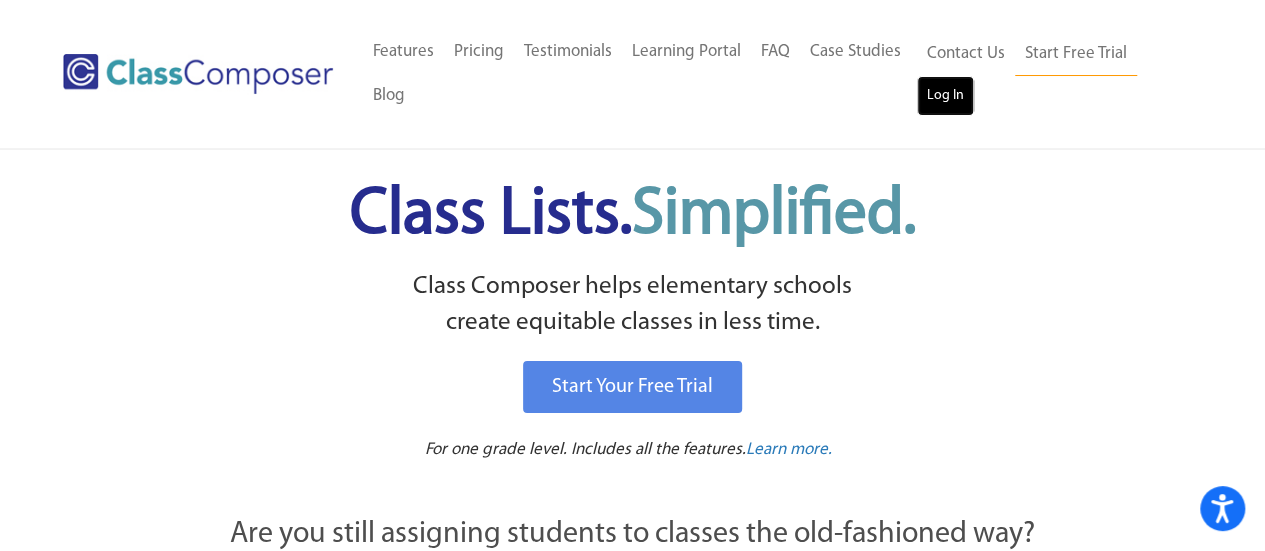 click on "Log In" at bounding box center [945, 96] 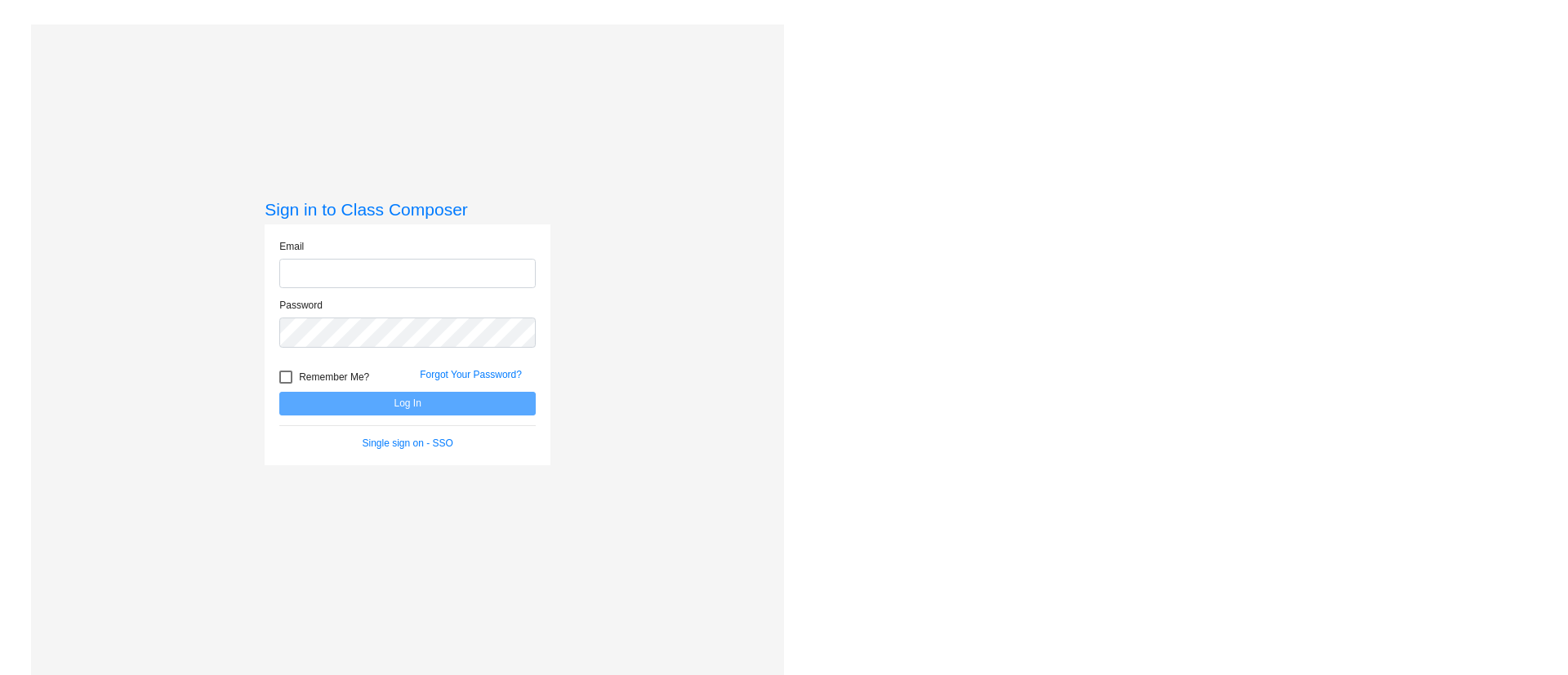 scroll, scrollTop: 0, scrollLeft: 0, axis: both 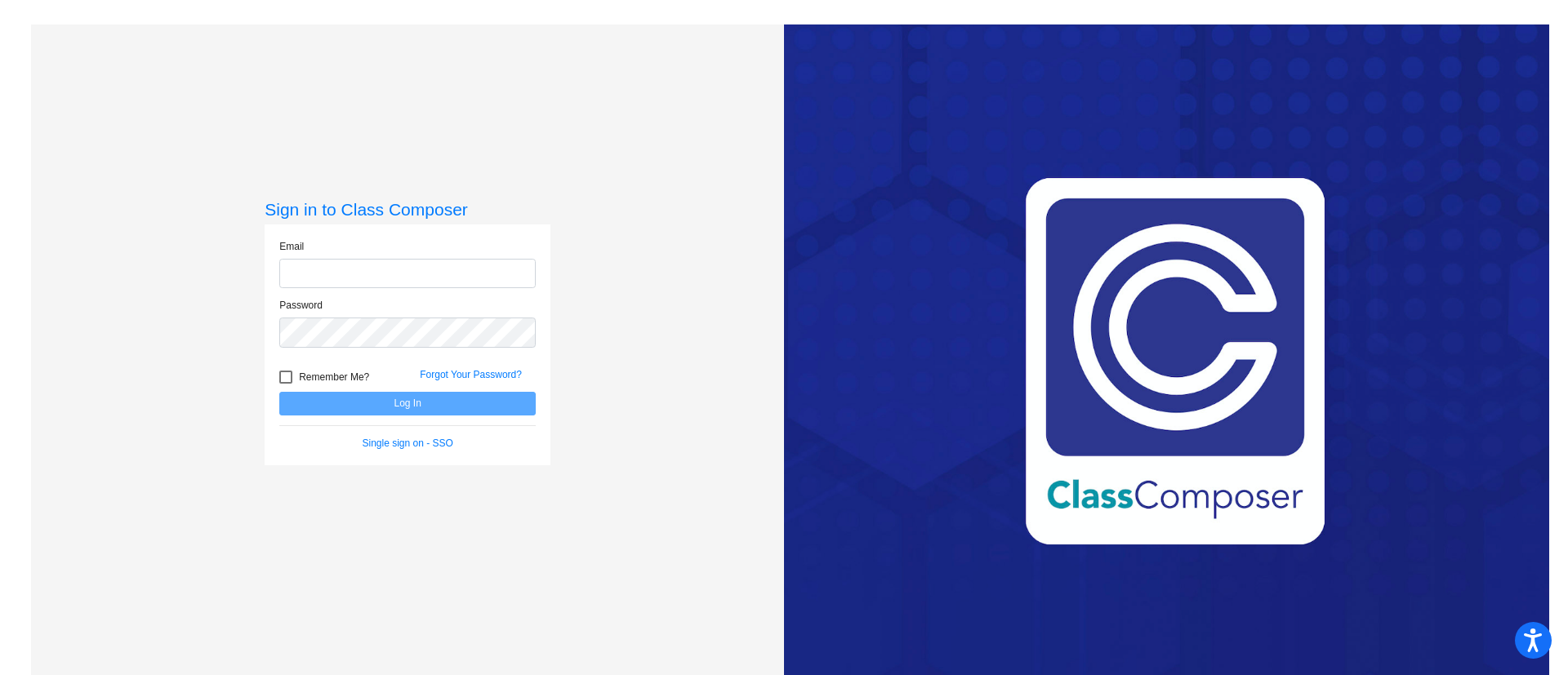 click 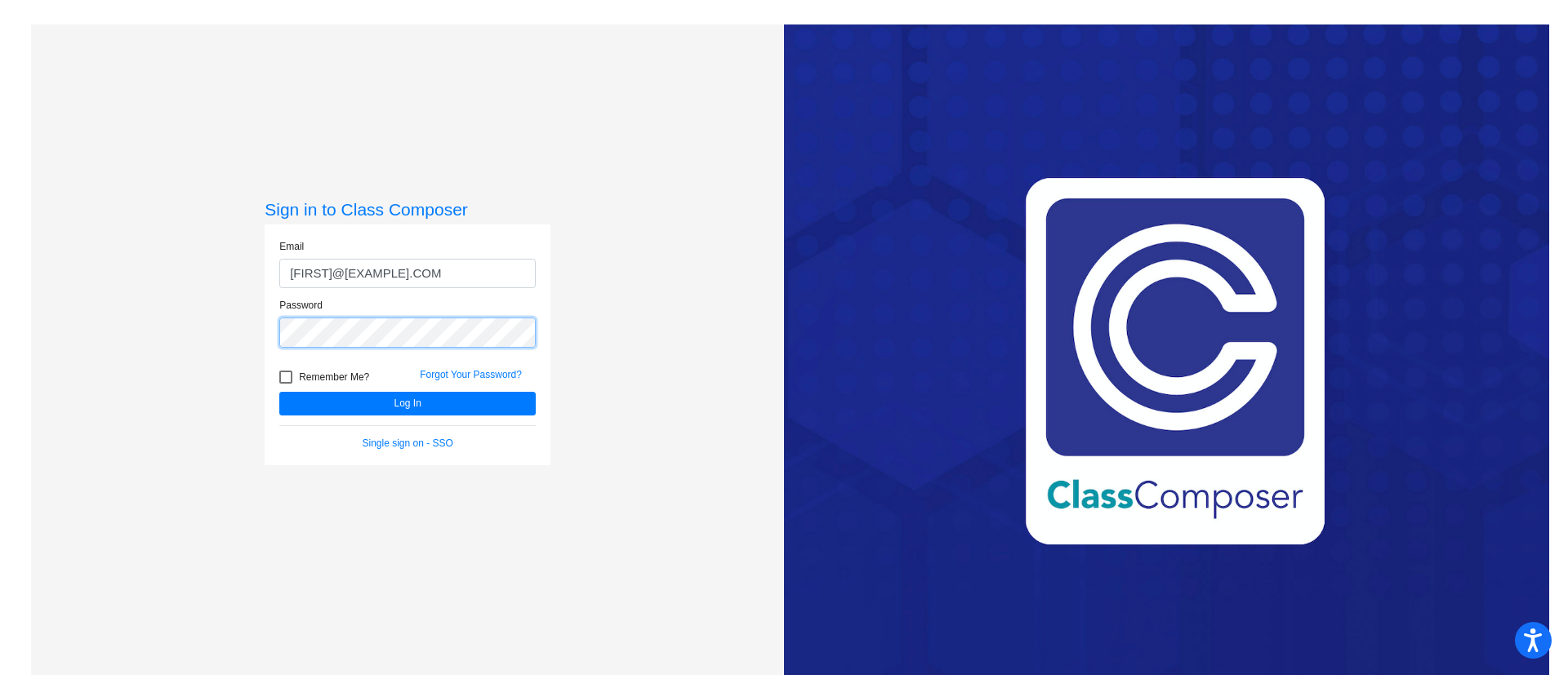 click on "Log In" 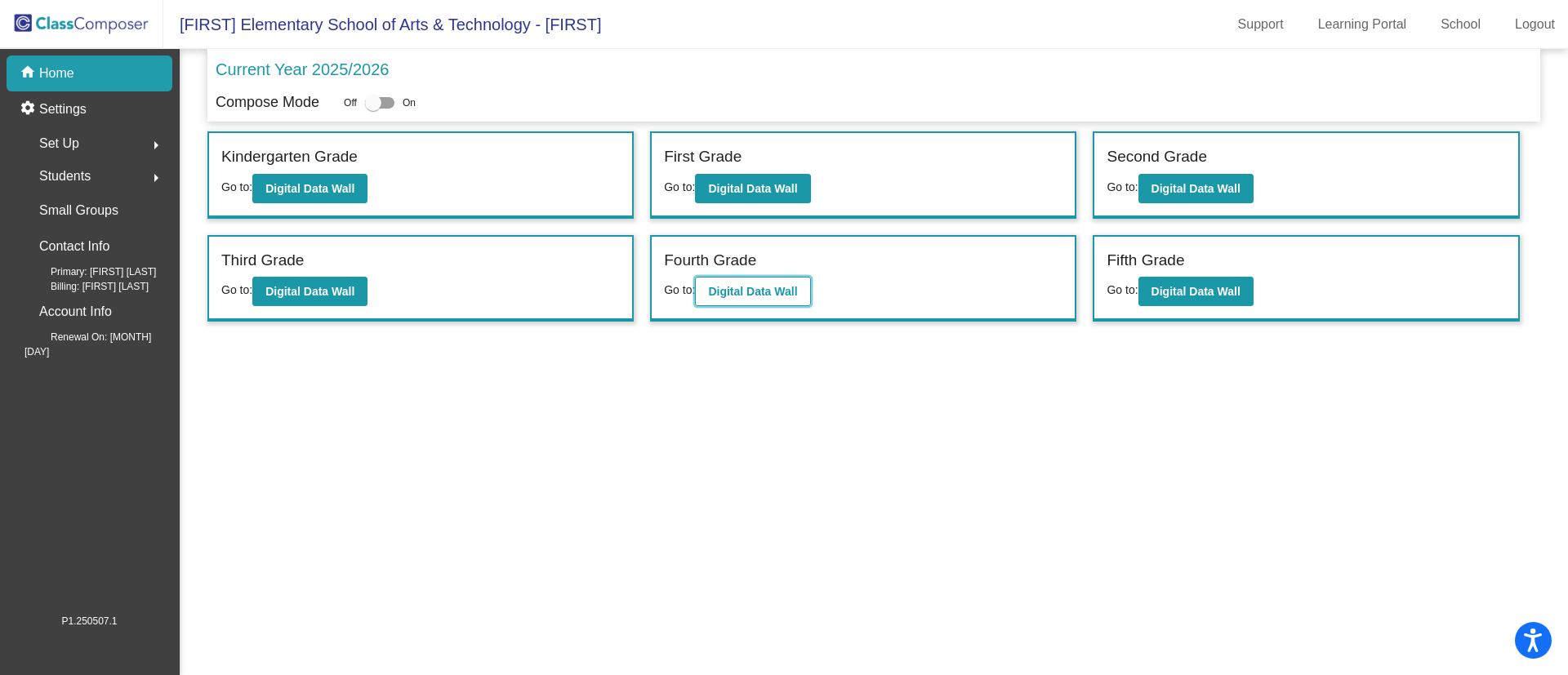 click on "Digital Data Wall" 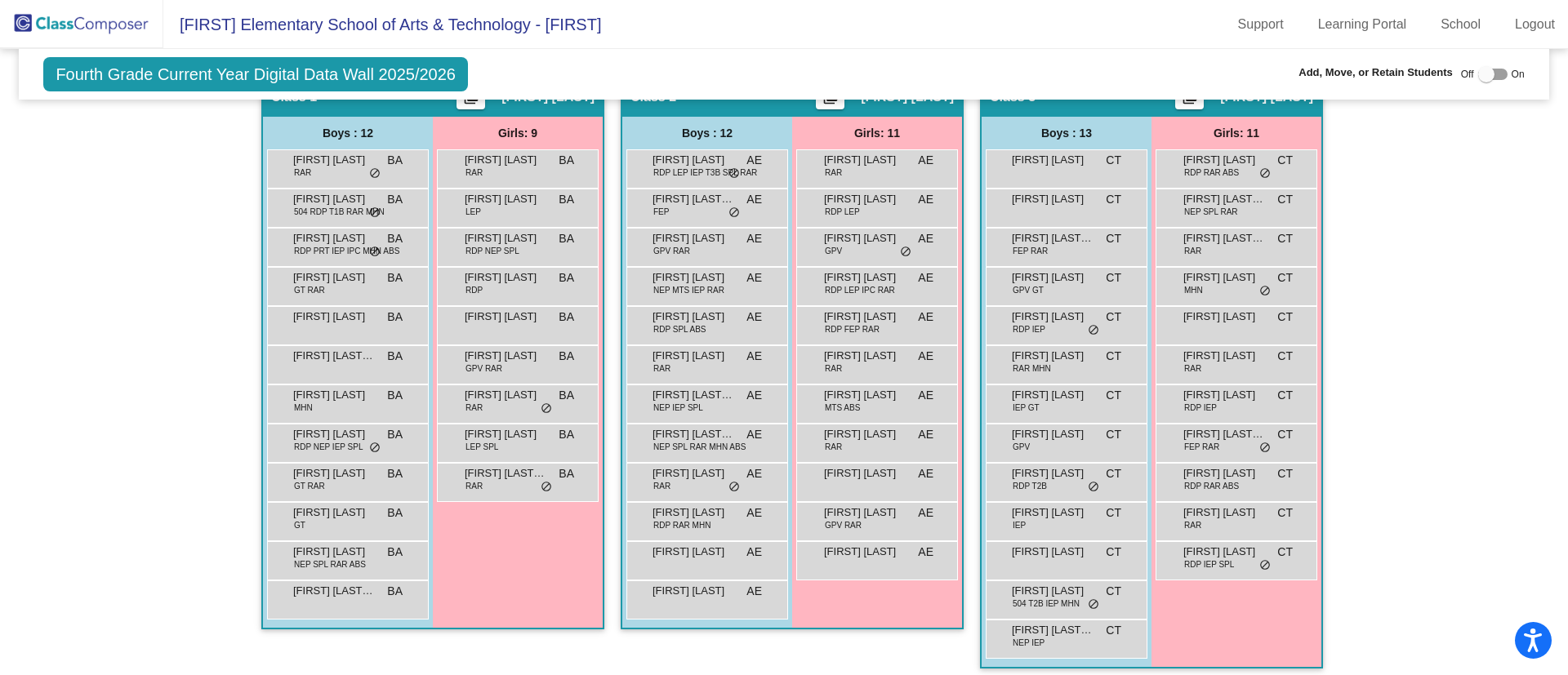 scroll, scrollTop: 321, scrollLeft: 0, axis: vertical 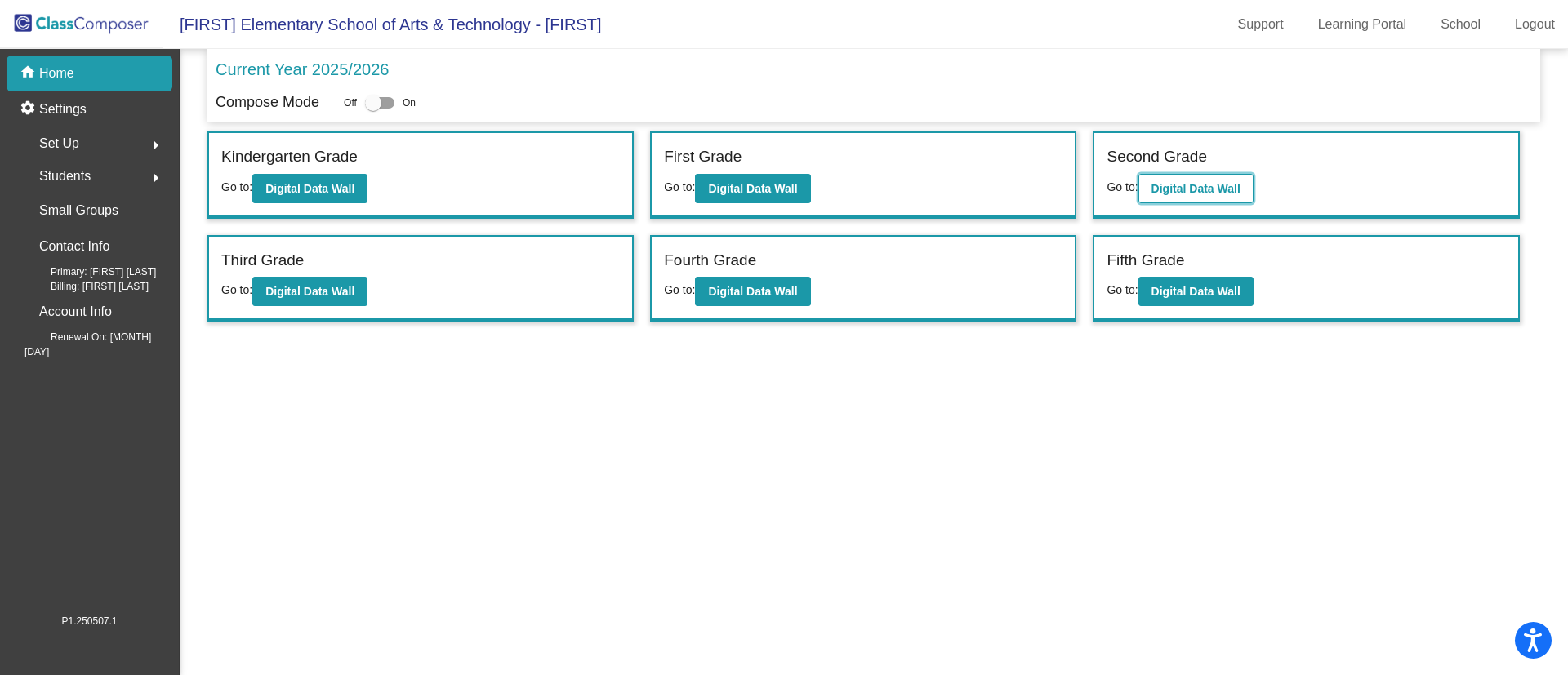 click on "Digital Data Wall" 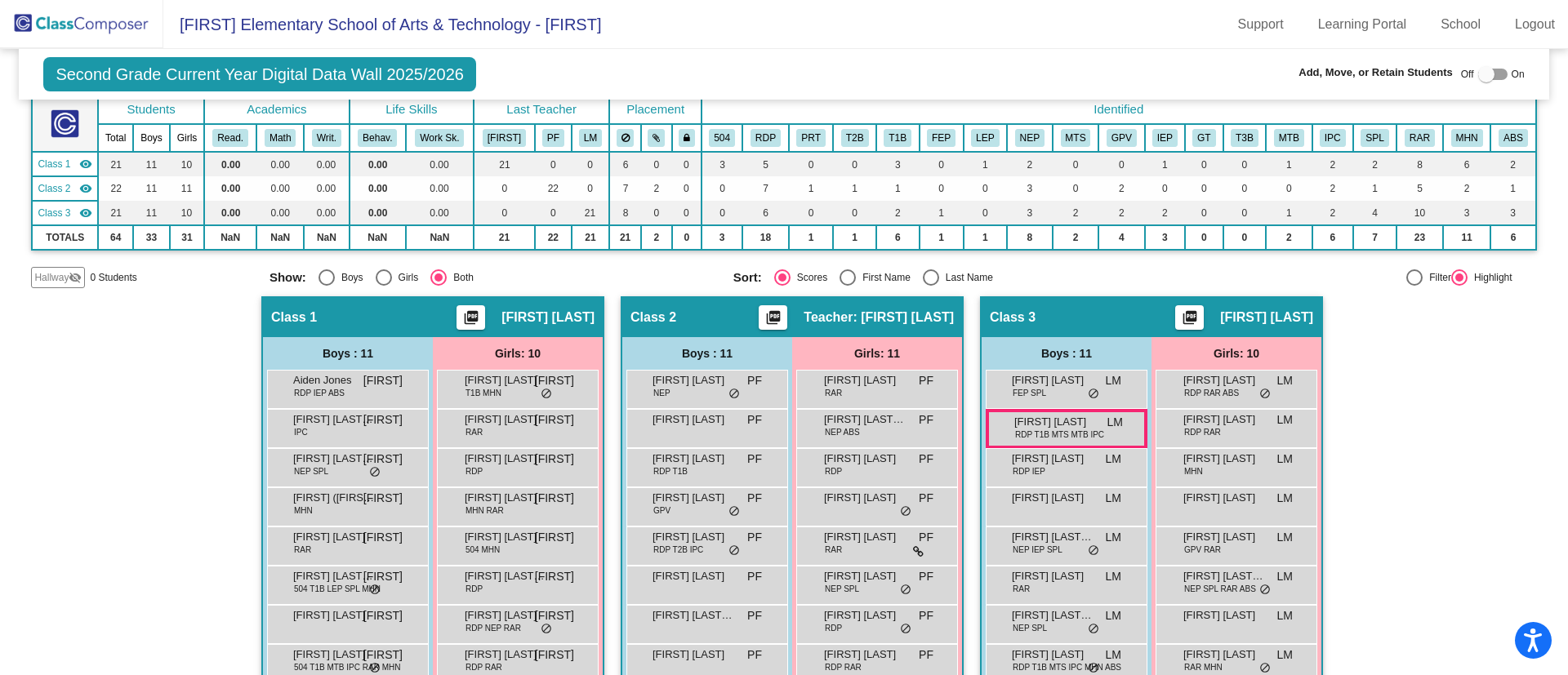 scroll, scrollTop: 0, scrollLeft: 0, axis: both 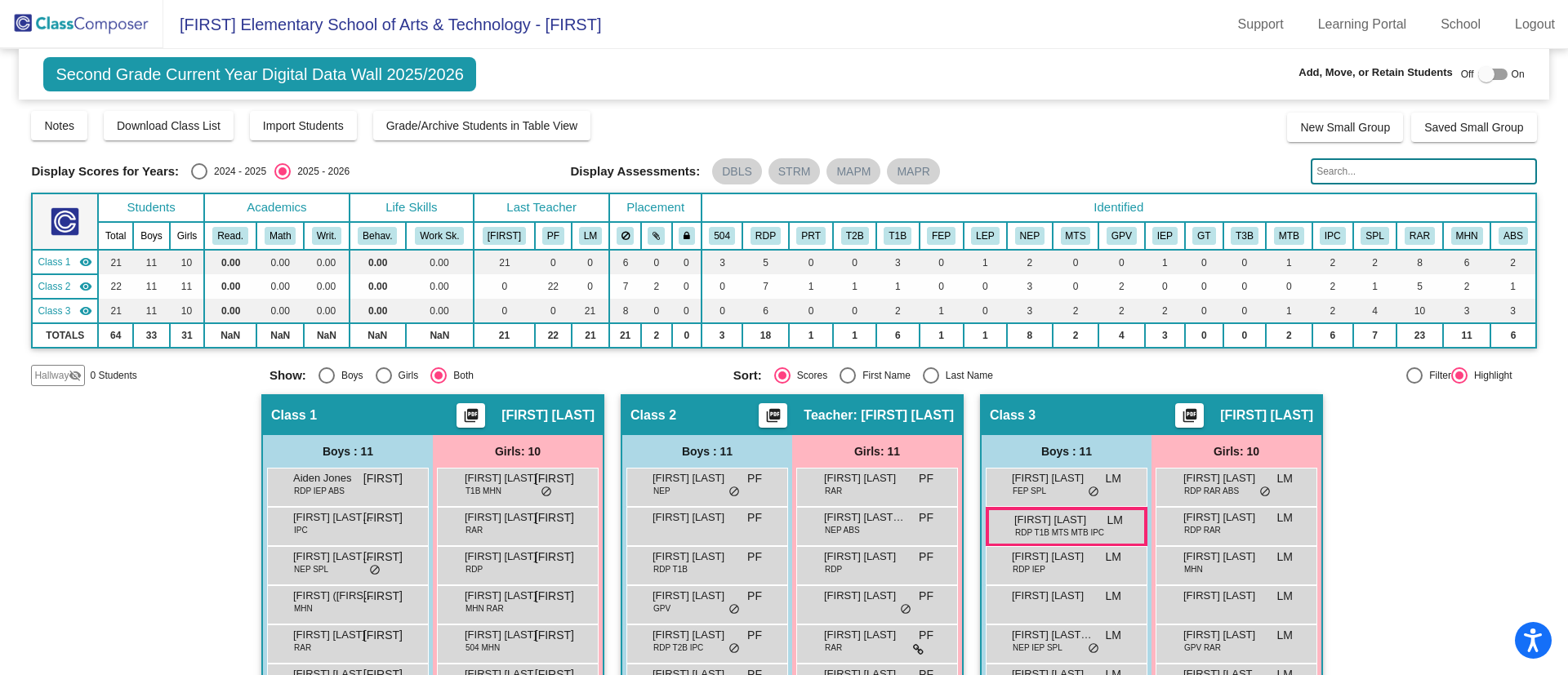 click 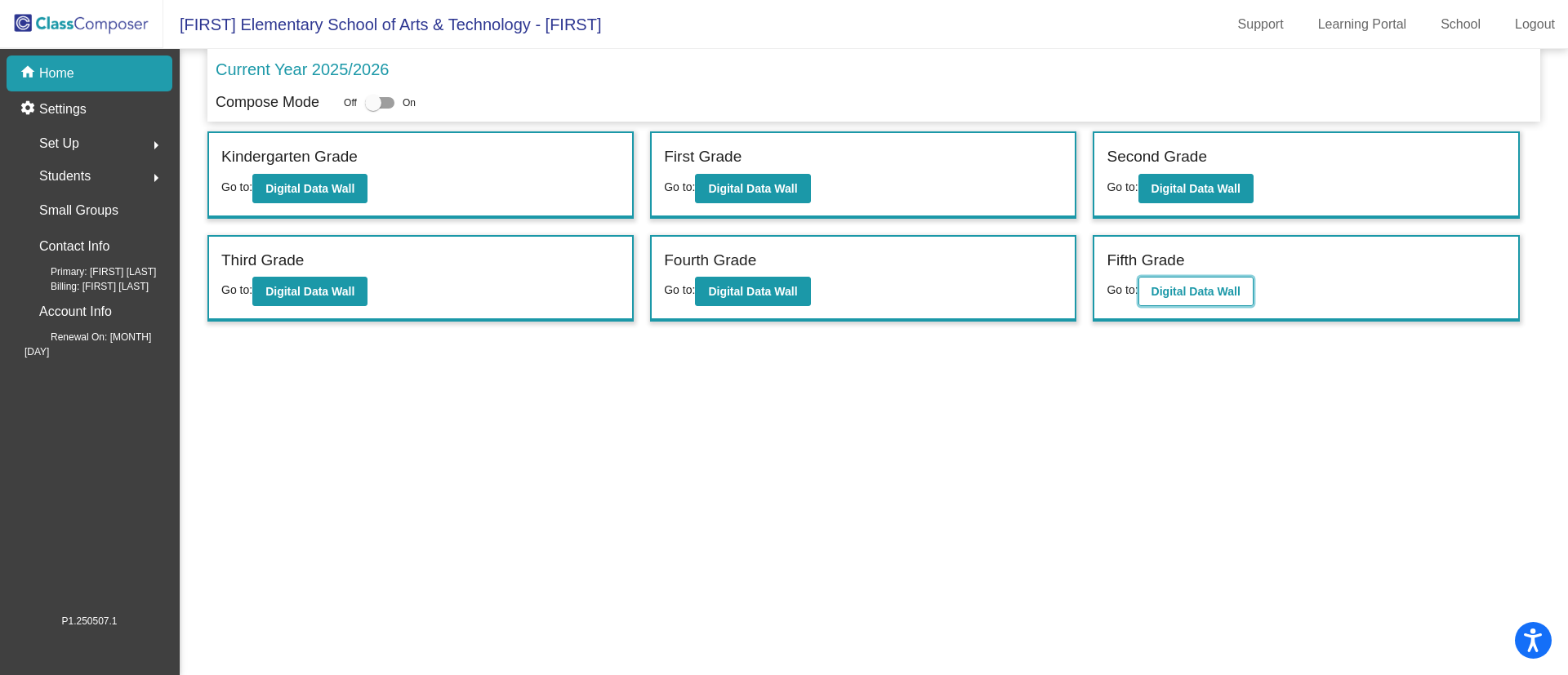 click on "Digital Data Wall" 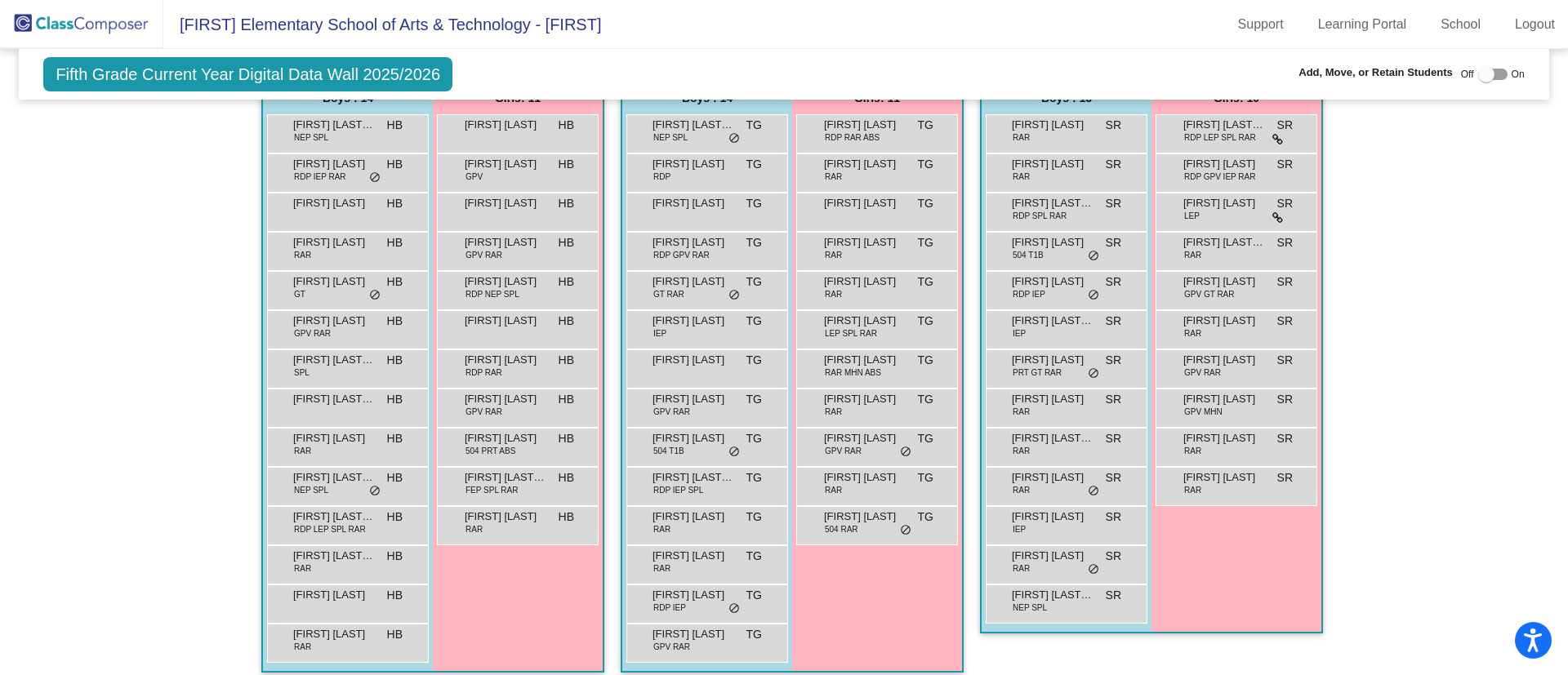 scroll, scrollTop: 358, scrollLeft: 0, axis: vertical 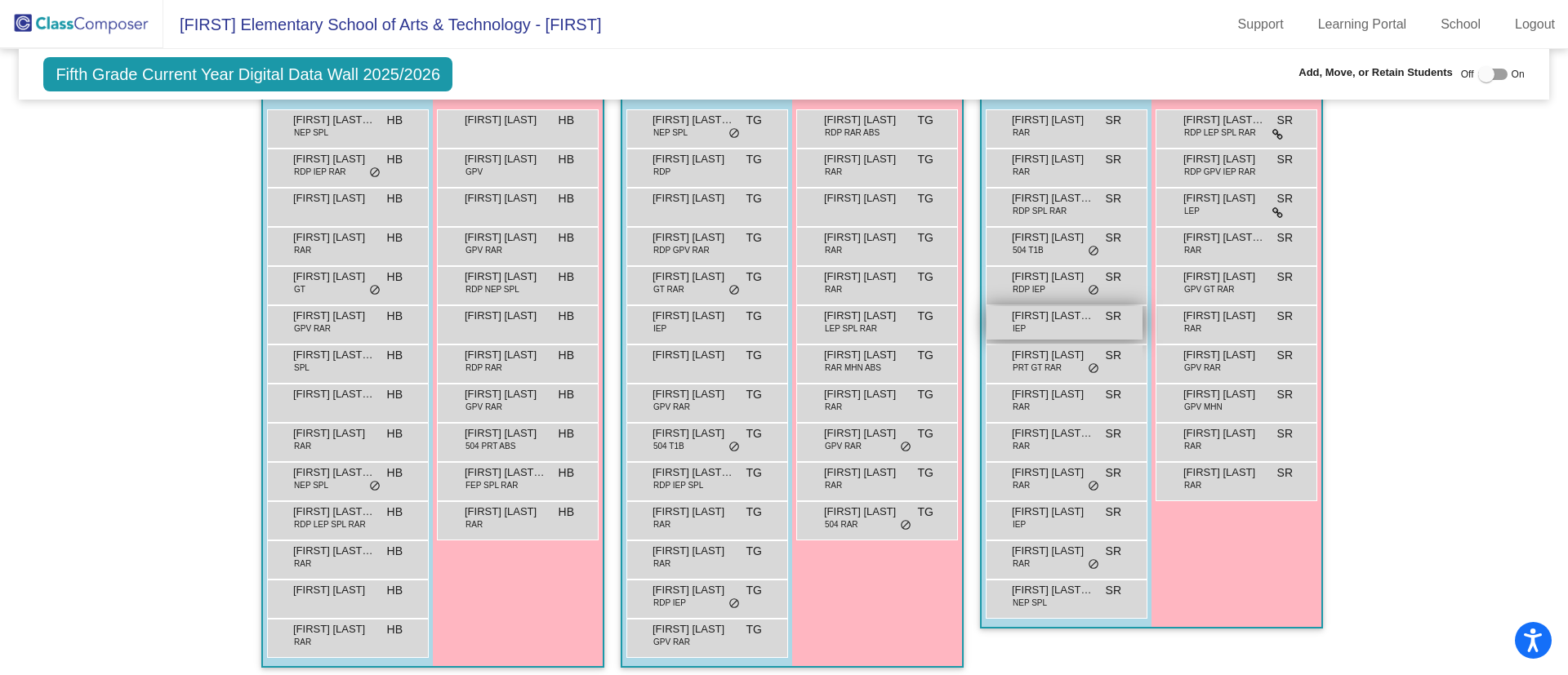click on "Fabian Flores Zavala IEP SR lock do_not_disturb_alt" at bounding box center [1064, 322] 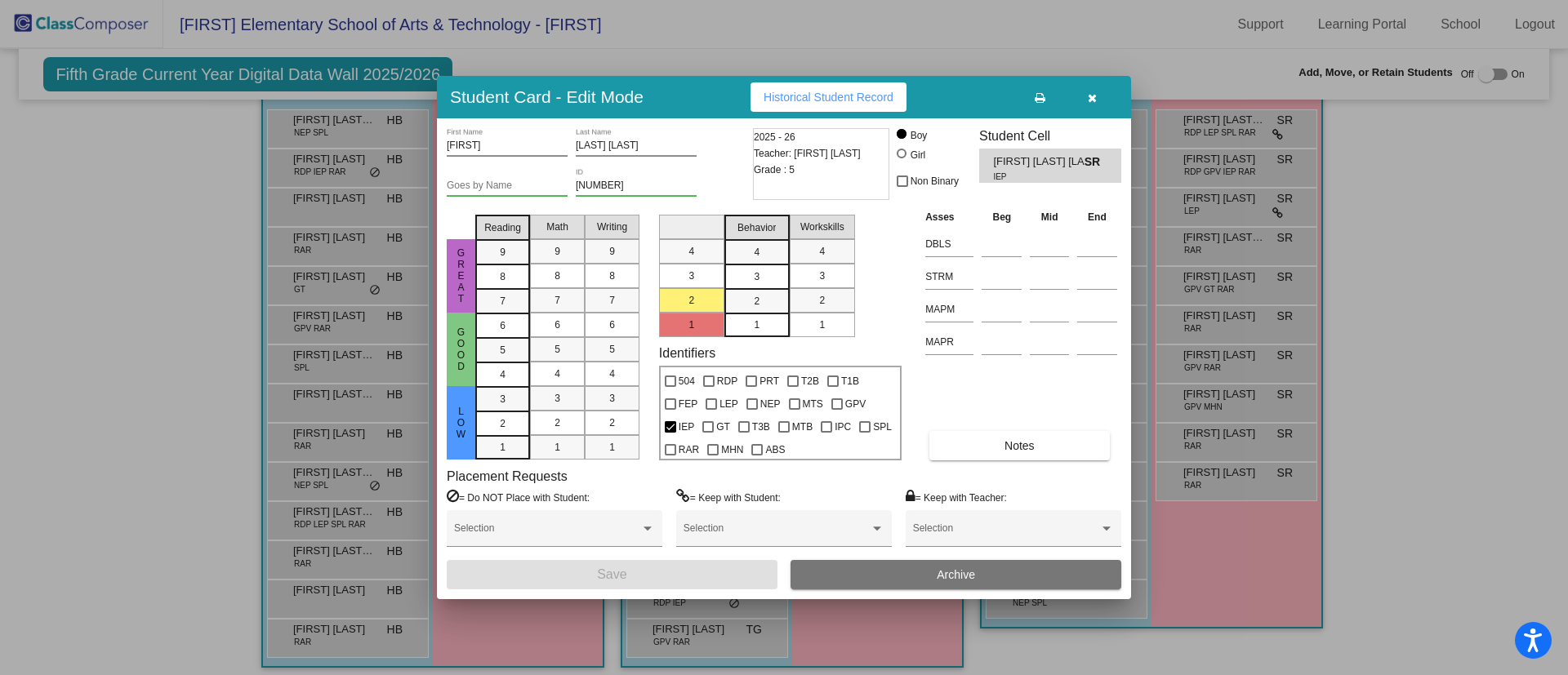 click on "Archive" at bounding box center [956, 575] 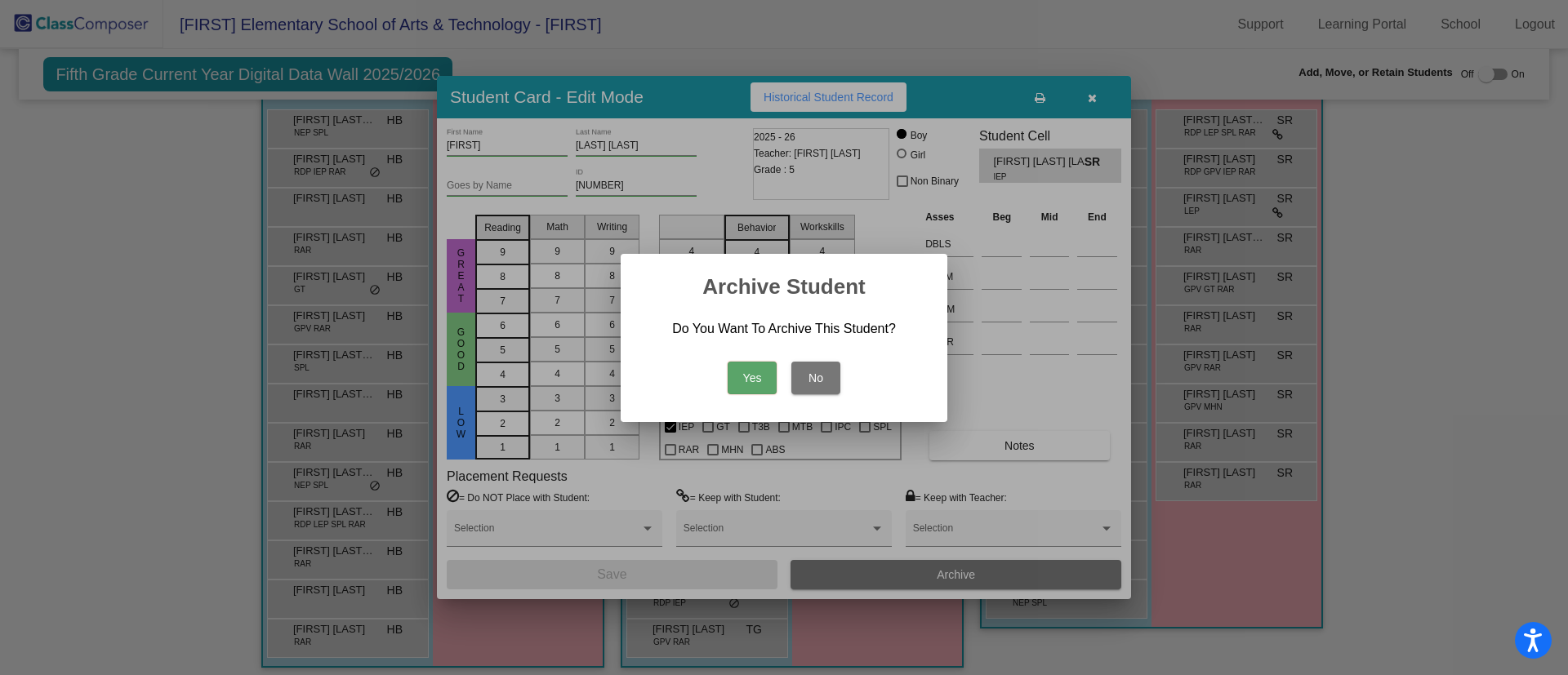 click on "Yes" at bounding box center [752, 378] 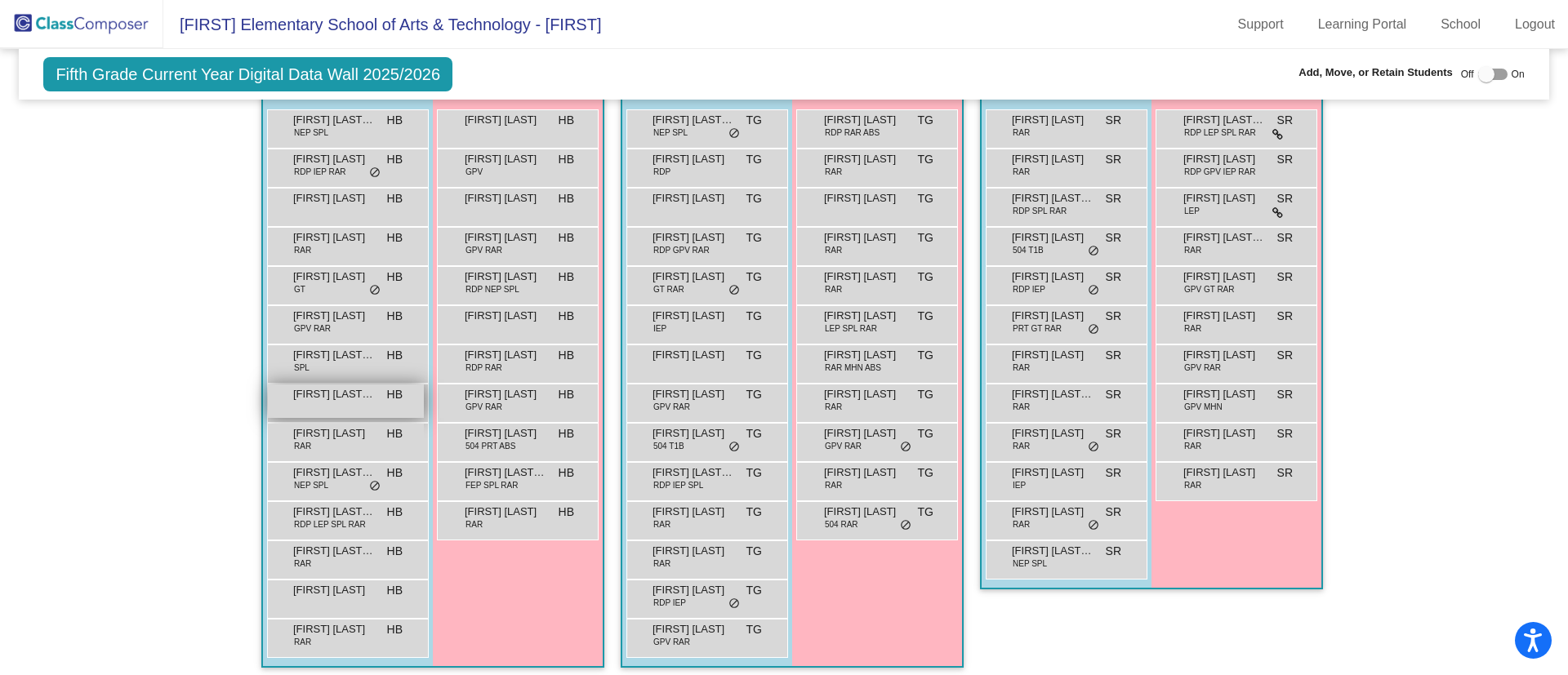 drag, startPoint x: 372, startPoint y: 404, endPoint x: 386, endPoint y: 405, distance: 14.035669 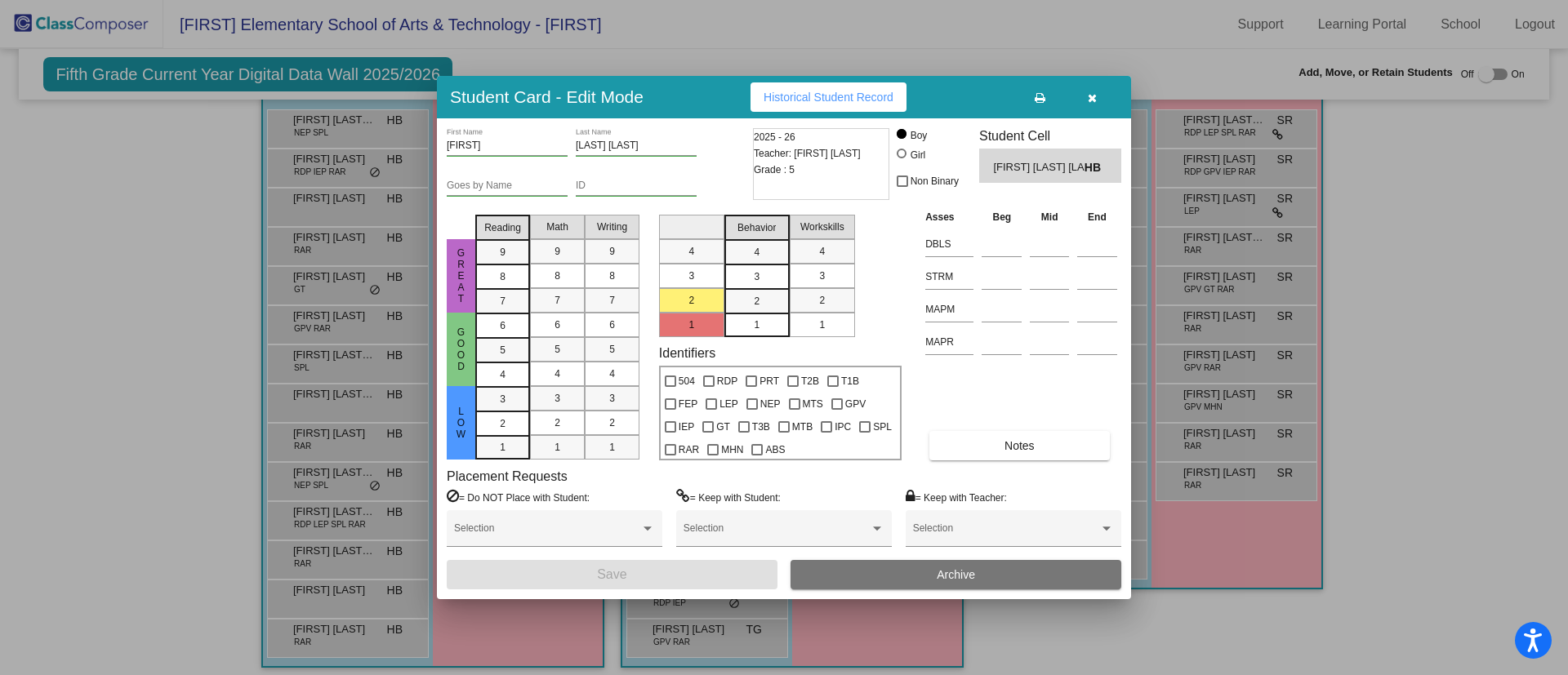 click at bounding box center (1092, 98) 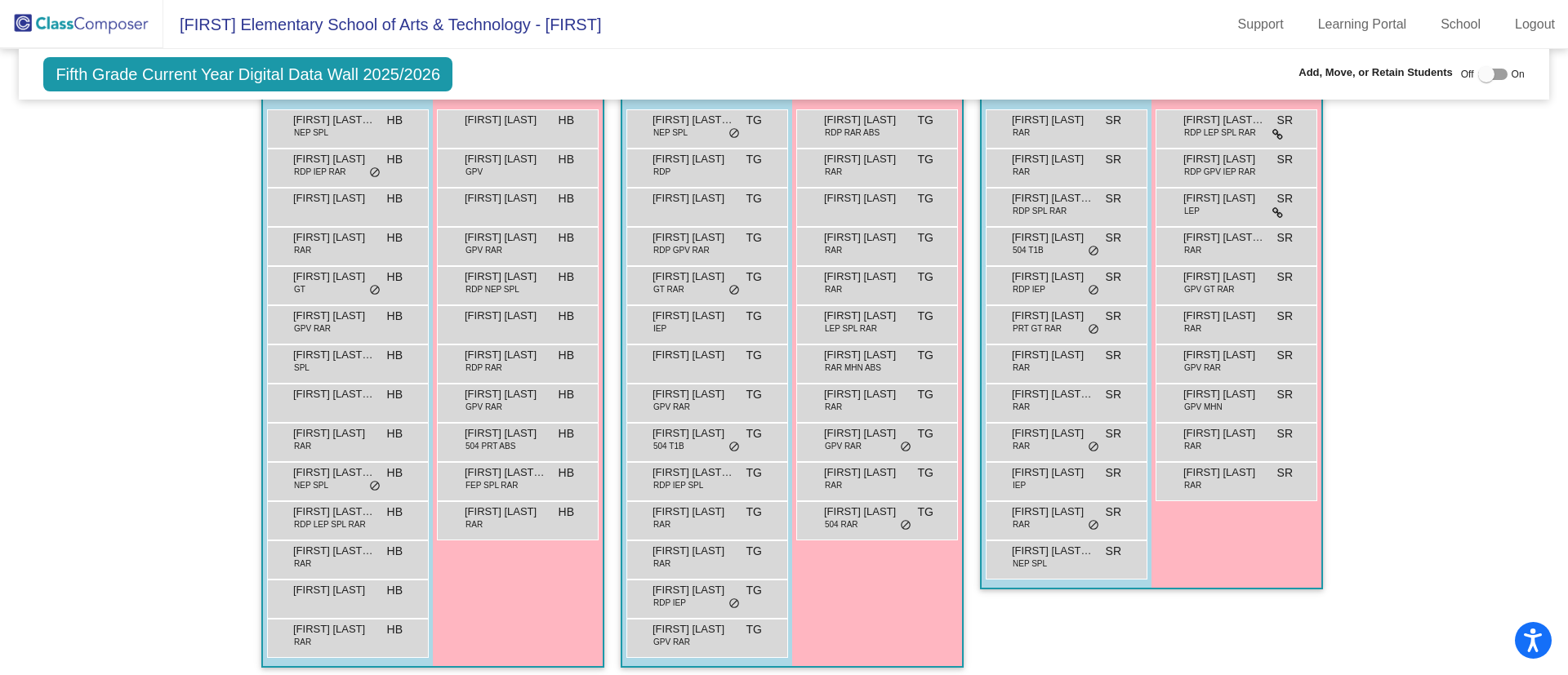 click at bounding box center [1493, 74] 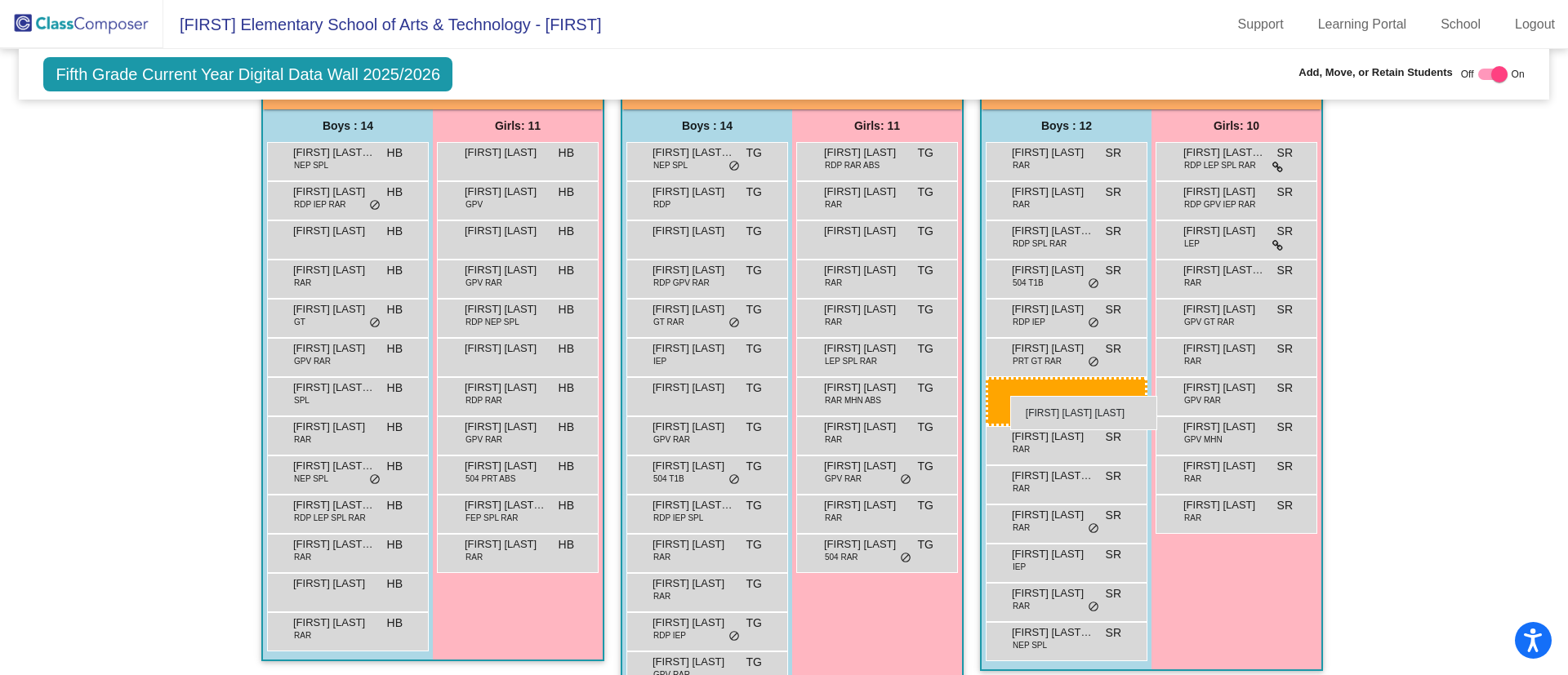 drag, startPoint x: 350, startPoint y: 429, endPoint x: 1010, endPoint y: 396, distance: 660.82449 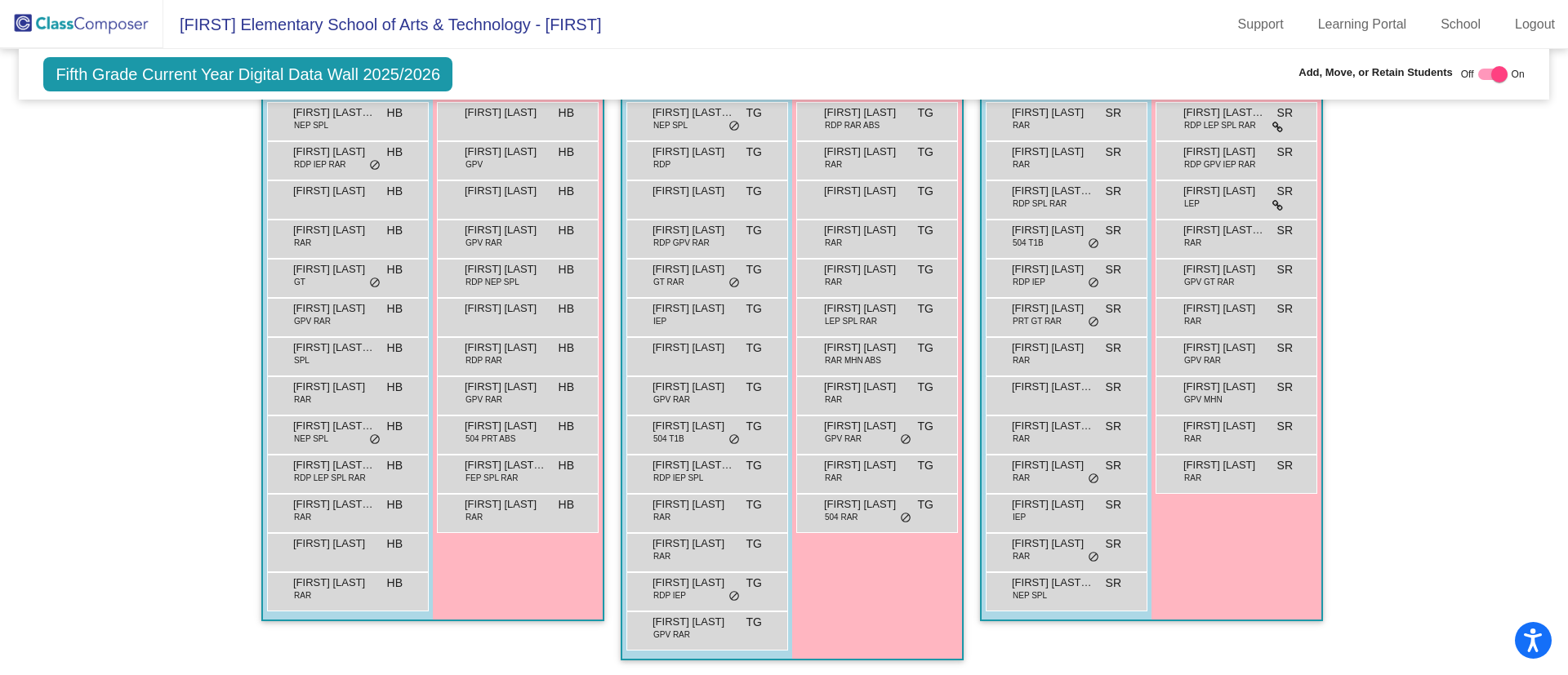 scroll, scrollTop: 392, scrollLeft: 0, axis: vertical 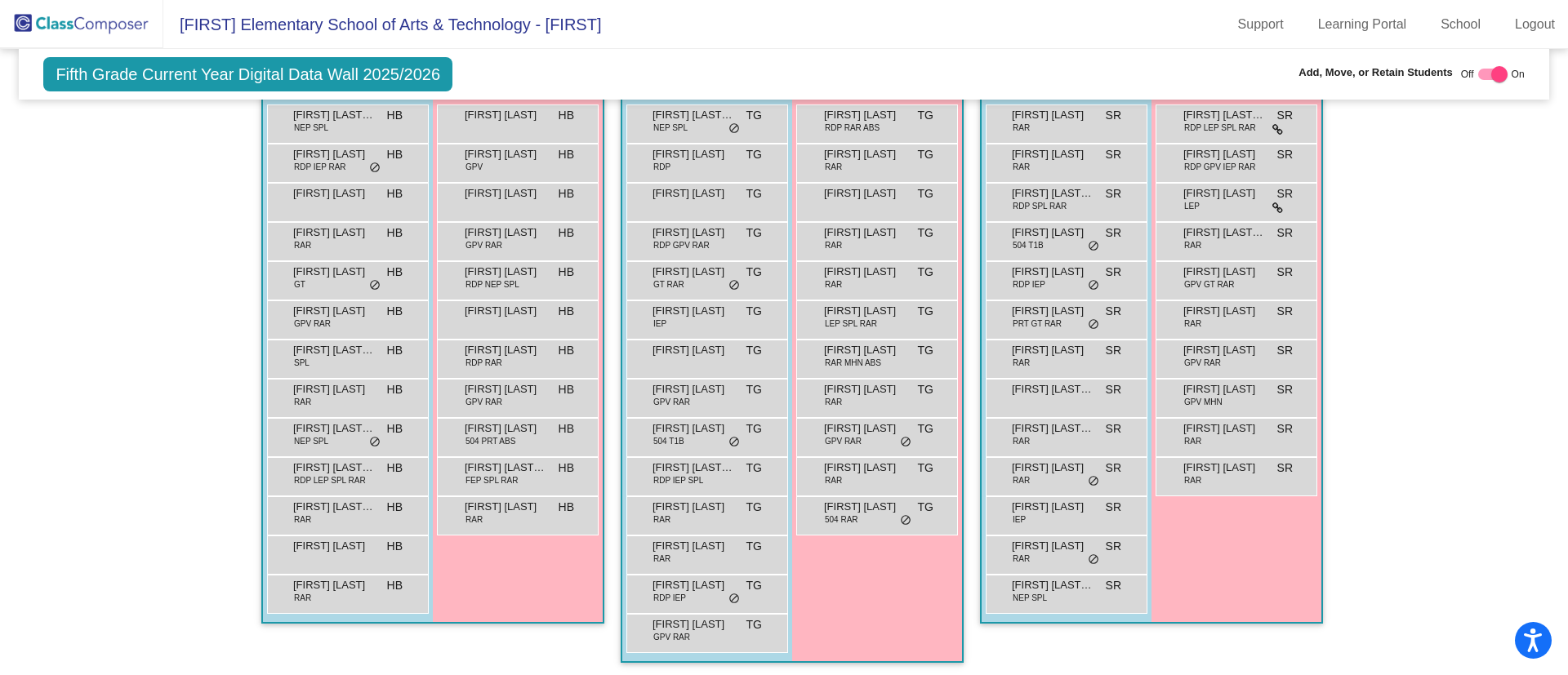 click at bounding box center [1493, 74] 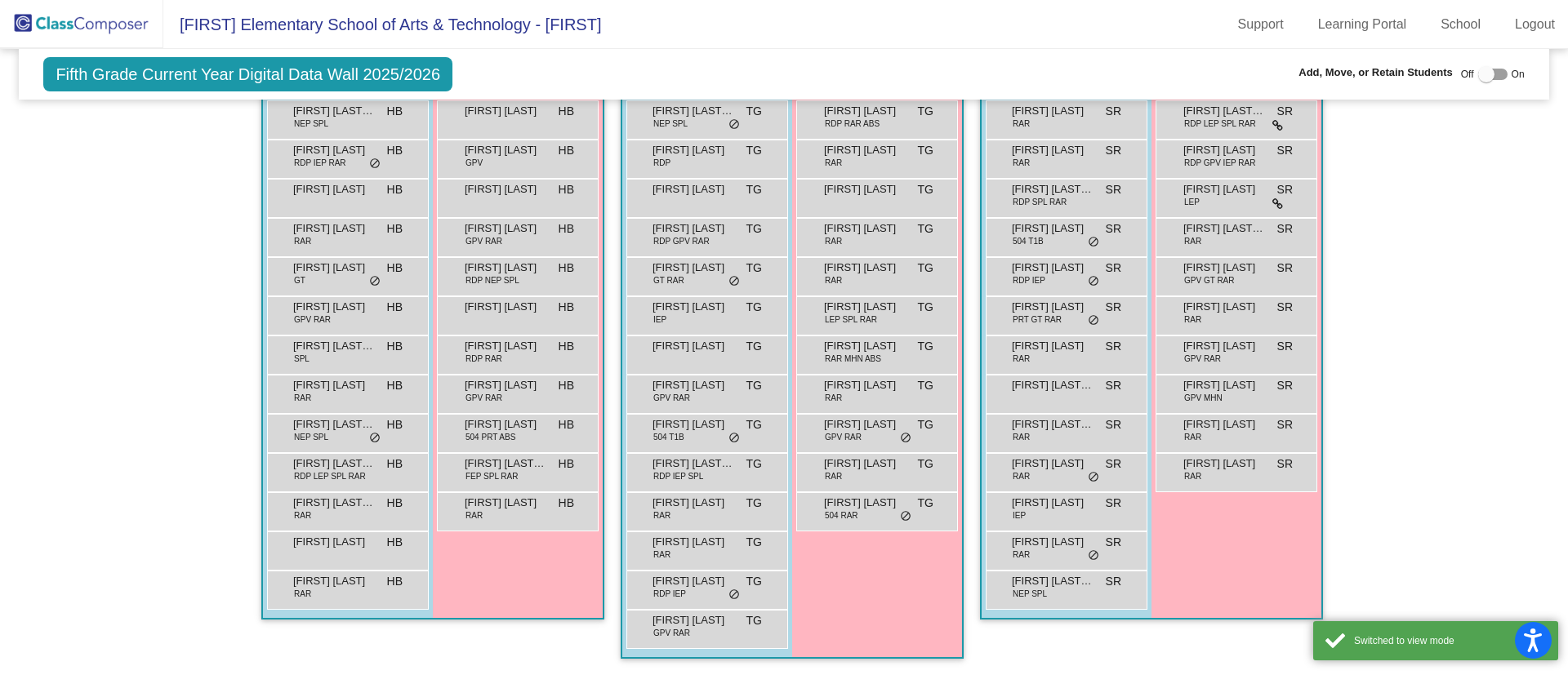 scroll, scrollTop: 367, scrollLeft: 0, axis: vertical 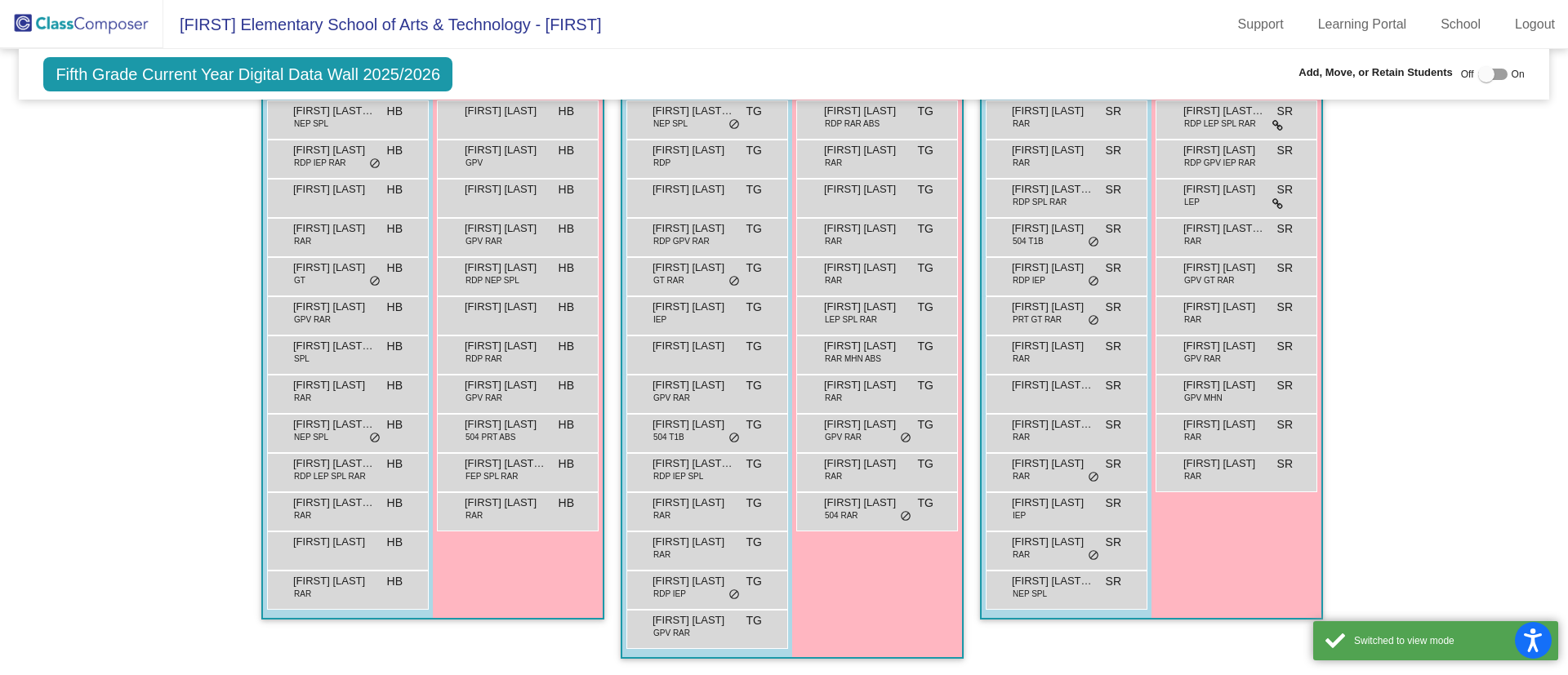 click 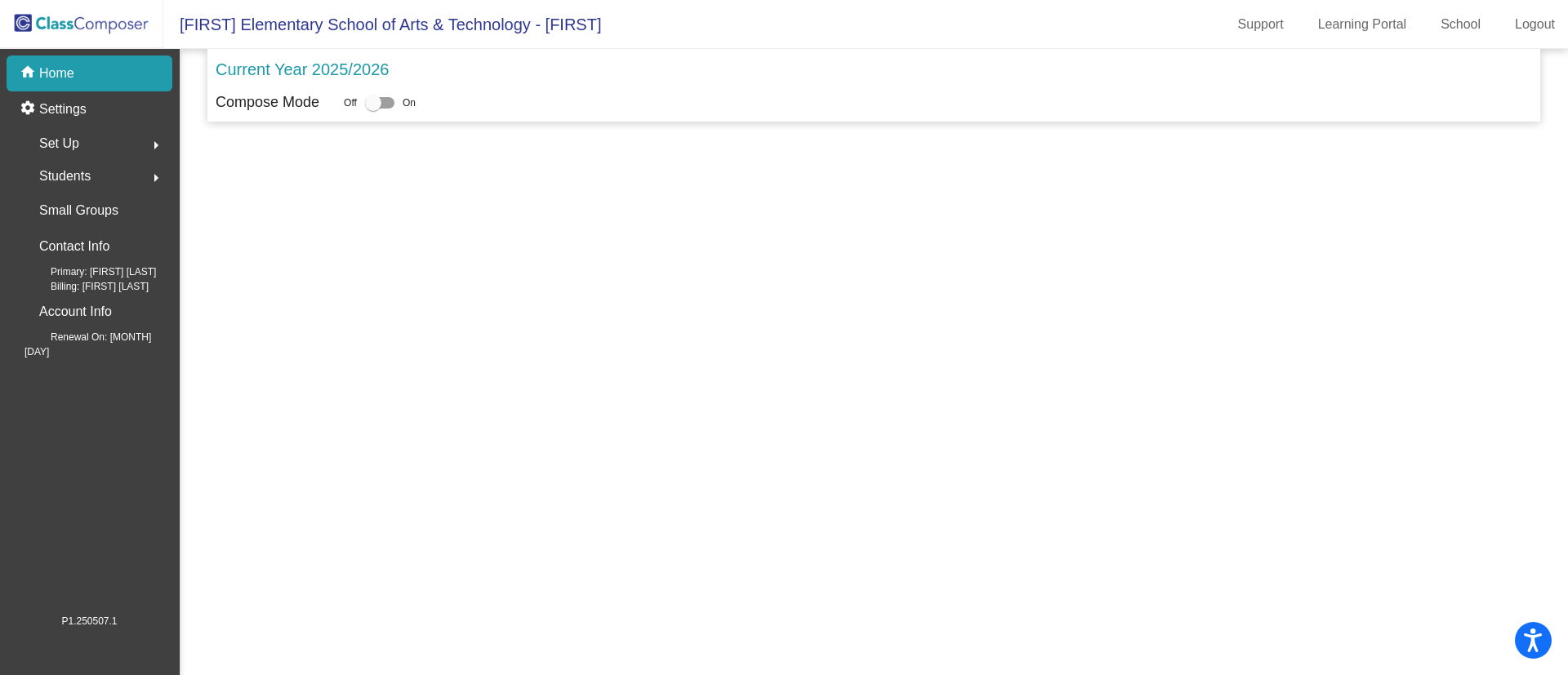 scroll, scrollTop: 0, scrollLeft: 0, axis: both 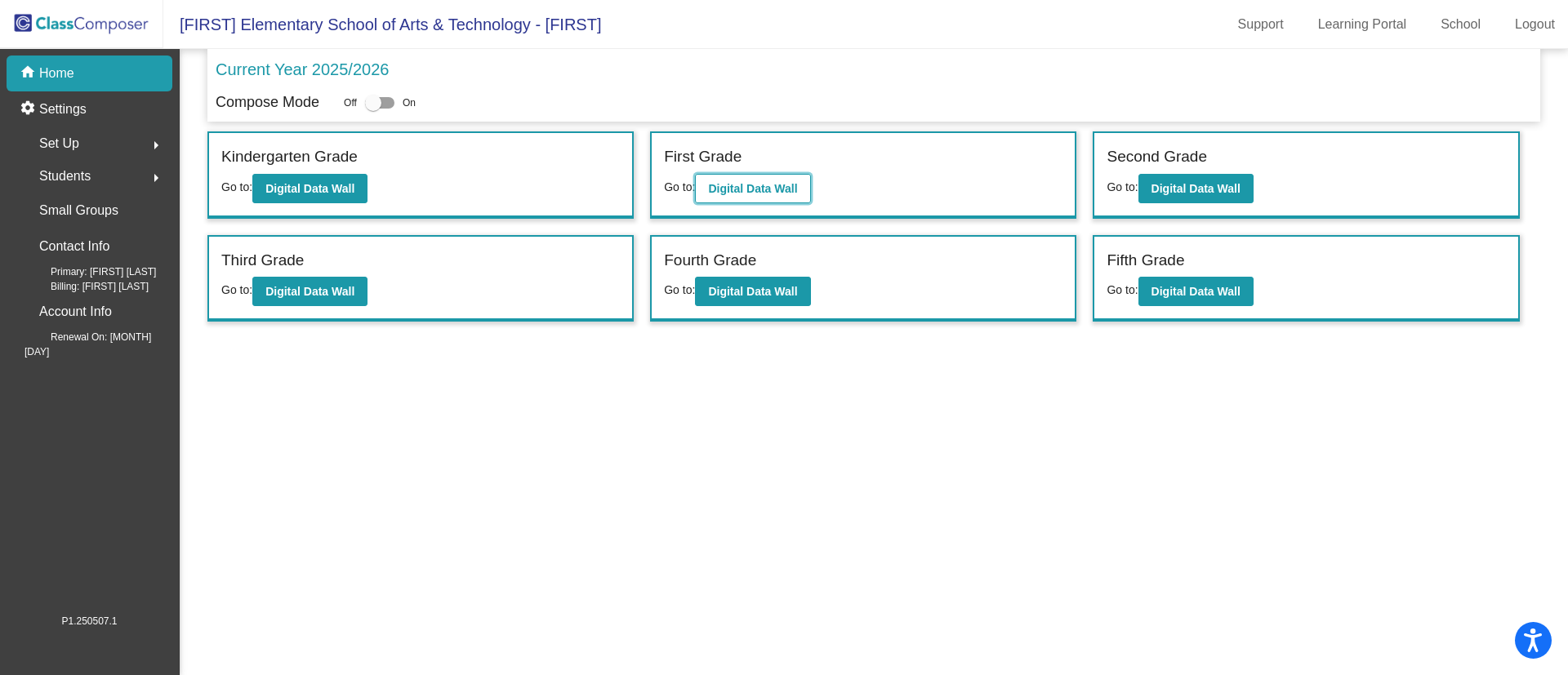 click on "Digital Data Wall" 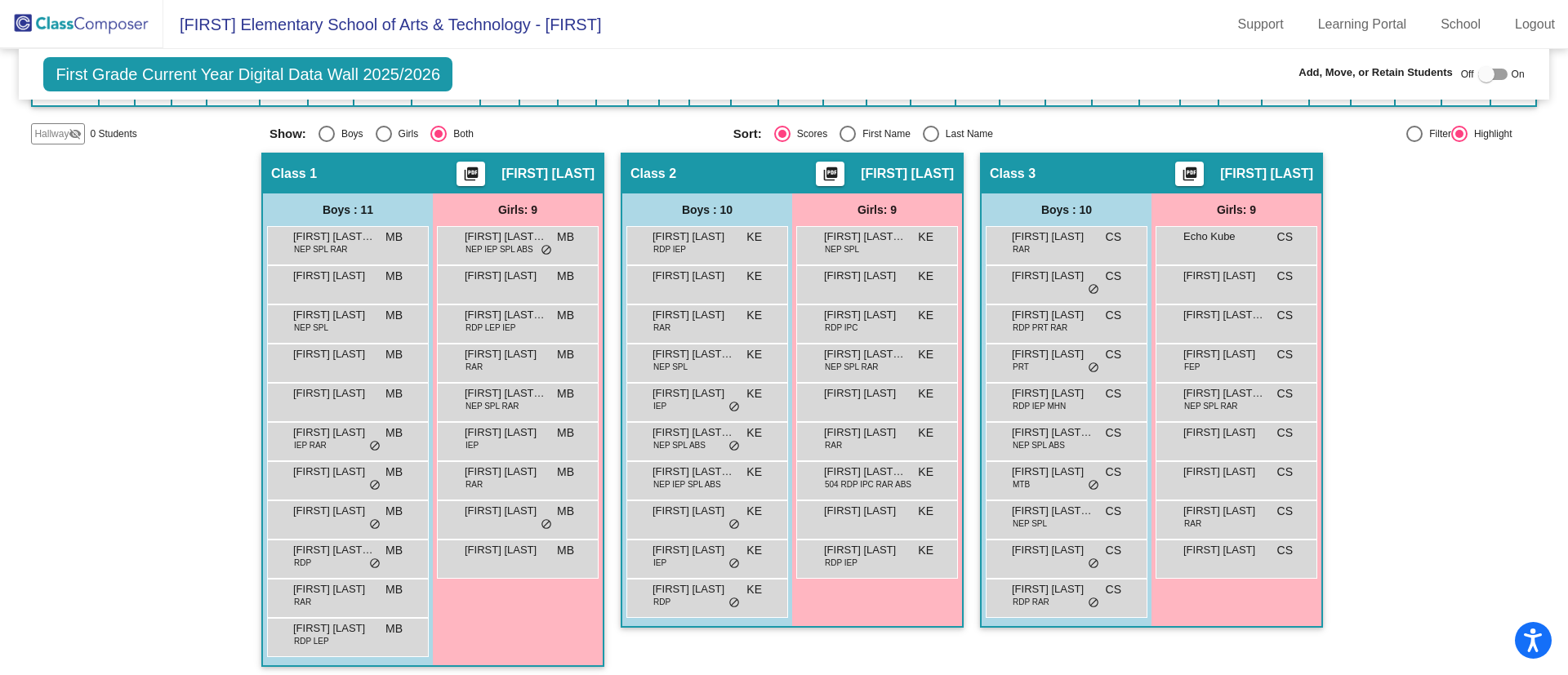 scroll, scrollTop: 250, scrollLeft: 0, axis: vertical 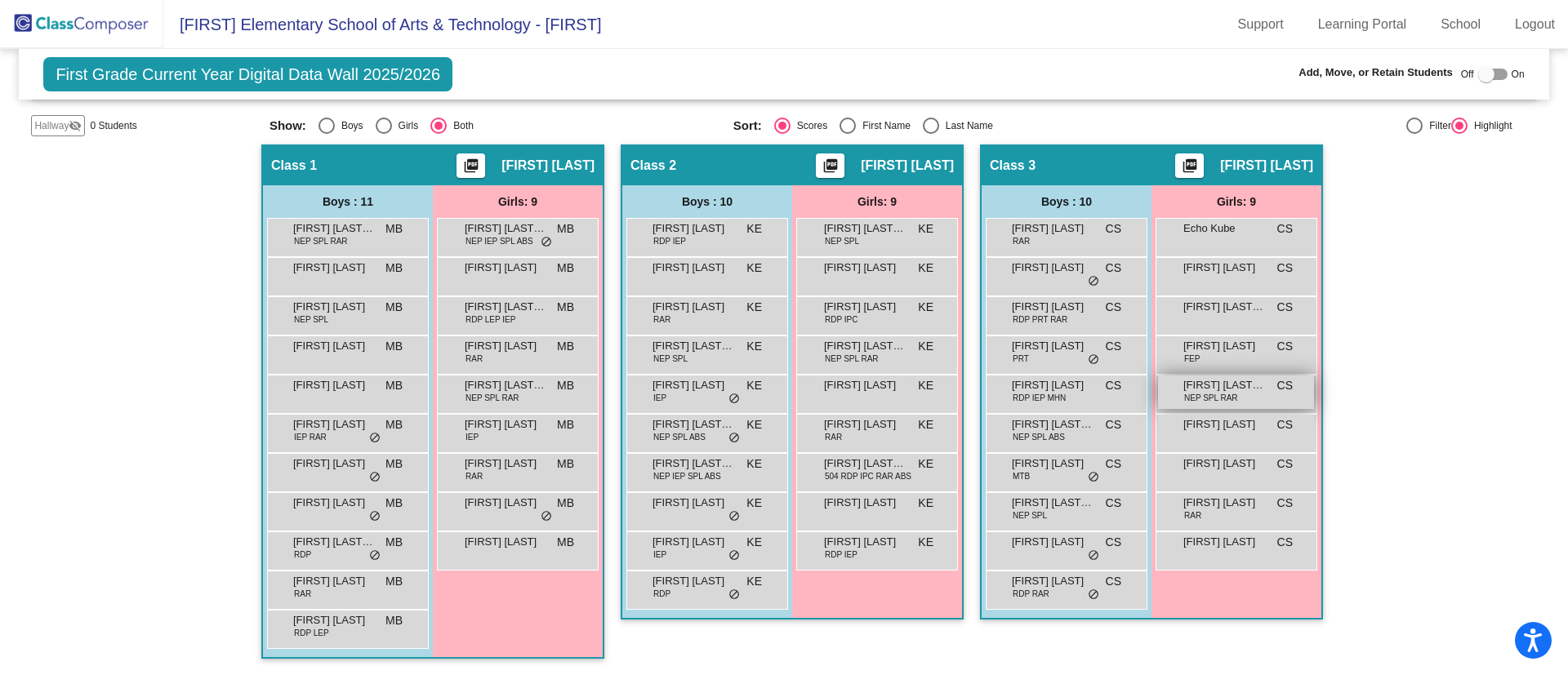 click on "NEP SPL RAR" at bounding box center (1211, 397) 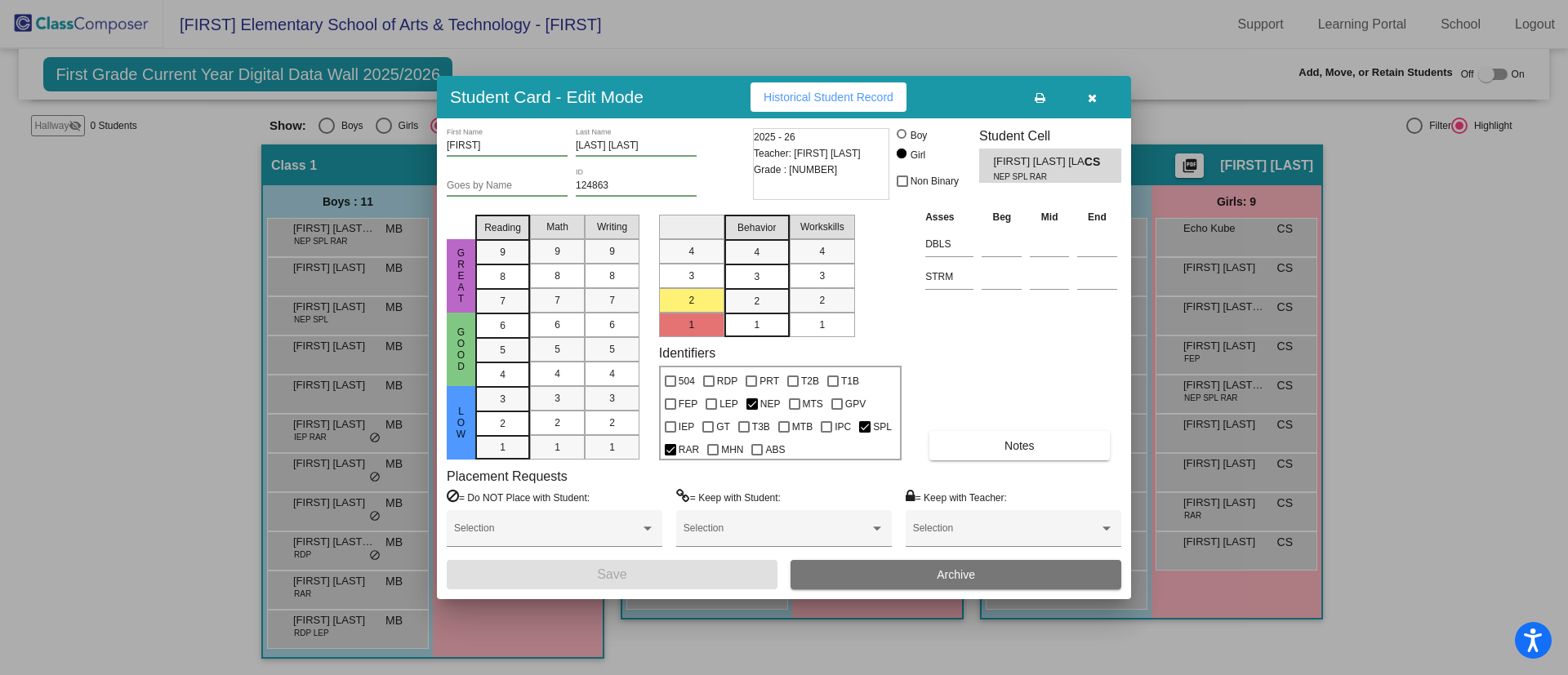click on "Archive" at bounding box center (956, 575) 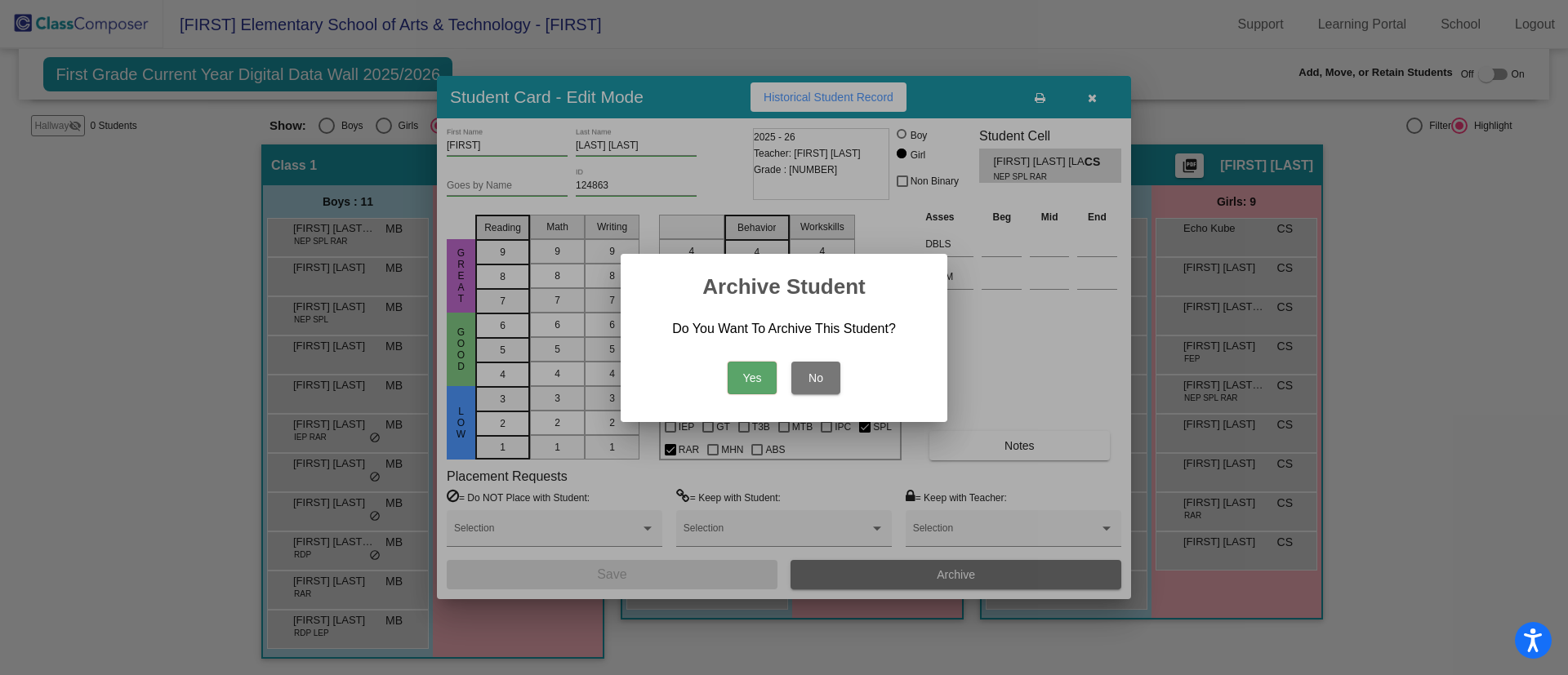 click on "Yes" at bounding box center (752, 378) 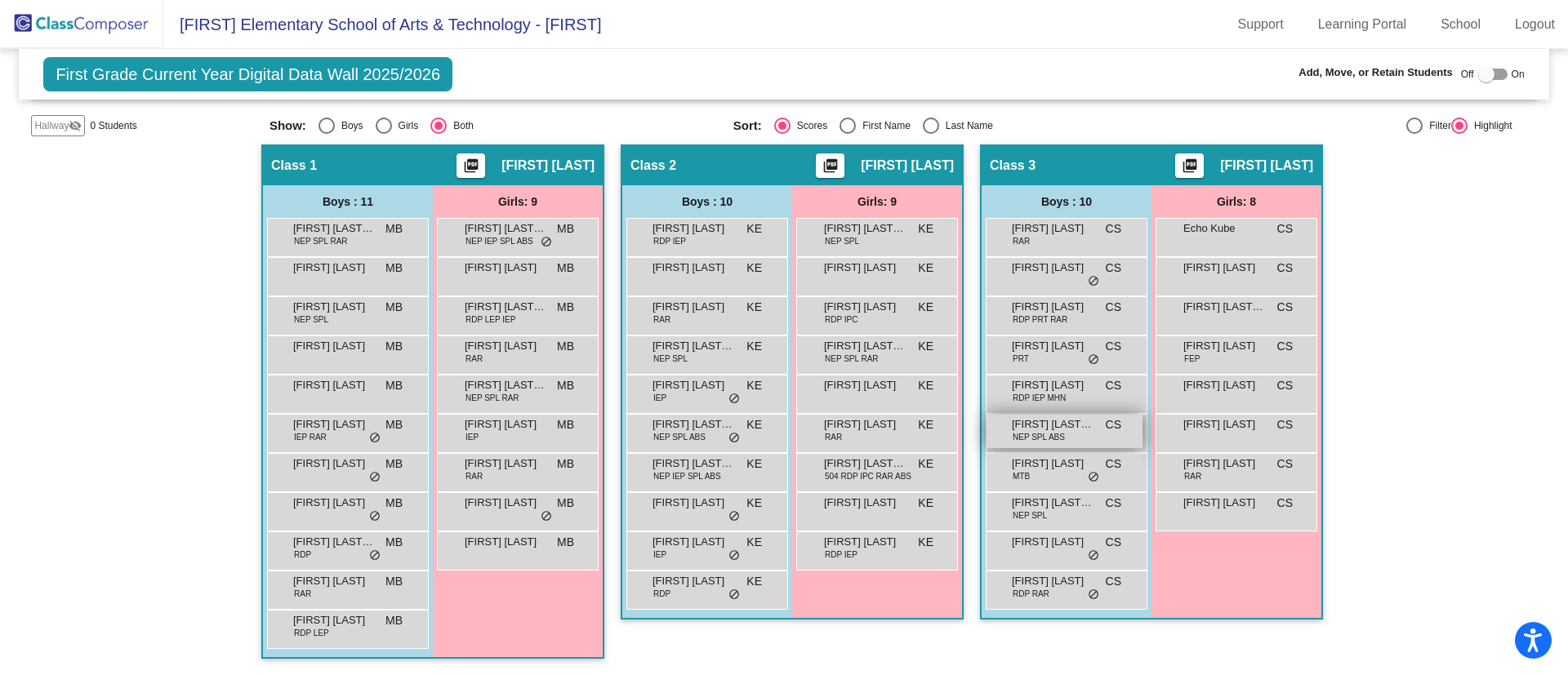 click on "NEP SPL ABS" at bounding box center (1039, 437) 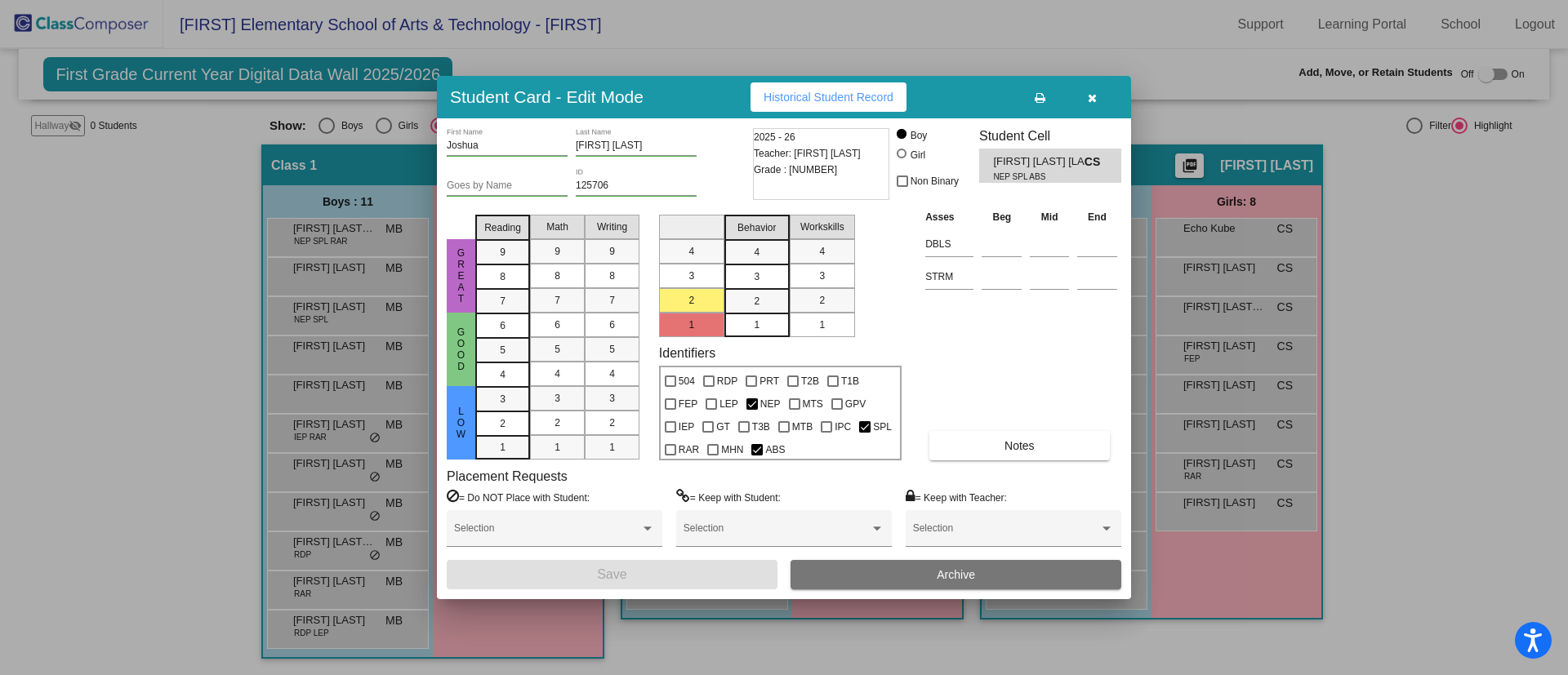 click on "Archive" at bounding box center (956, 575) 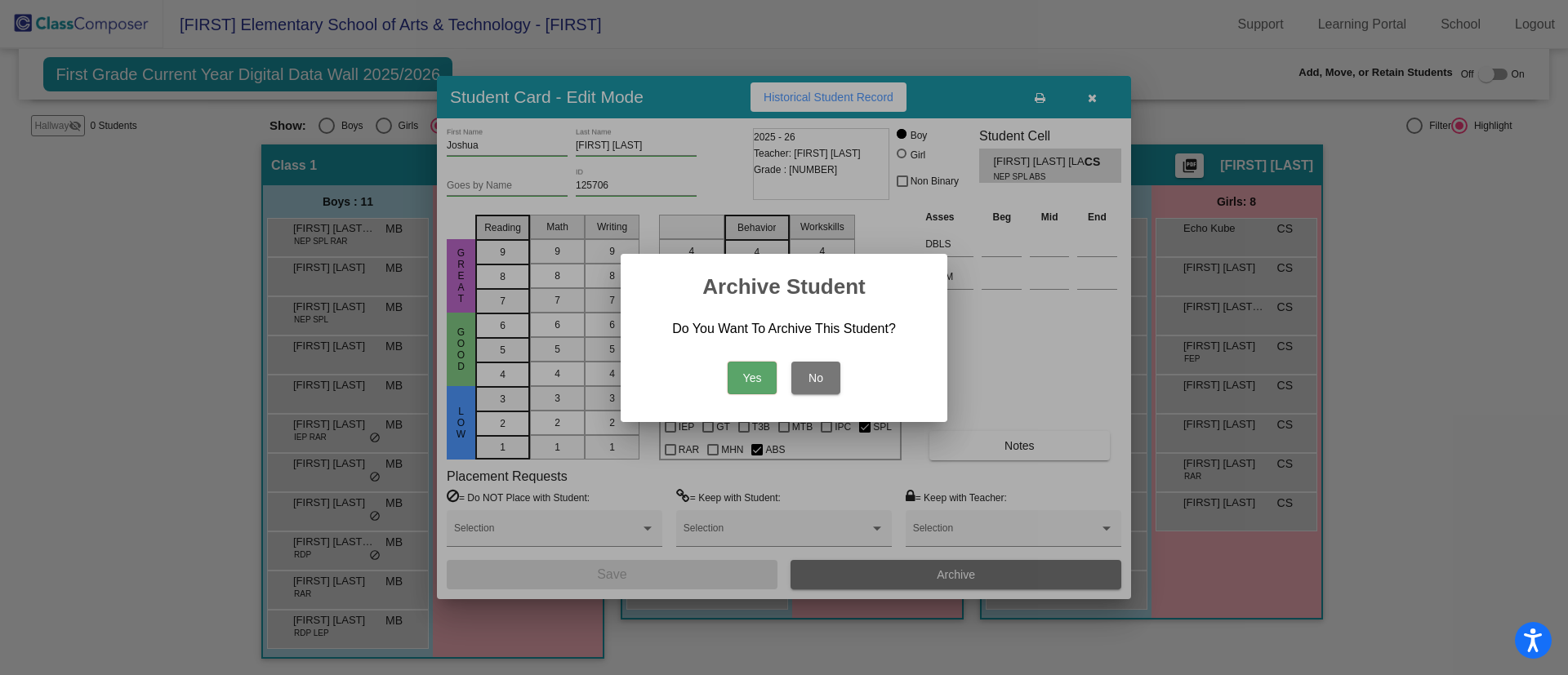 click on "Yes" at bounding box center (752, 378) 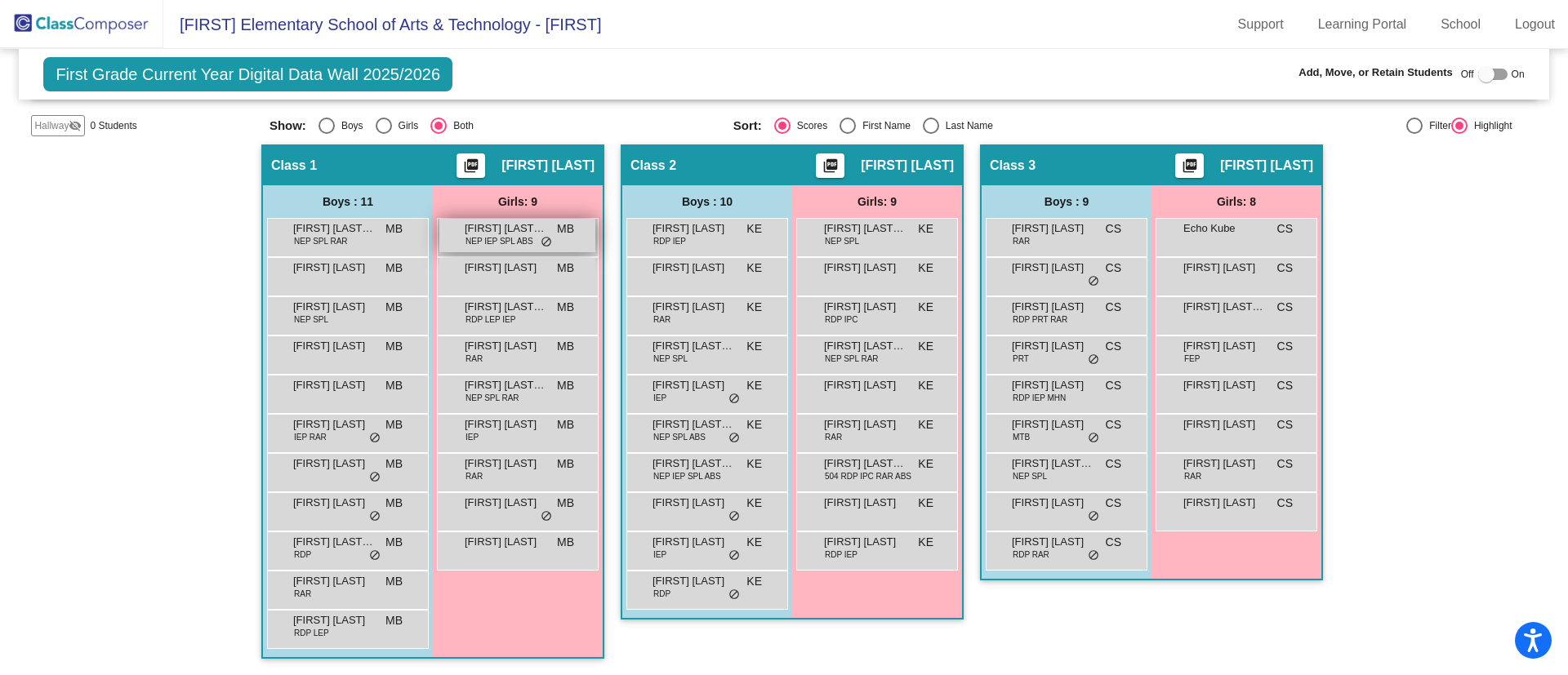 click on "Adeliannis Gonzalez Telleria" at bounding box center (506, 229) 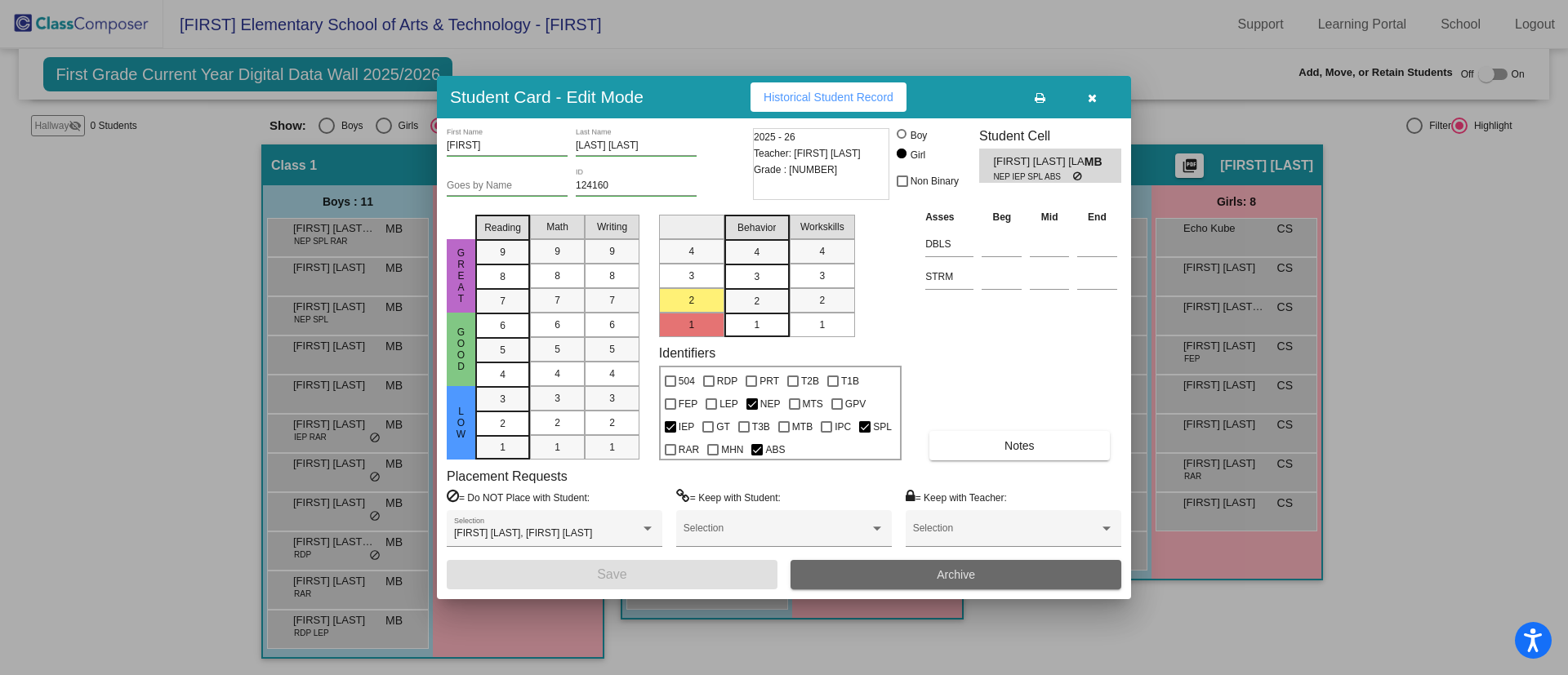click on "Archive" at bounding box center (956, 575) 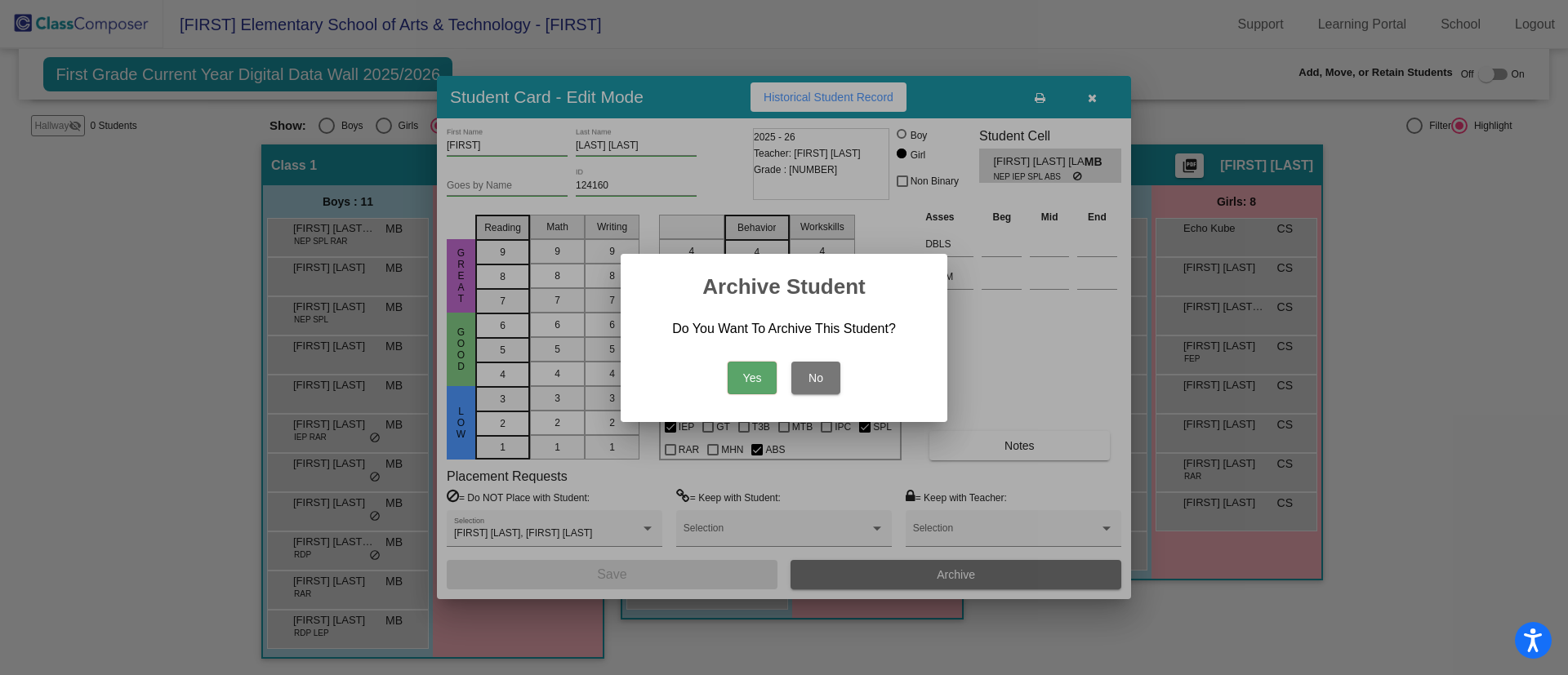 click on "Yes" at bounding box center [752, 378] 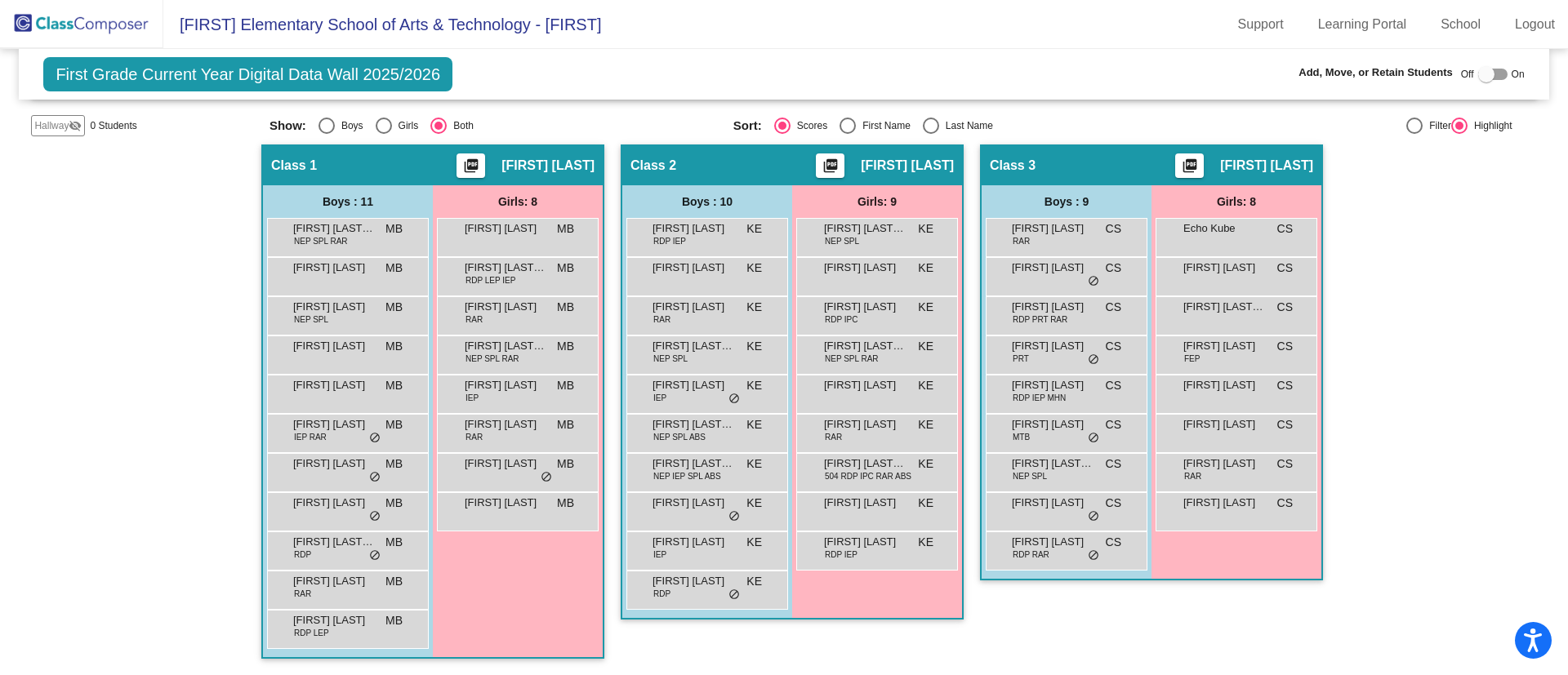 click at bounding box center [1493, 74] 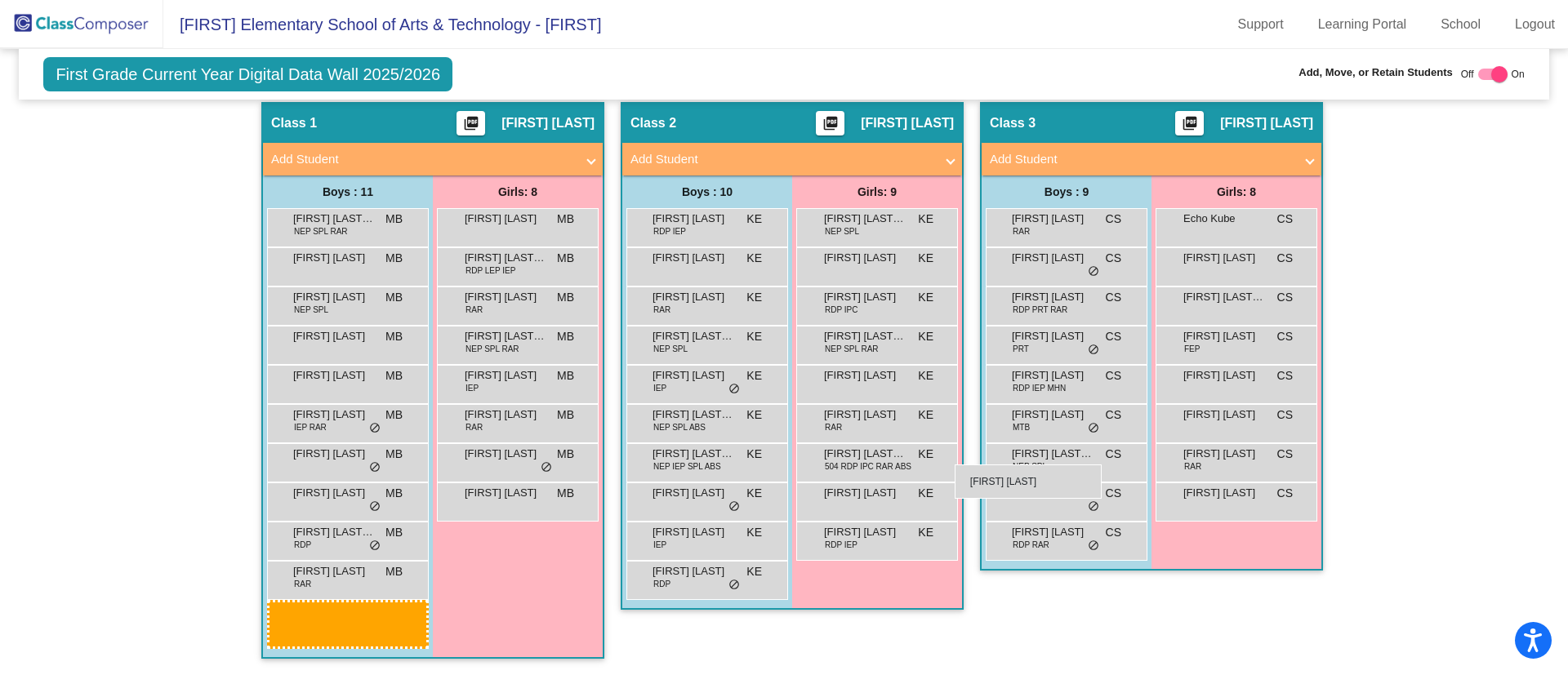 scroll, scrollTop: 253, scrollLeft: 0, axis: vertical 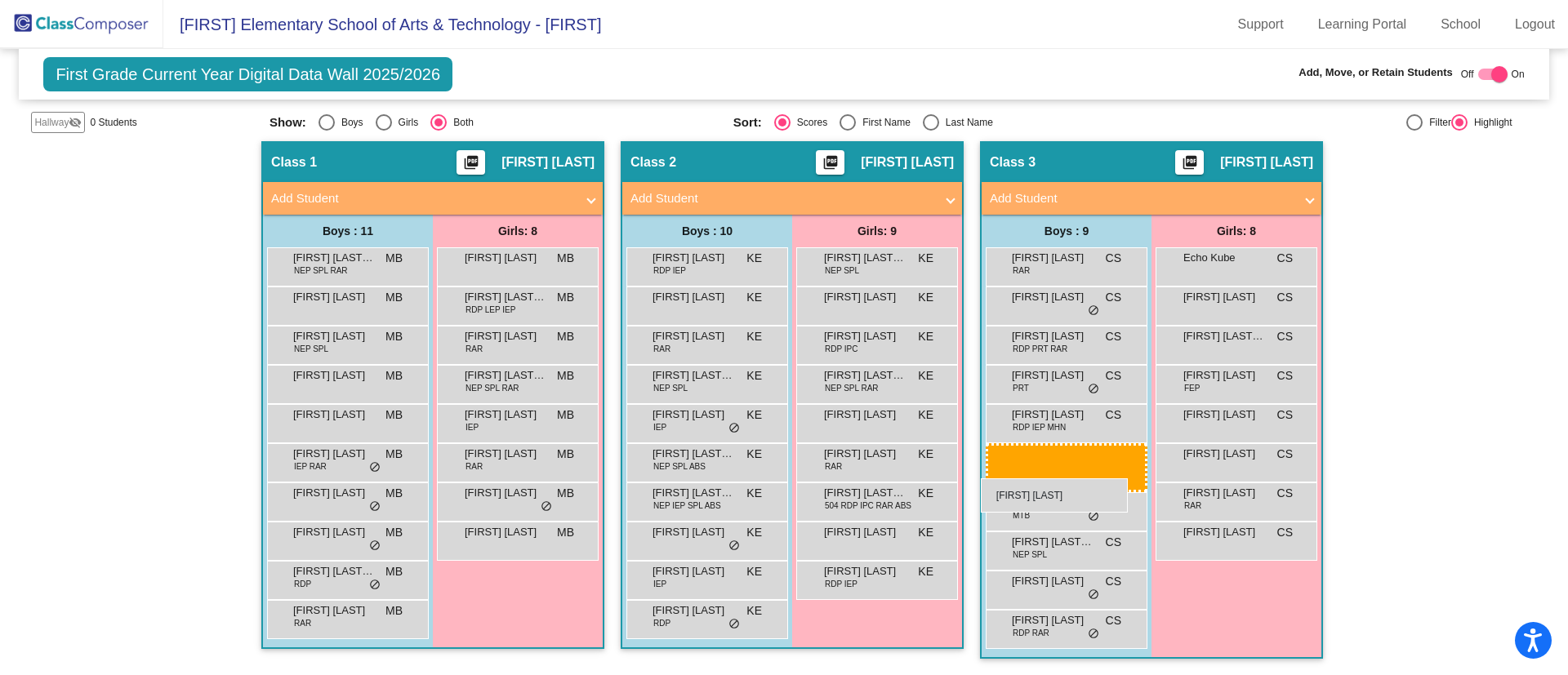 drag, startPoint x: 326, startPoint y: 659, endPoint x: 979, endPoint y: 478, distance: 677.6208 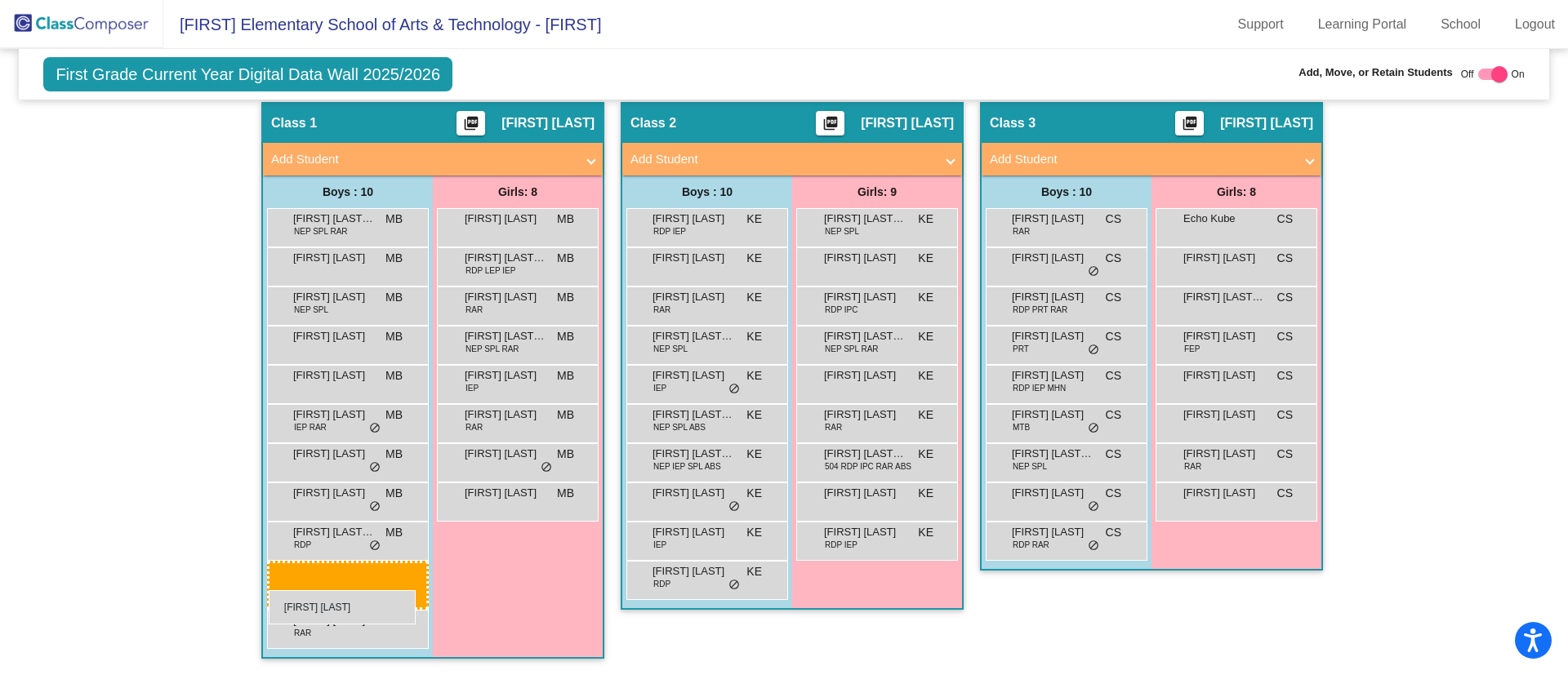 drag, startPoint x: 1049, startPoint y: 634, endPoint x: 269, endPoint y: 590, distance: 781.24 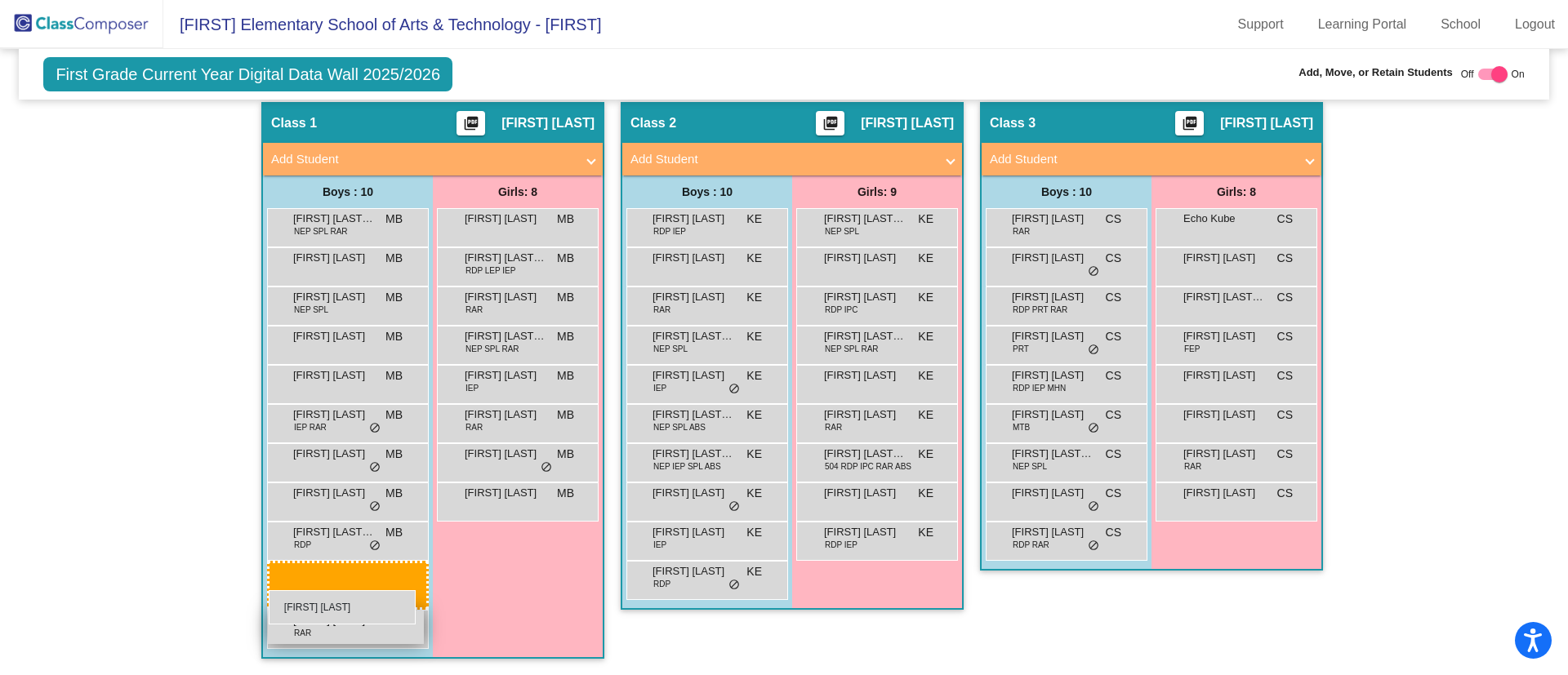 scroll, scrollTop: 282, scrollLeft: 0, axis: vertical 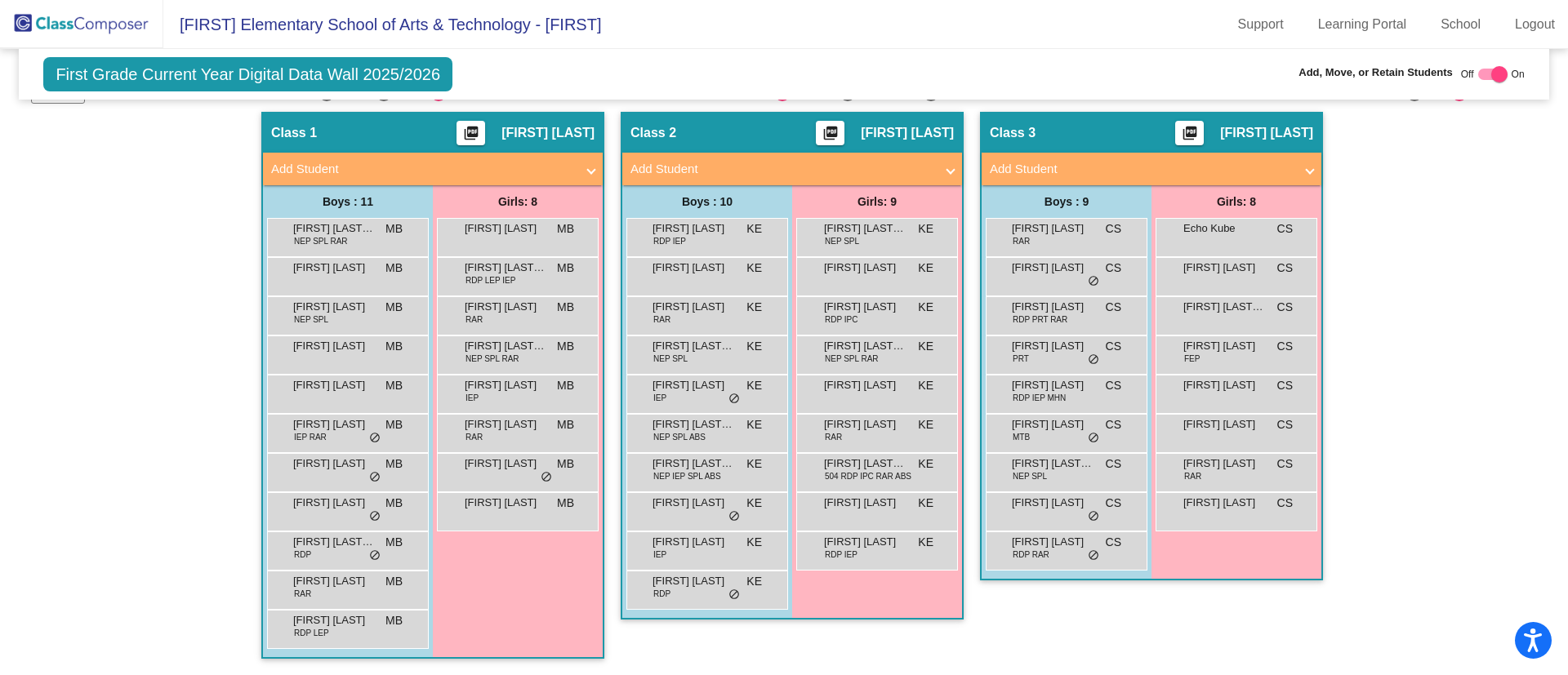 click at bounding box center (1493, 74) 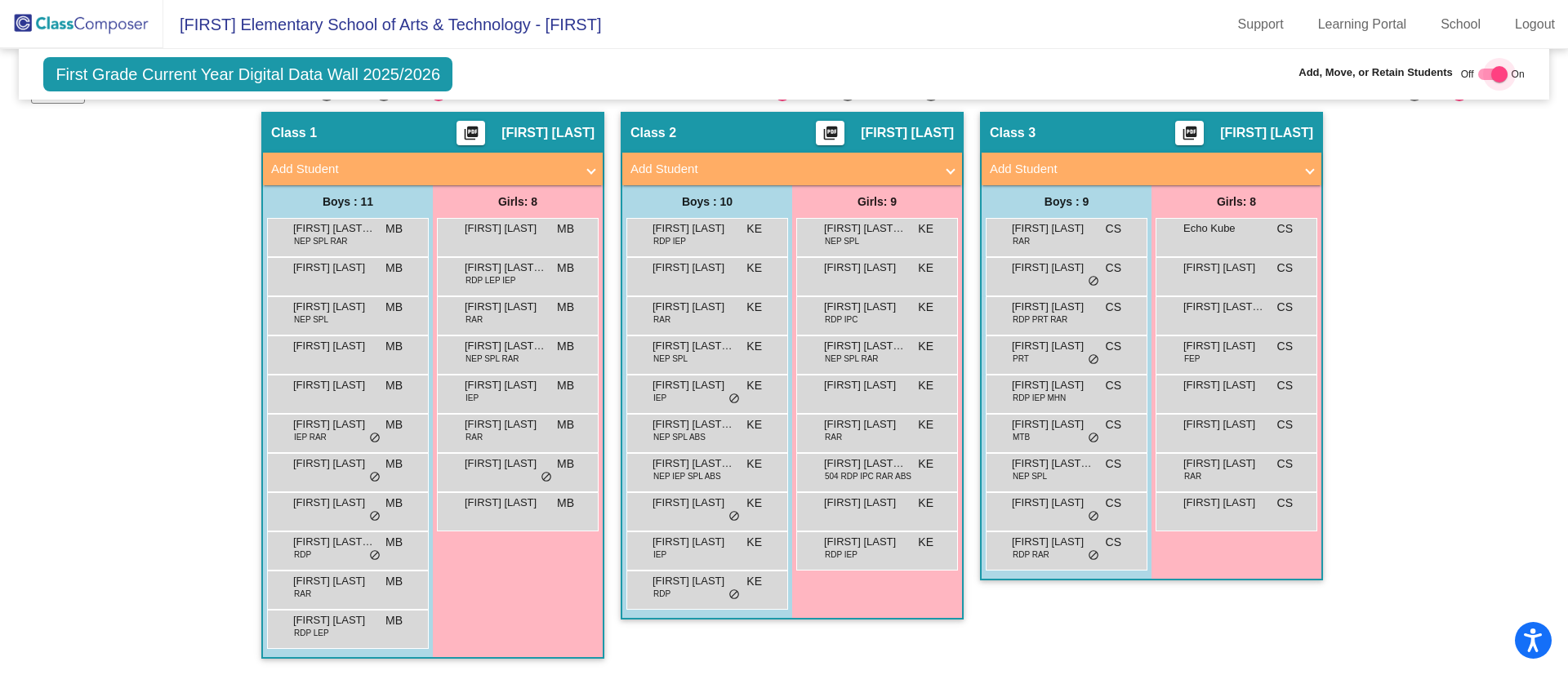checkbox on "false" 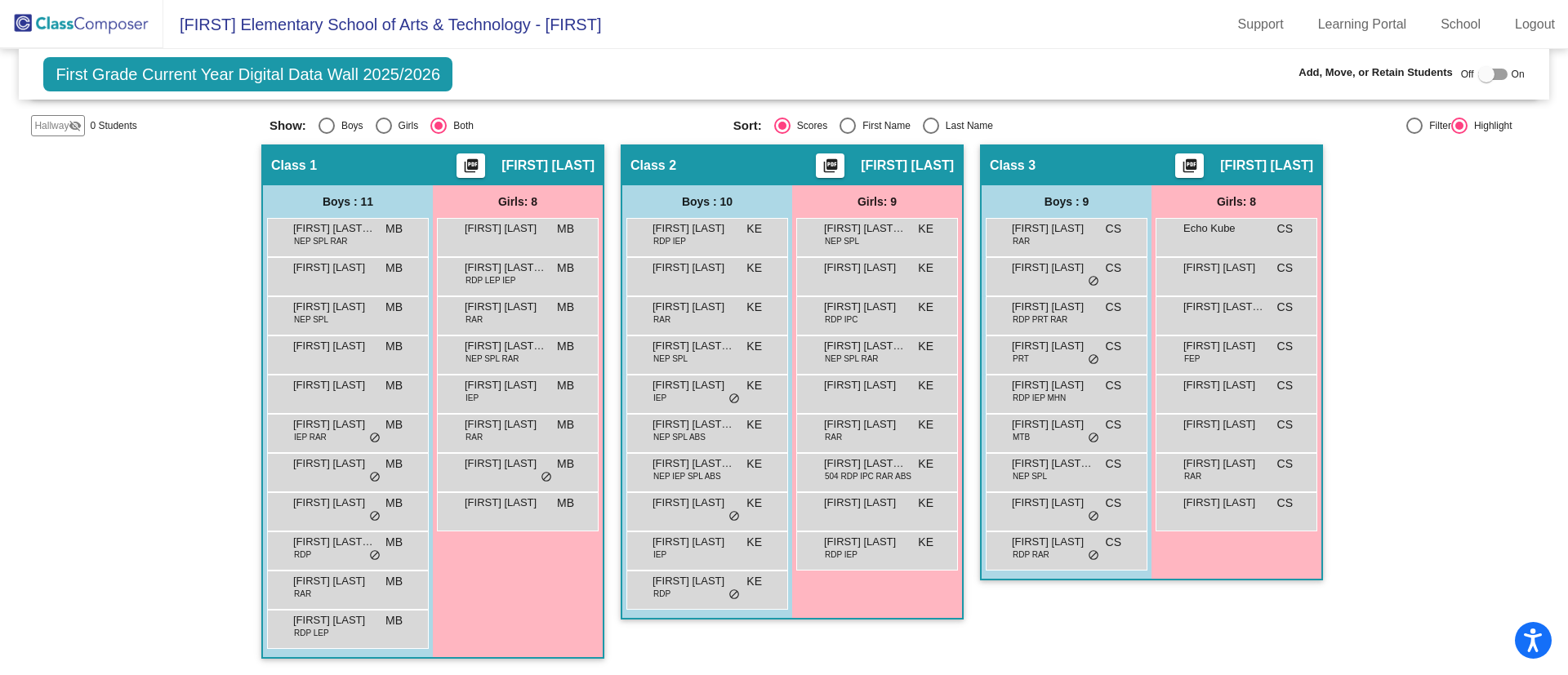 click 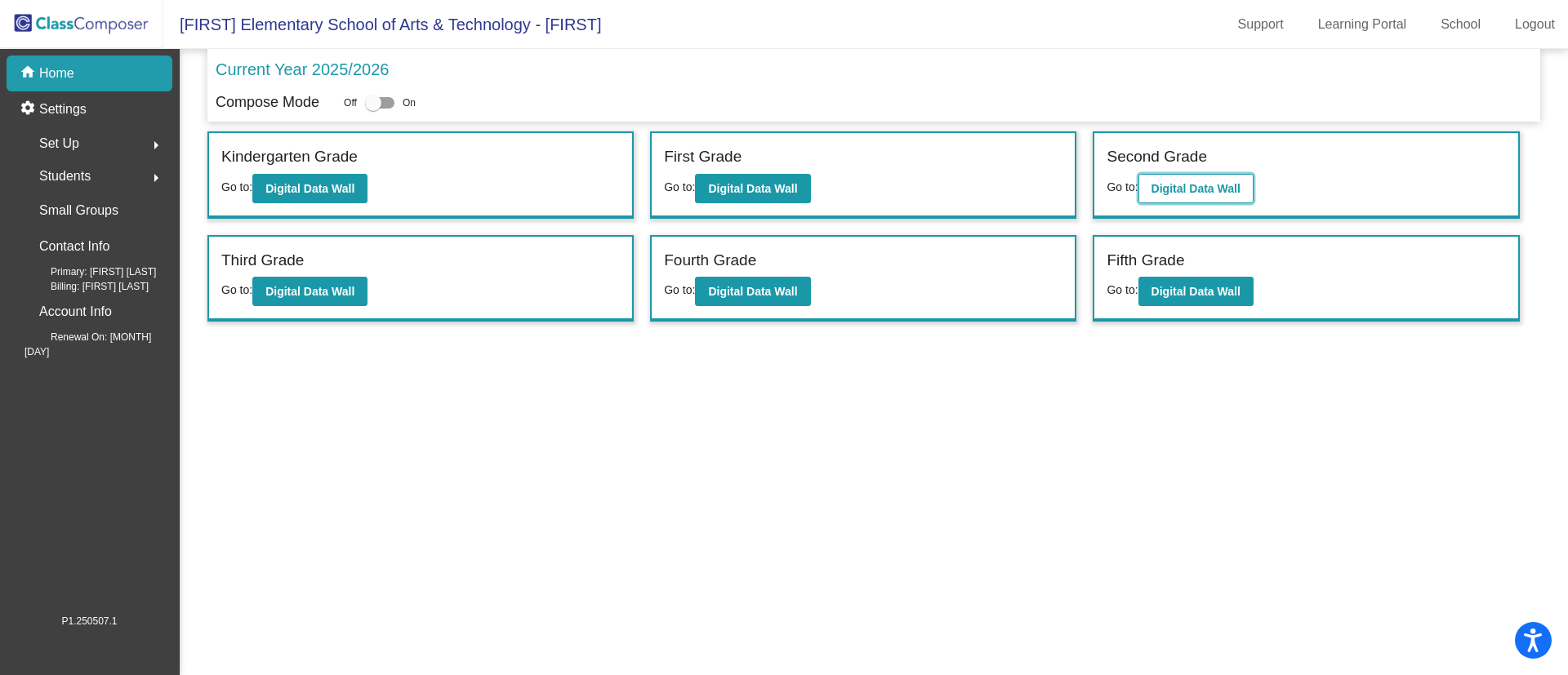 click on "Digital Data Wall" 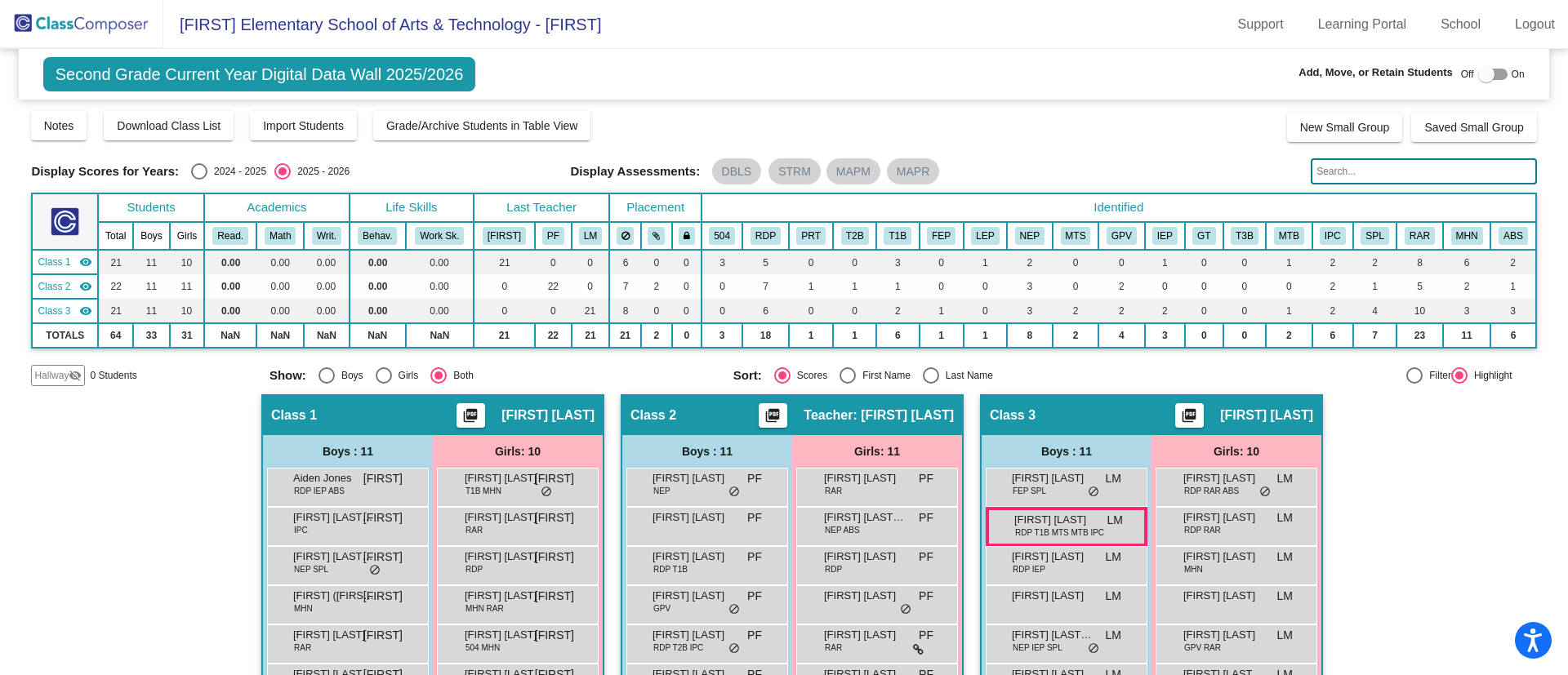 scroll, scrollTop: 250, scrollLeft: 0, axis: vertical 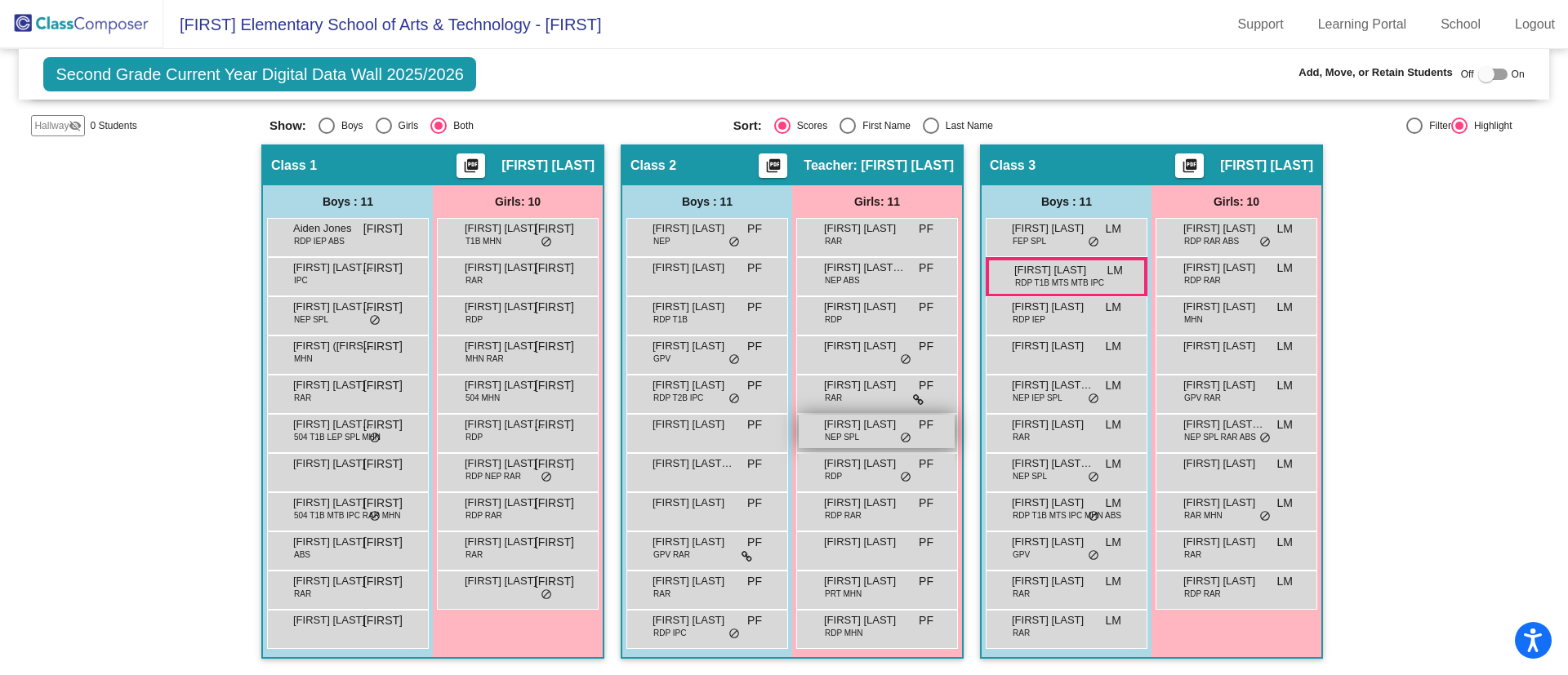 click on "NEP SPL" at bounding box center (842, 437) 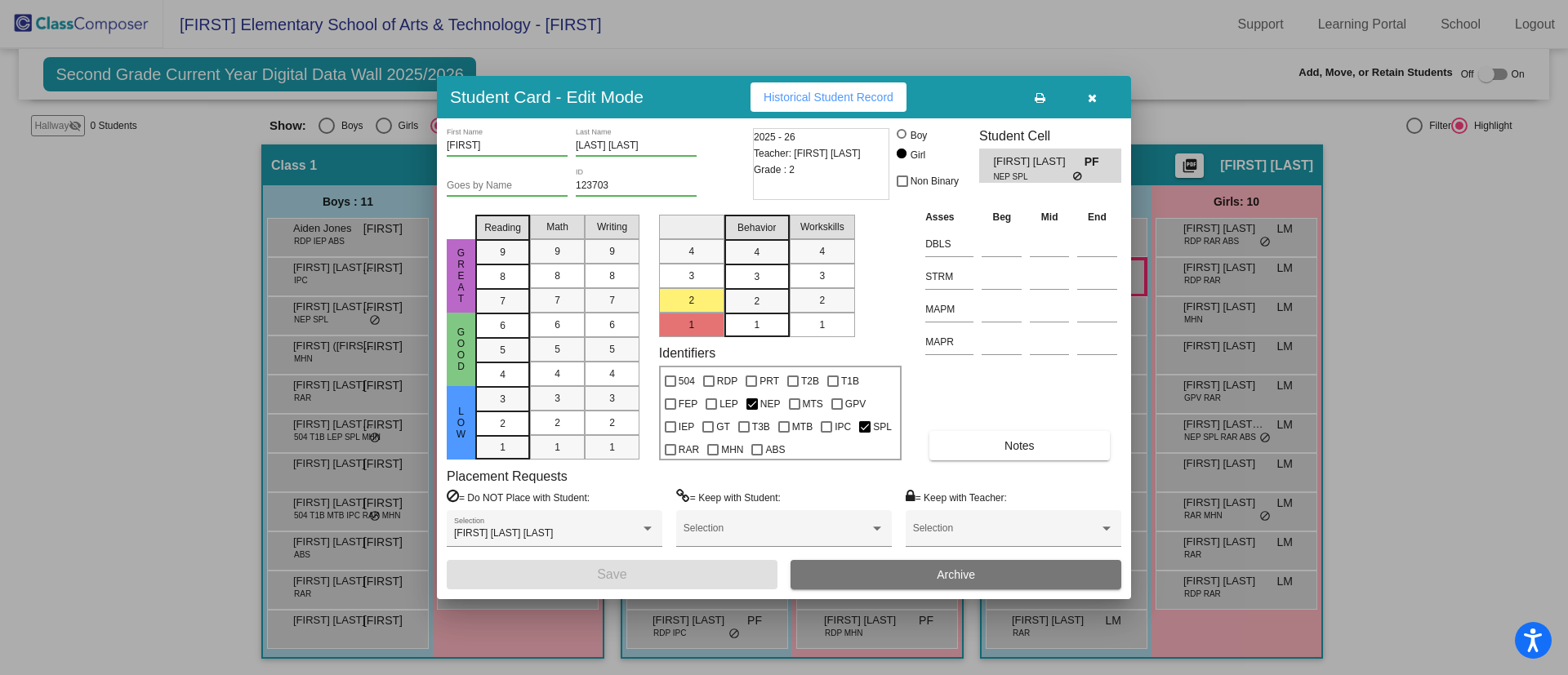 click on "Archive" at bounding box center (956, 575) 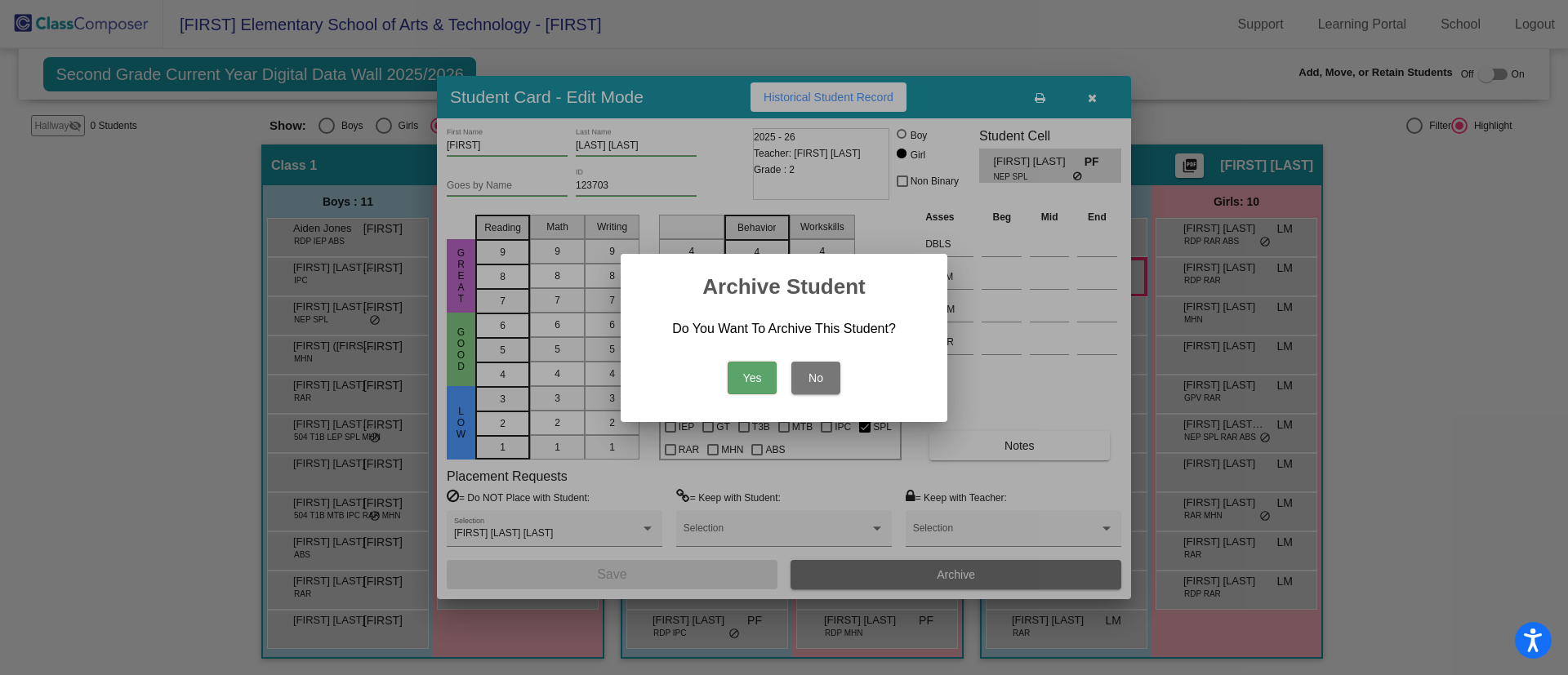 click on "Yes" at bounding box center (752, 378) 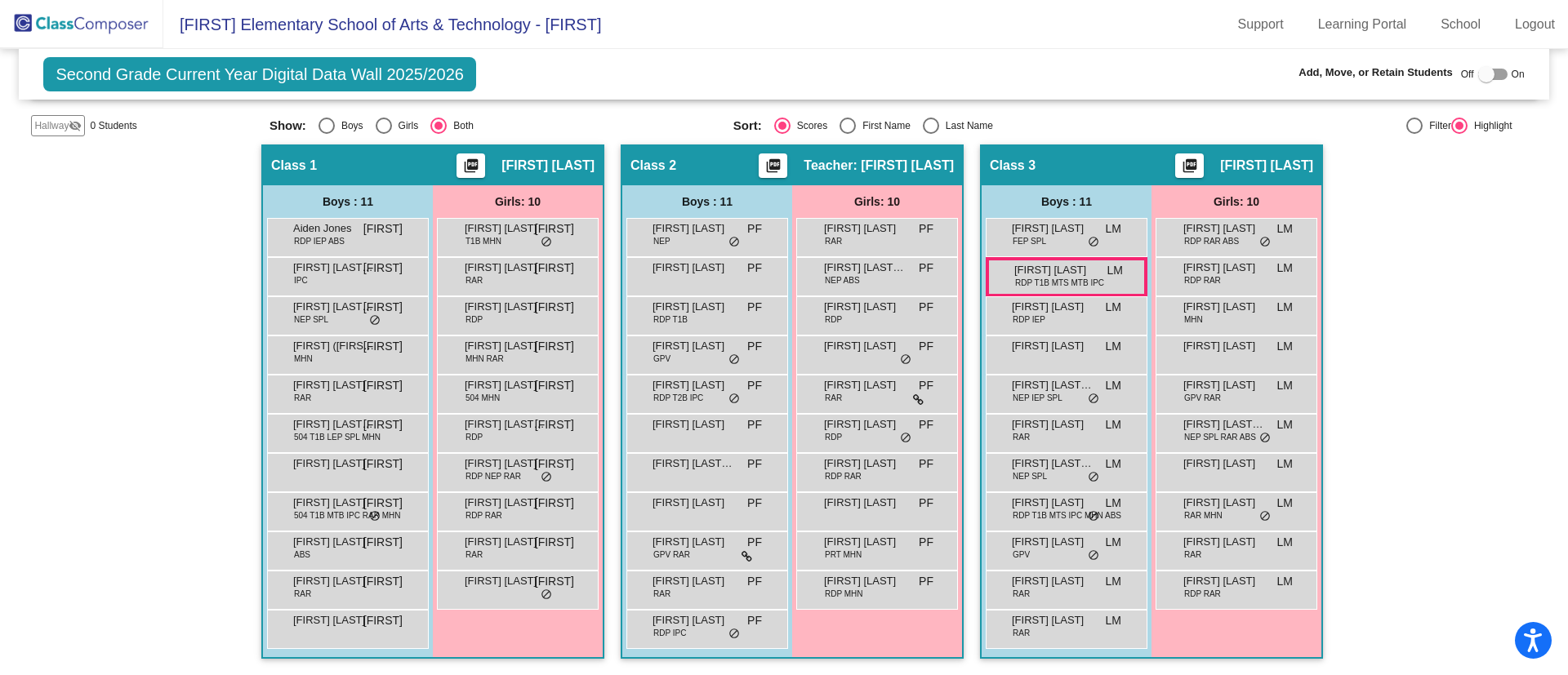 click 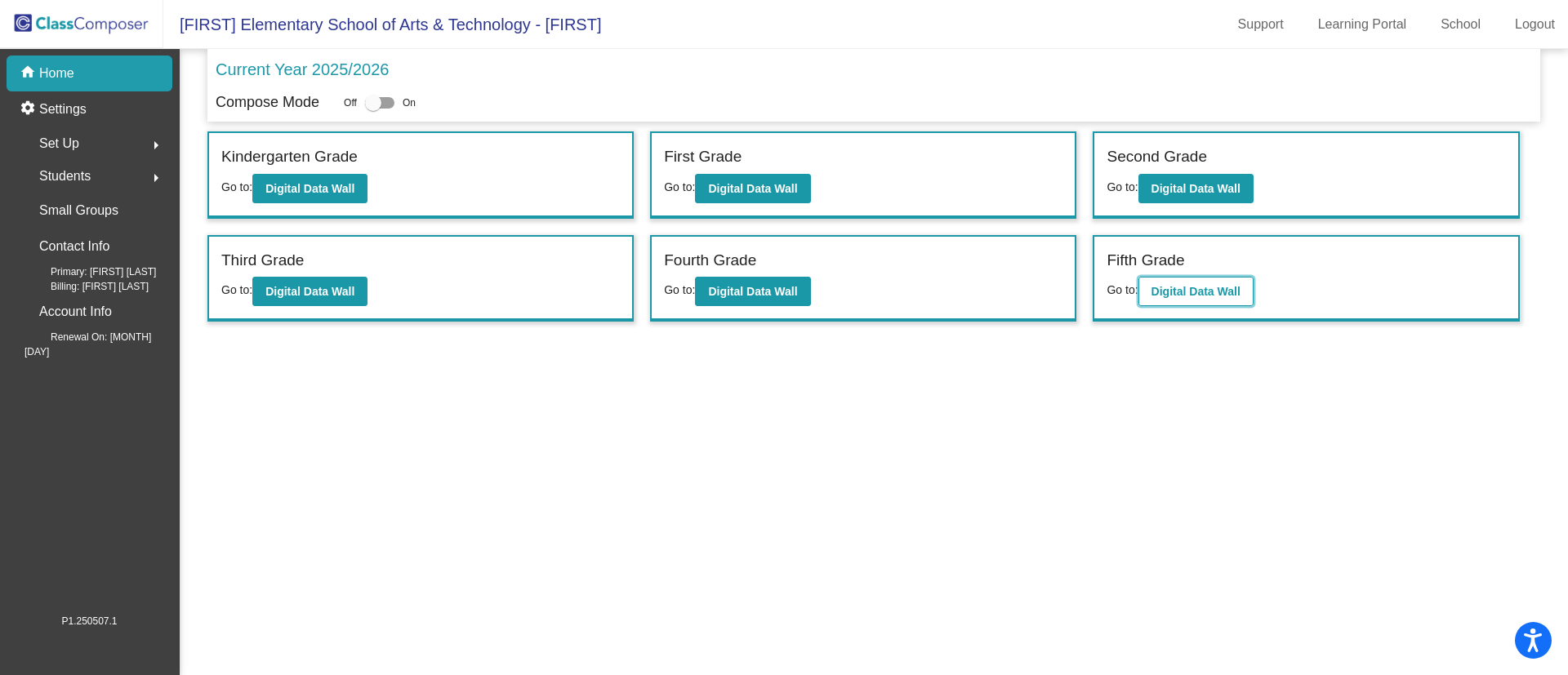 click on "Digital Data Wall" 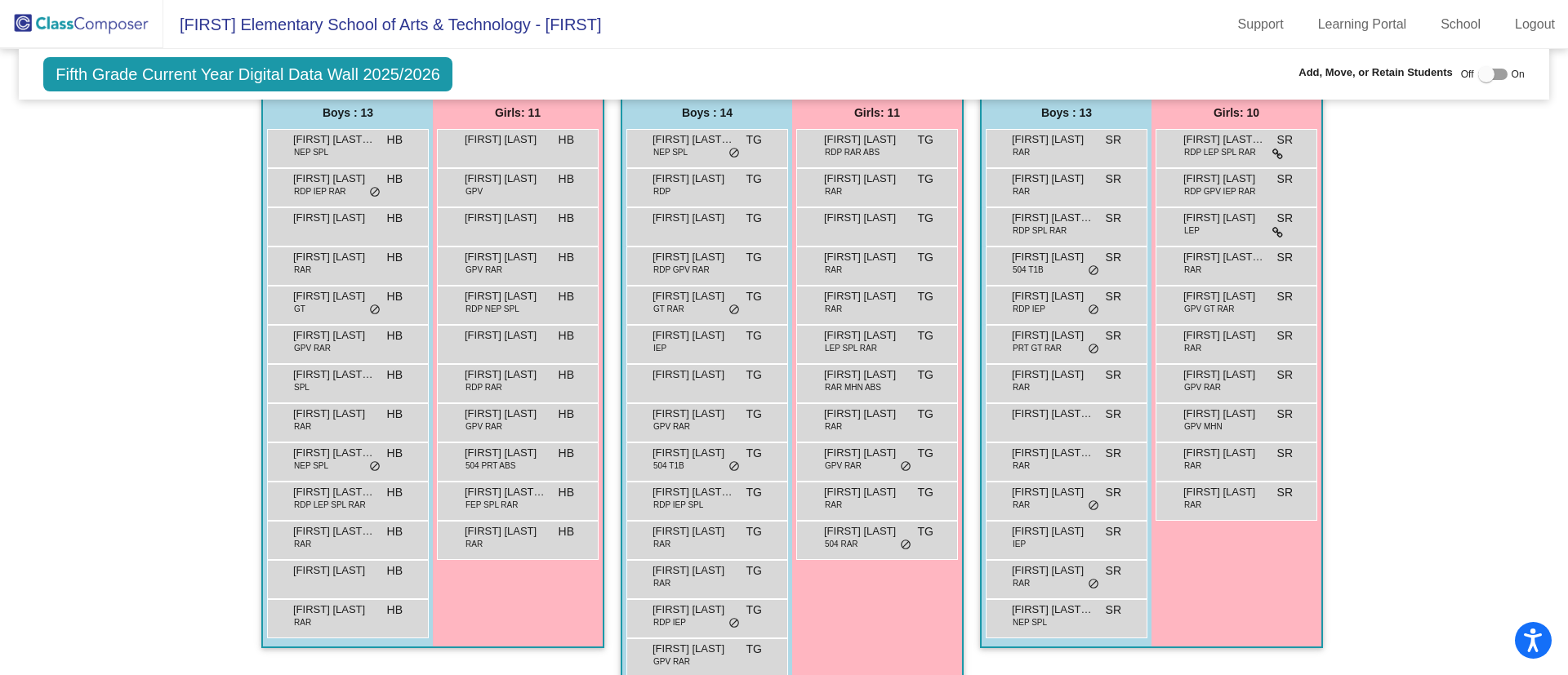scroll, scrollTop: 367, scrollLeft: 0, axis: vertical 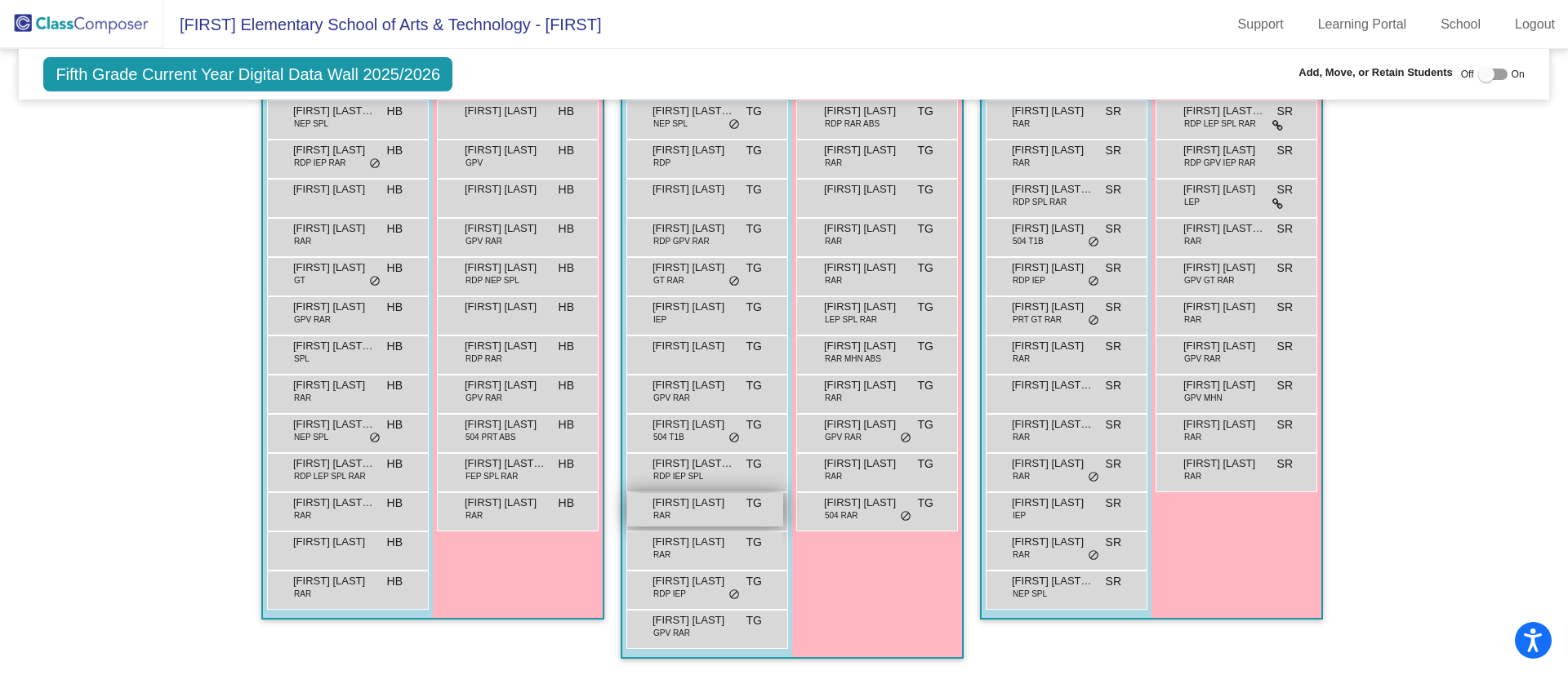 click on "Noah Martinez RAR TG lock do_not_disturb_alt" at bounding box center [705, 509] 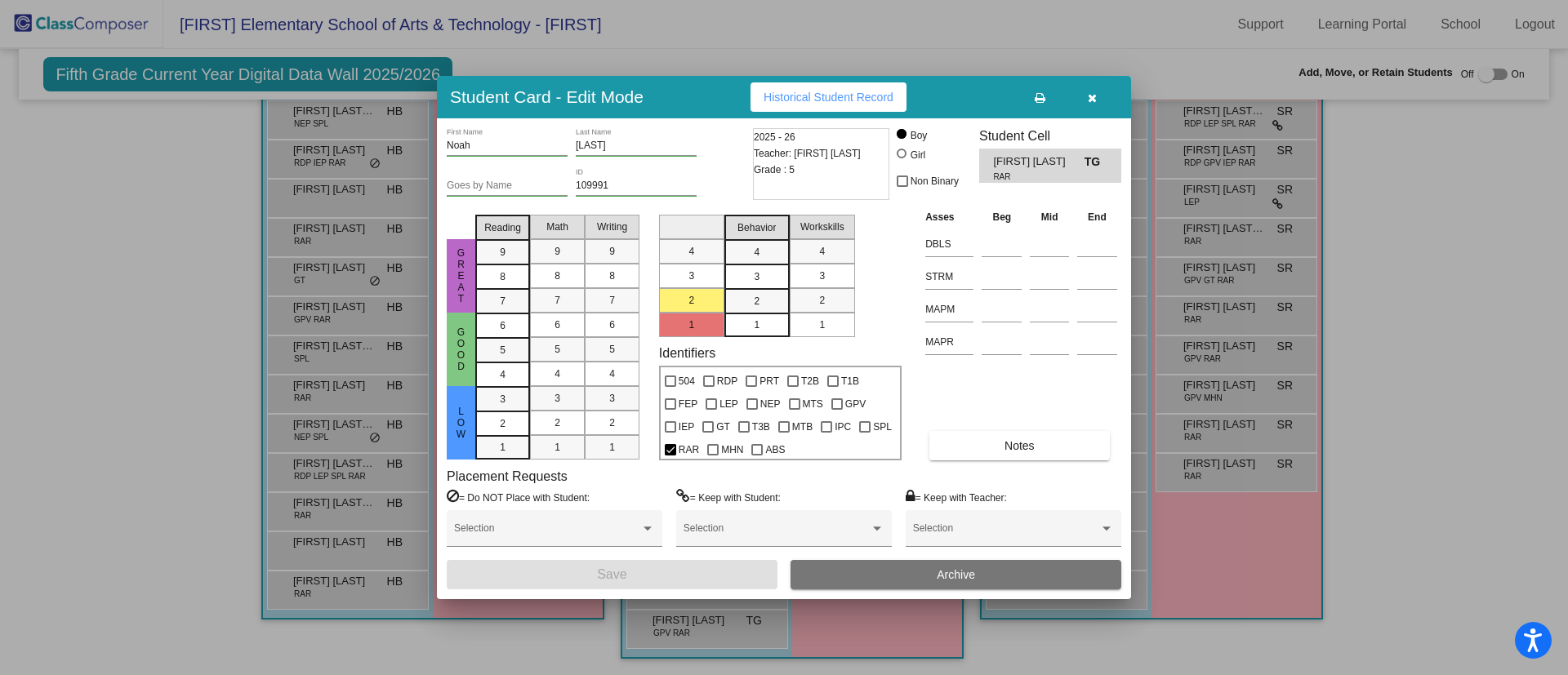 click on "Archive" at bounding box center (956, 575) 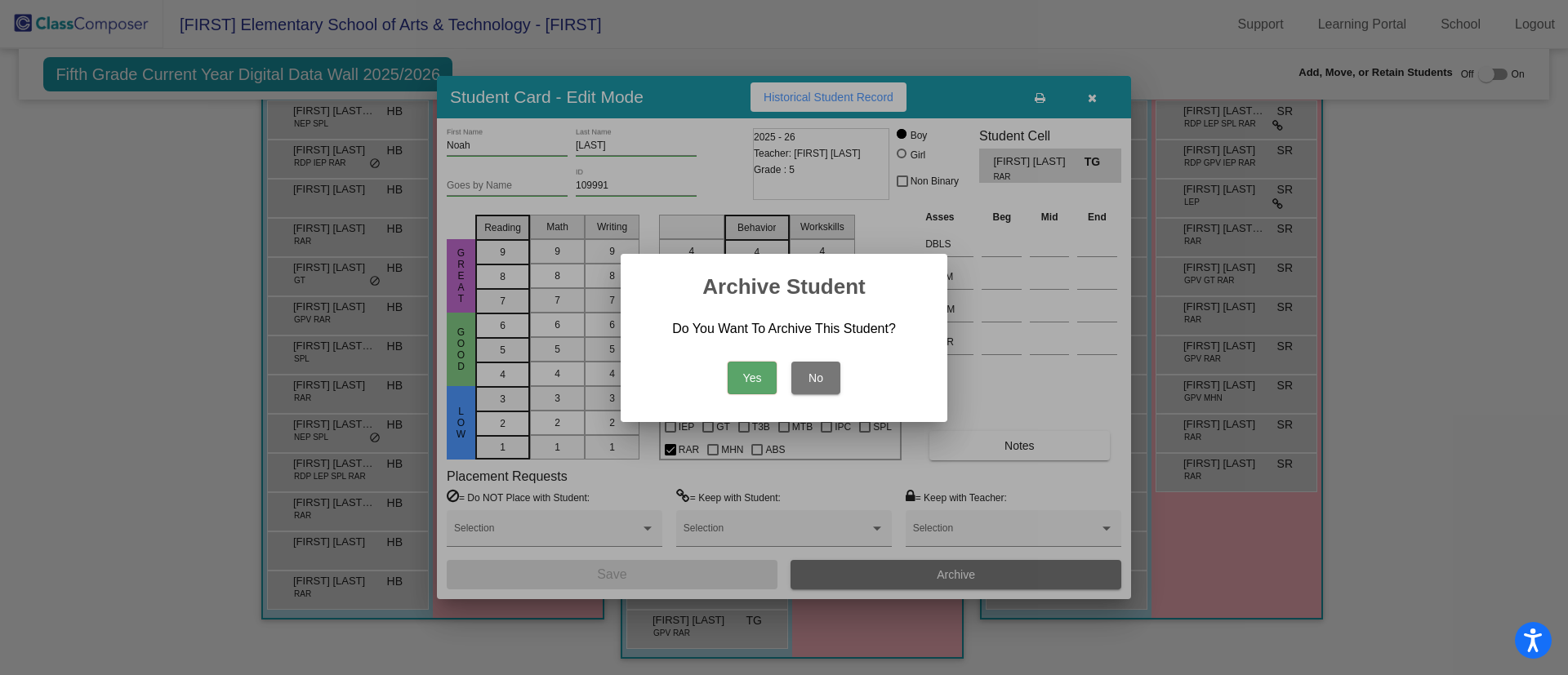 click on "Yes" at bounding box center (752, 378) 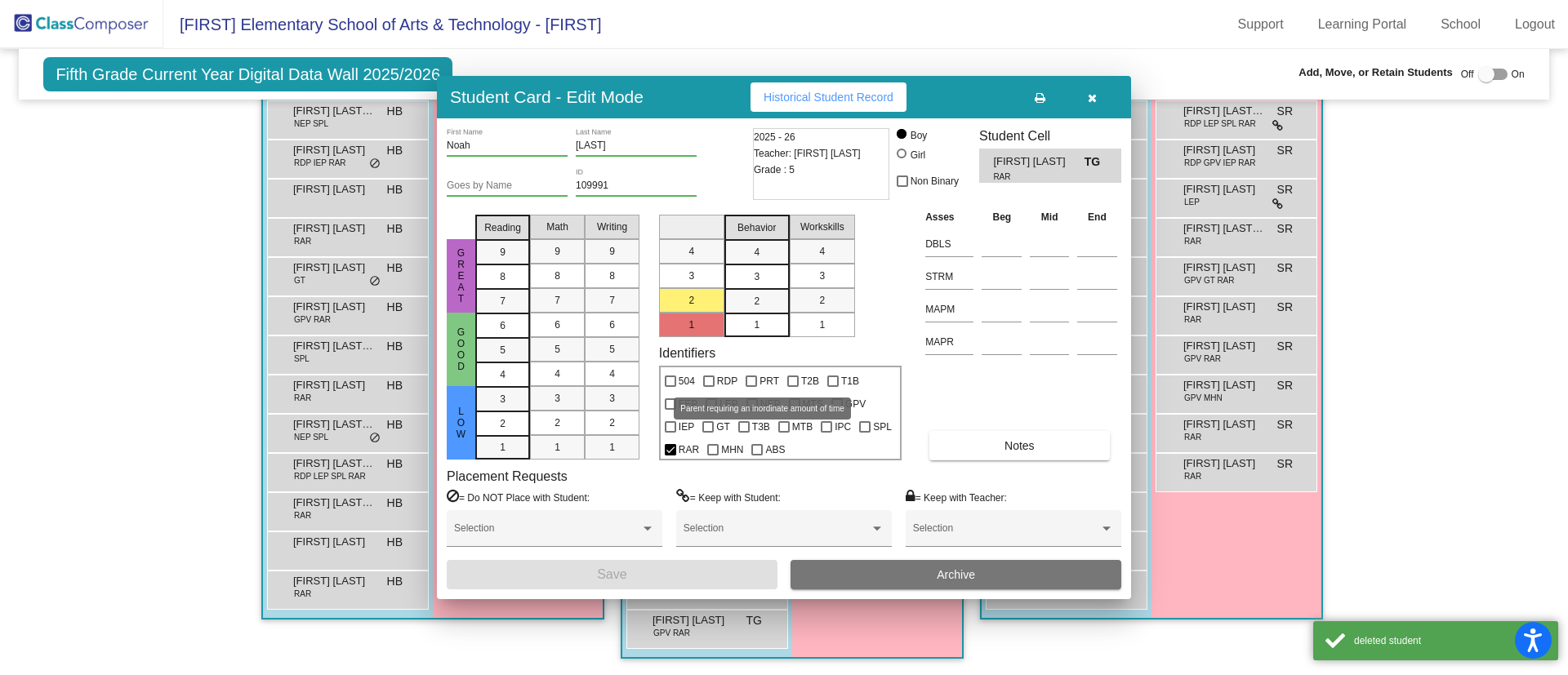 scroll, scrollTop: 328, scrollLeft: 0, axis: vertical 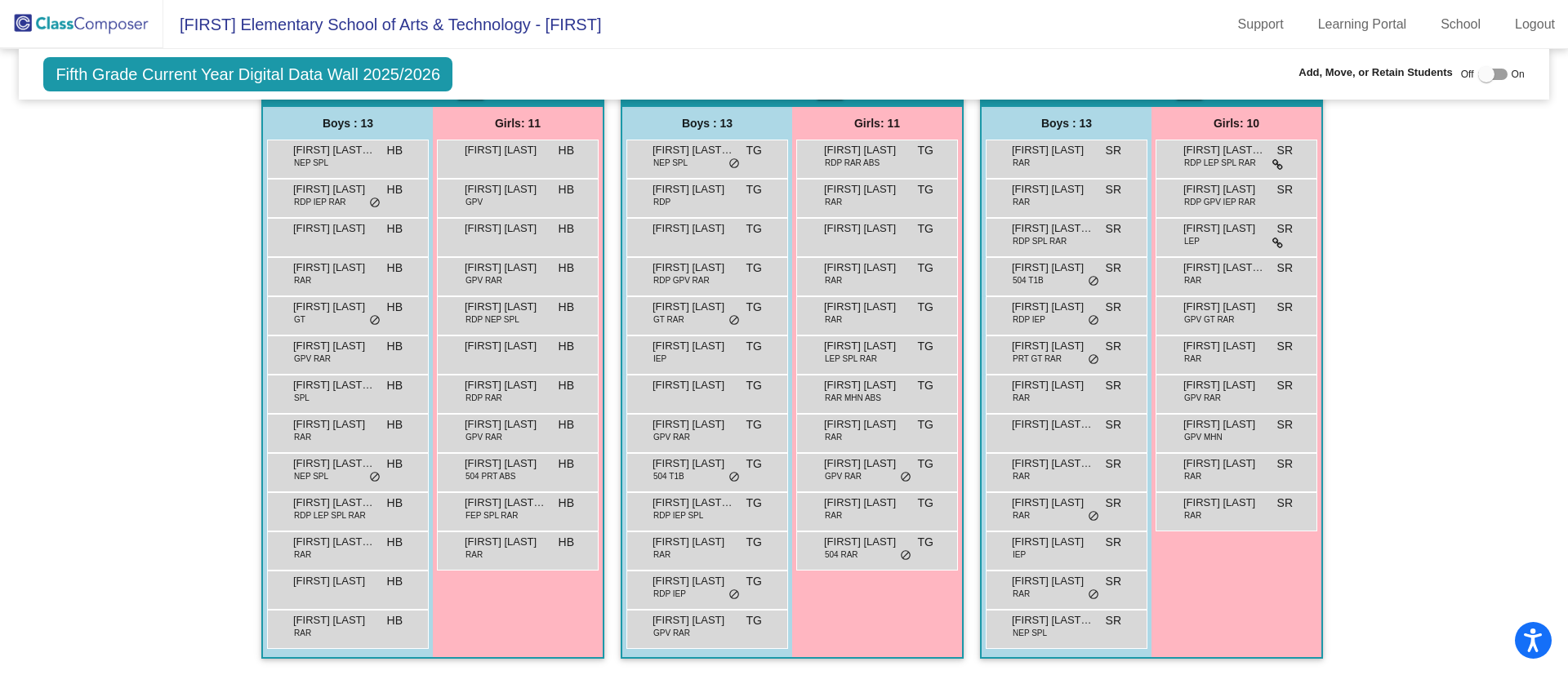drag, startPoint x: 768, startPoint y: 115, endPoint x: 308, endPoint y: 253, distance: 480.2541 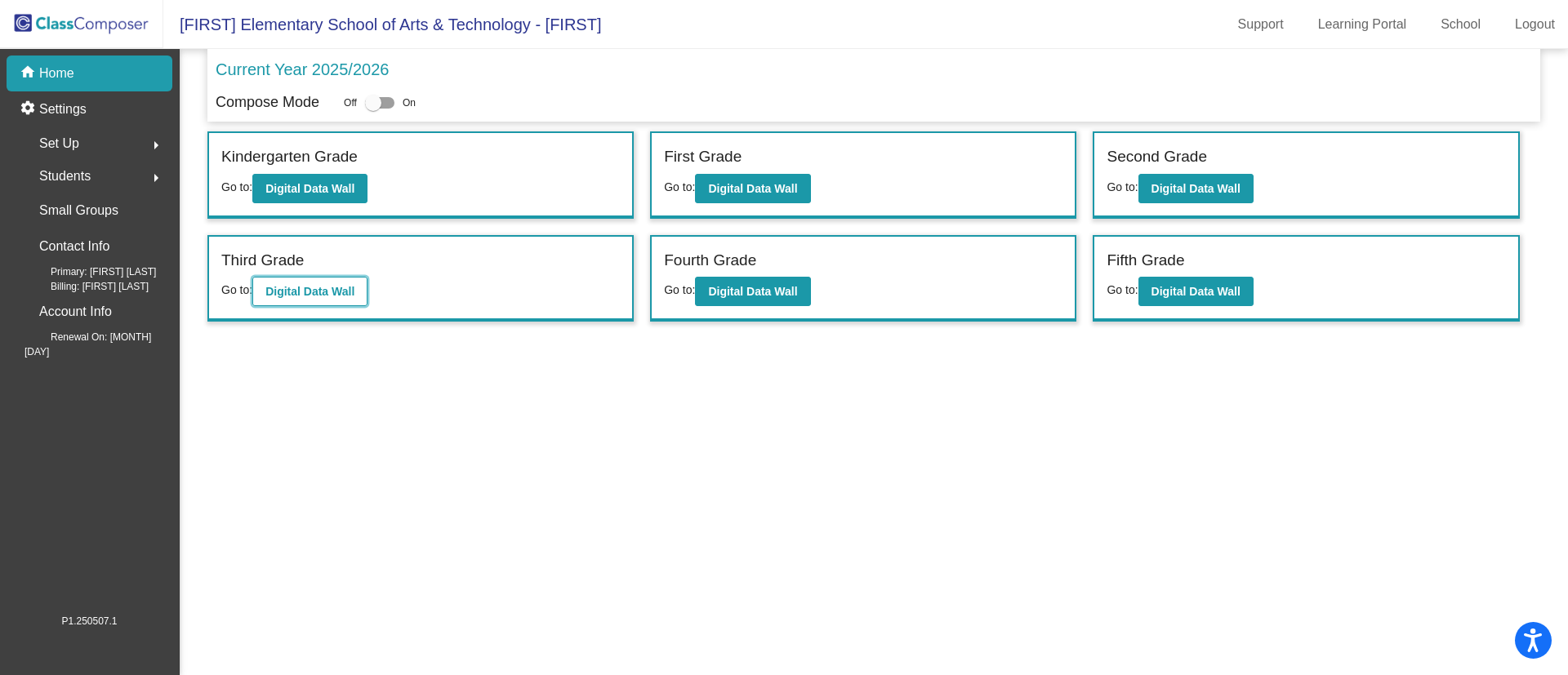 click on "Digital Data Wall" 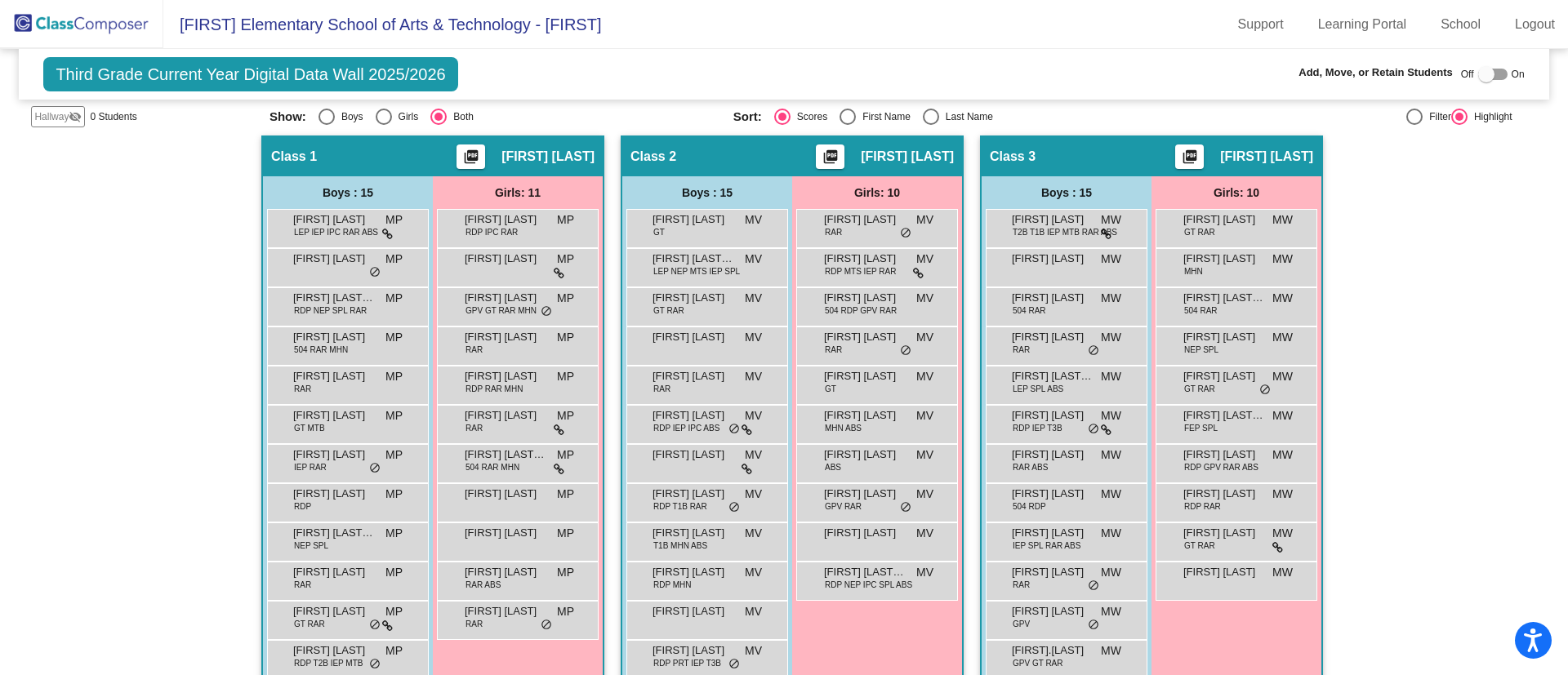 scroll, scrollTop: 122, scrollLeft: 0, axis: vertical 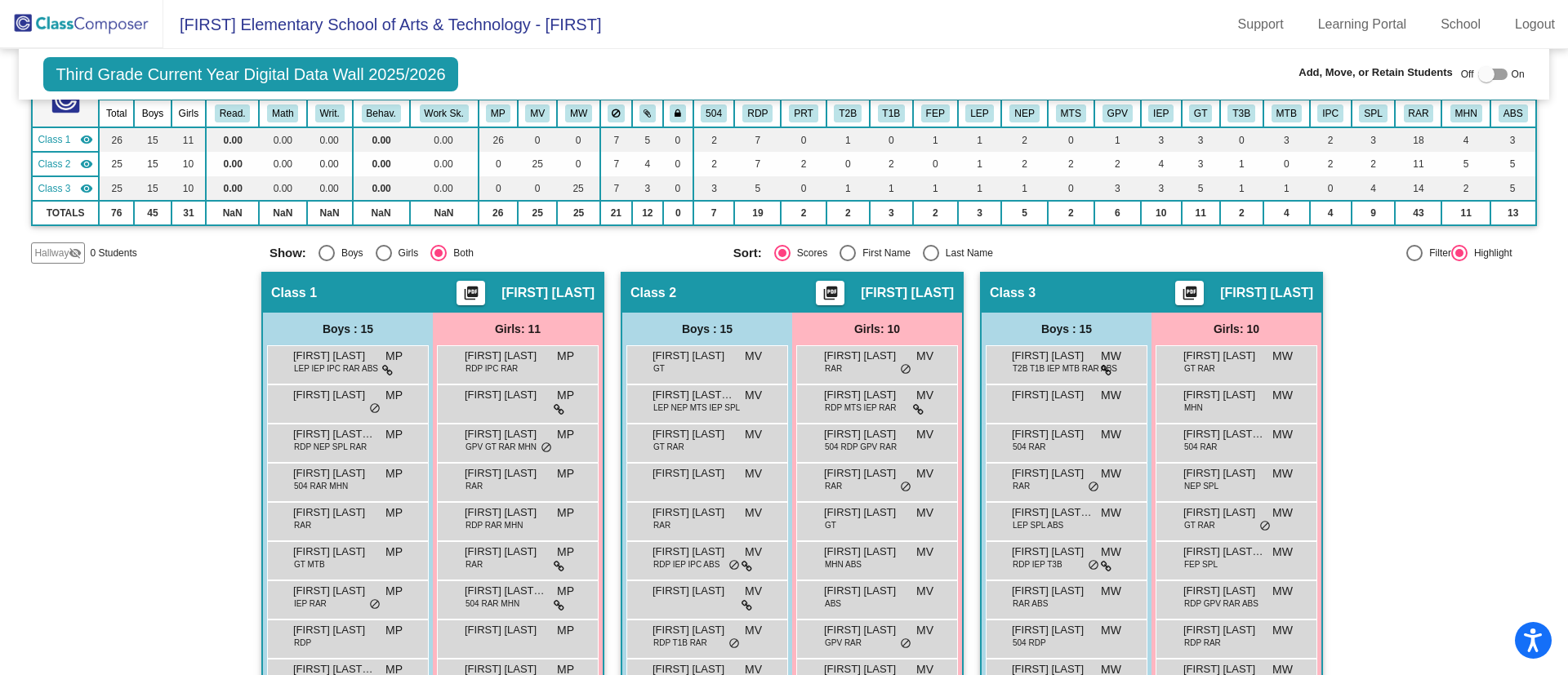 click at bounding box center [1493, 74] 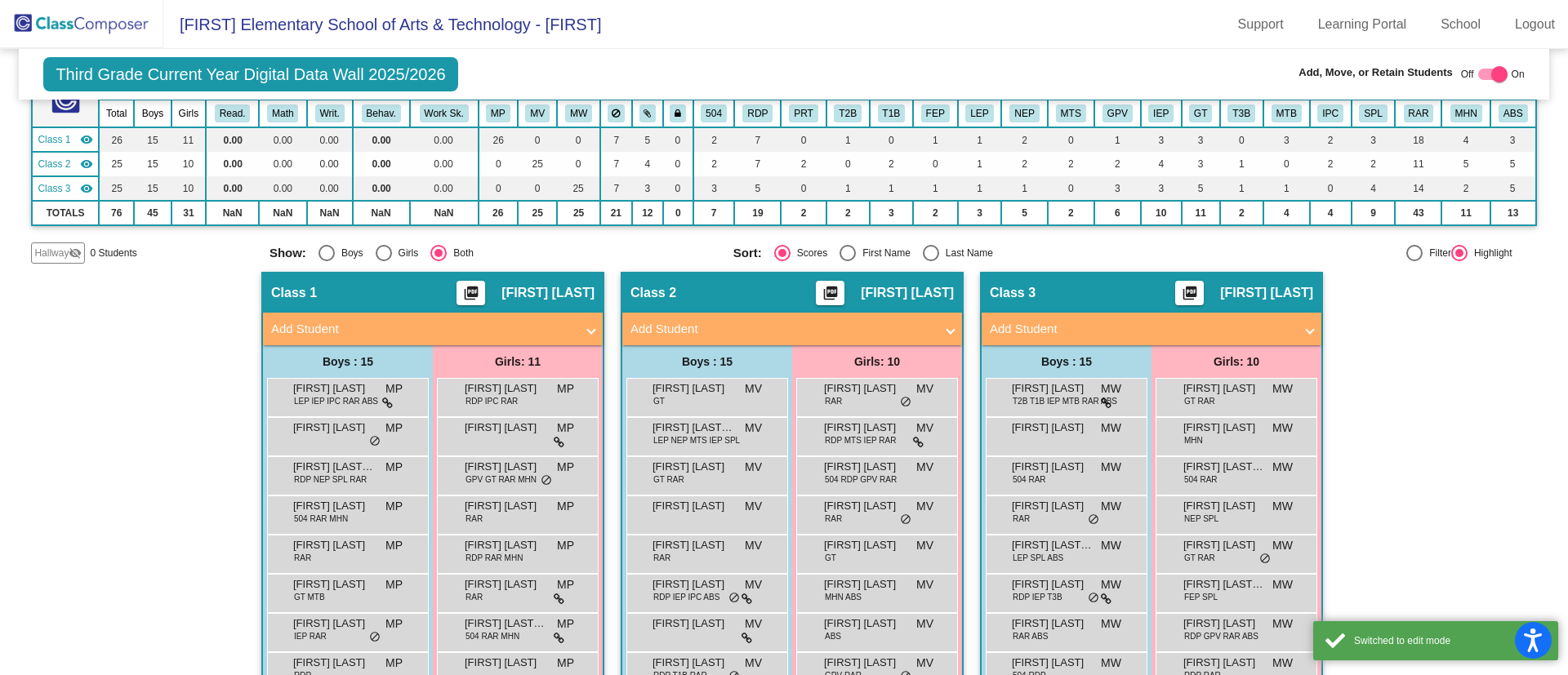 click on "Add Student" at bounding box center [782, 329] 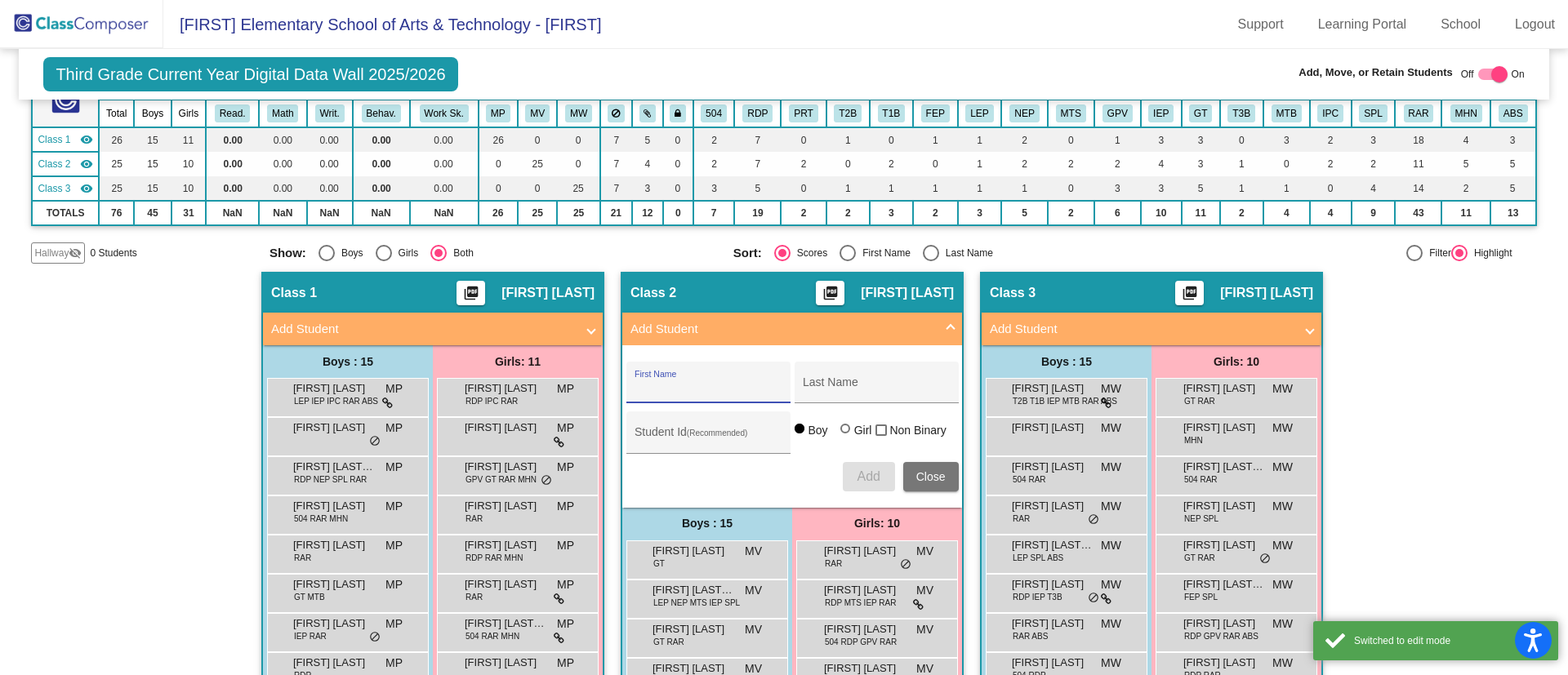 click on "First Name" at bounding box center [708, 389] 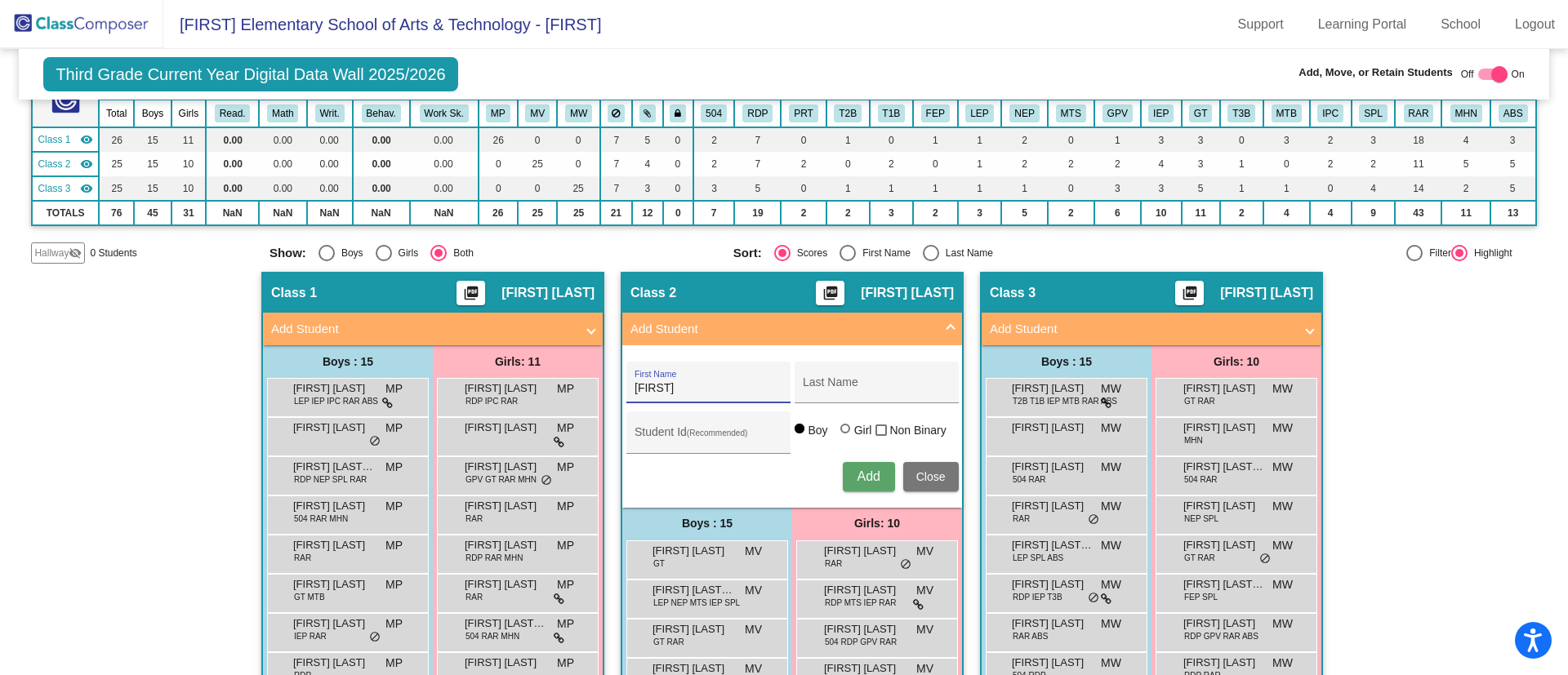 type on "Duje" 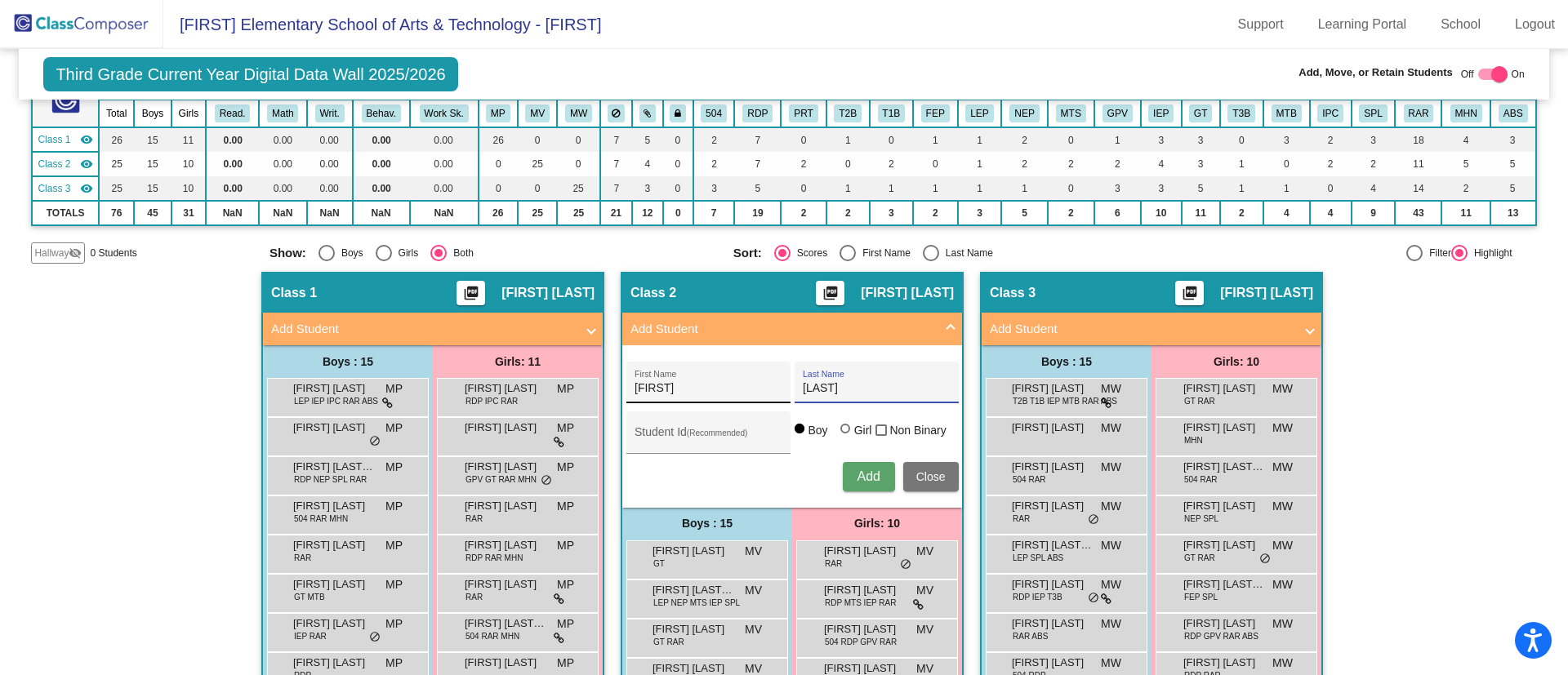 type on "Doty" 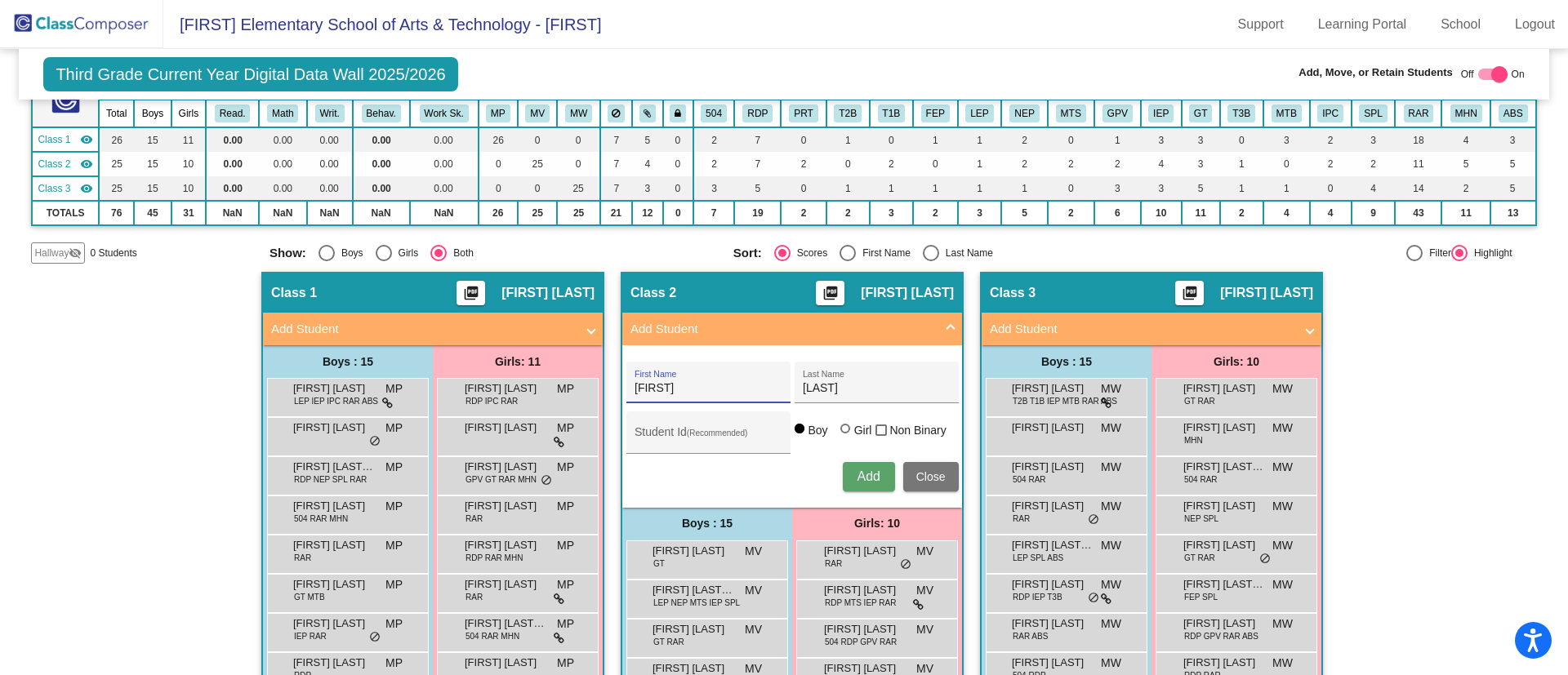 type on "Duke" 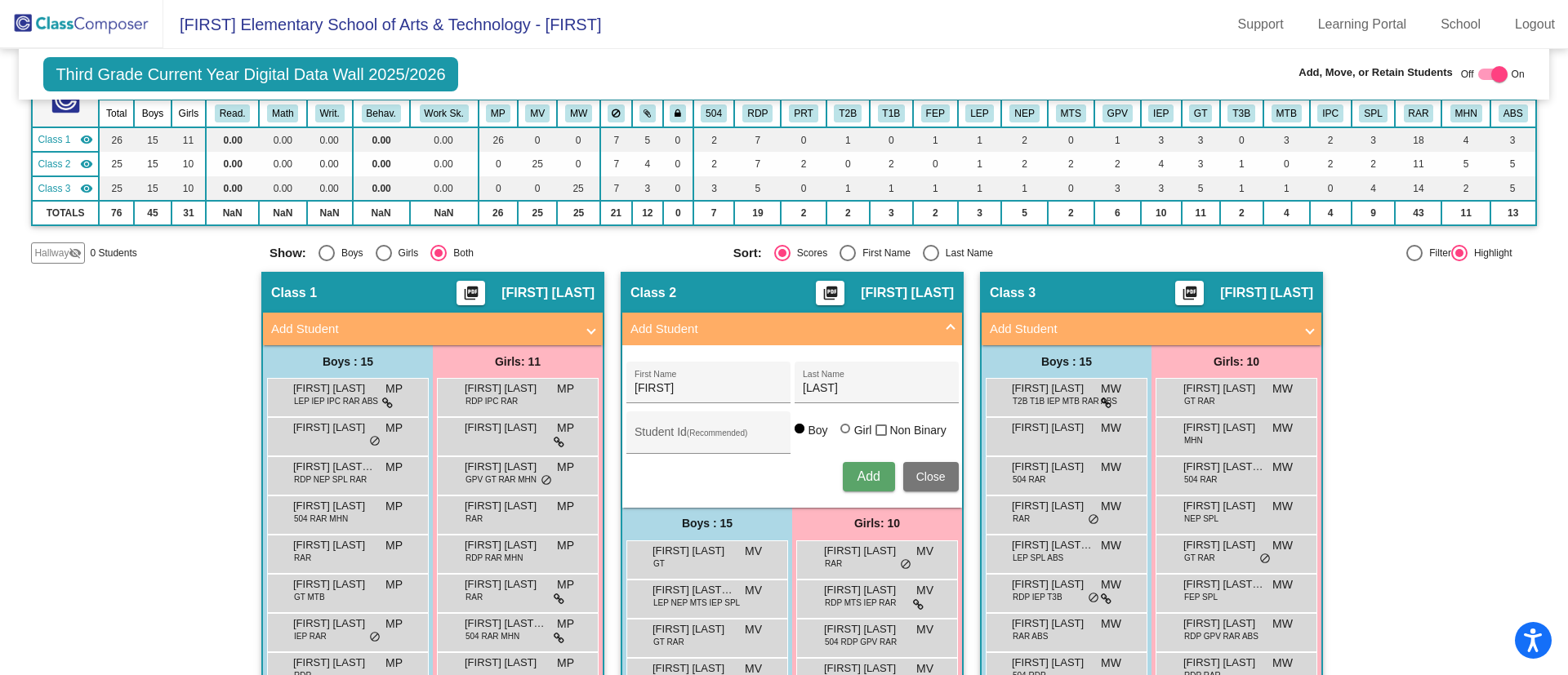 click on "Add Close" at bounding box center [792, 477] 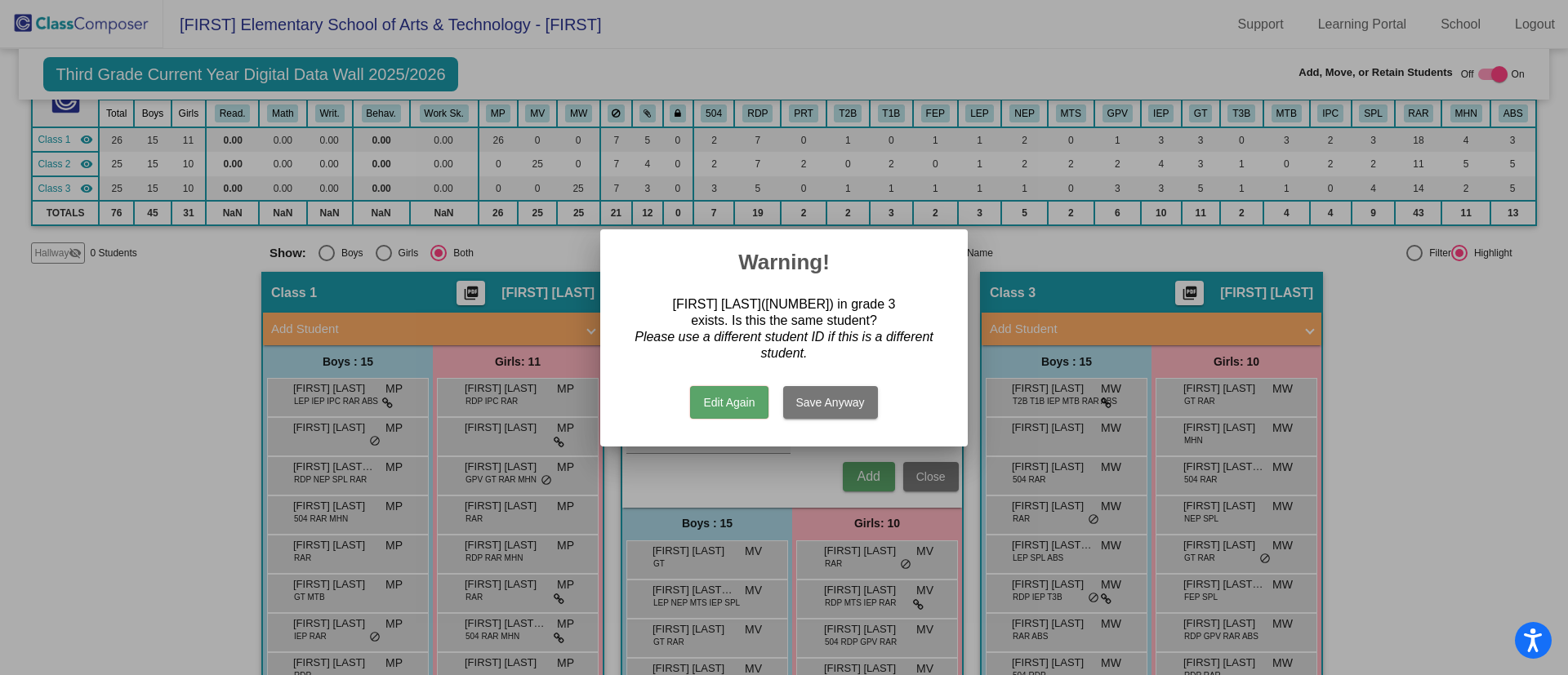 click on "Edit Again" at bounding box center [728, 402] 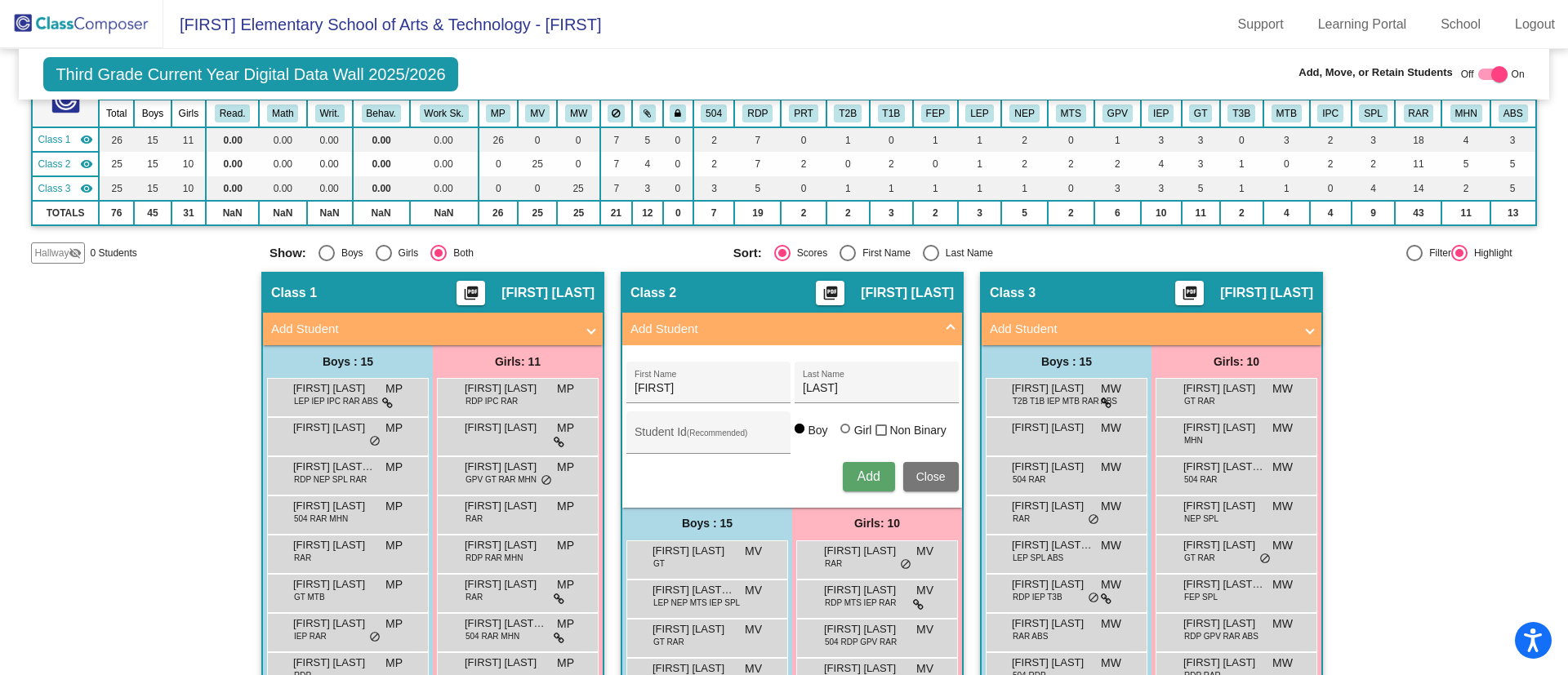 click on "Close" at bounding box center (931, 477) 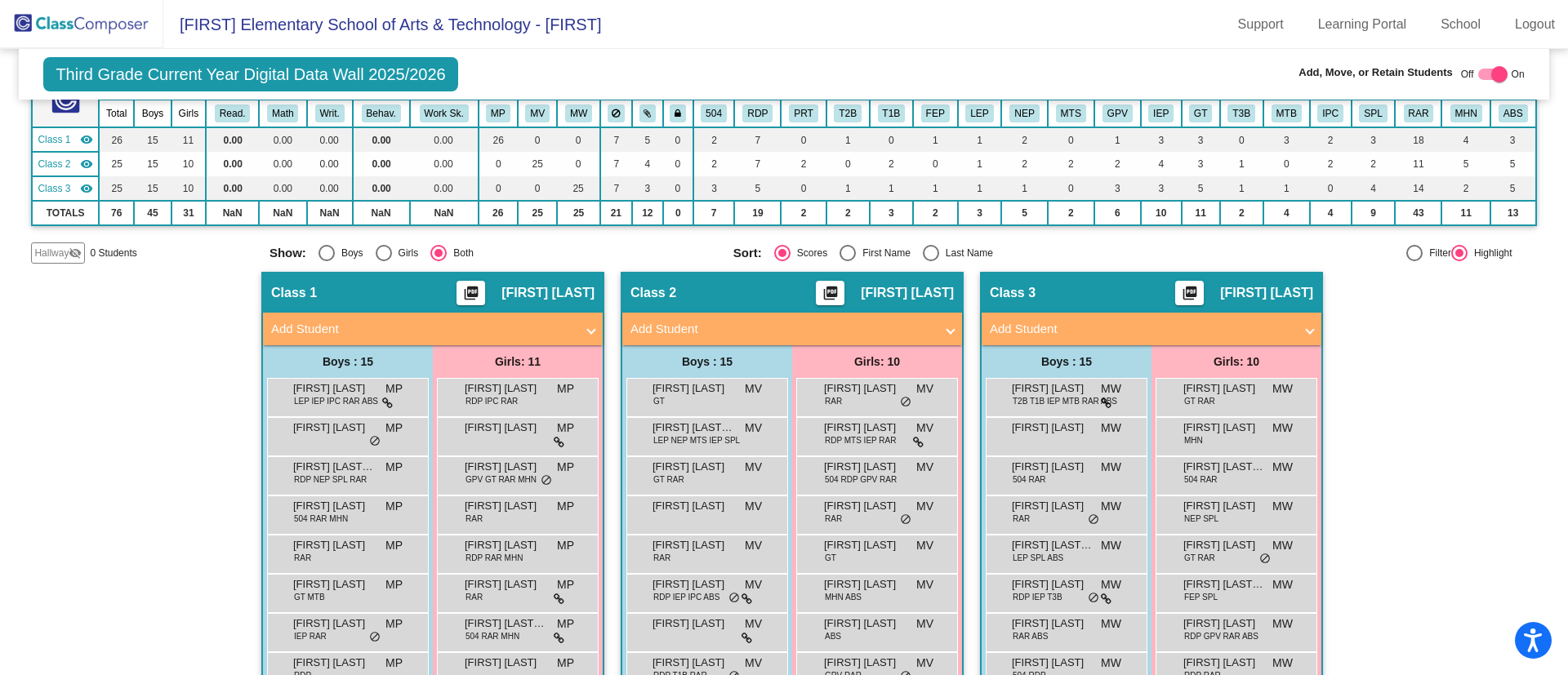 click 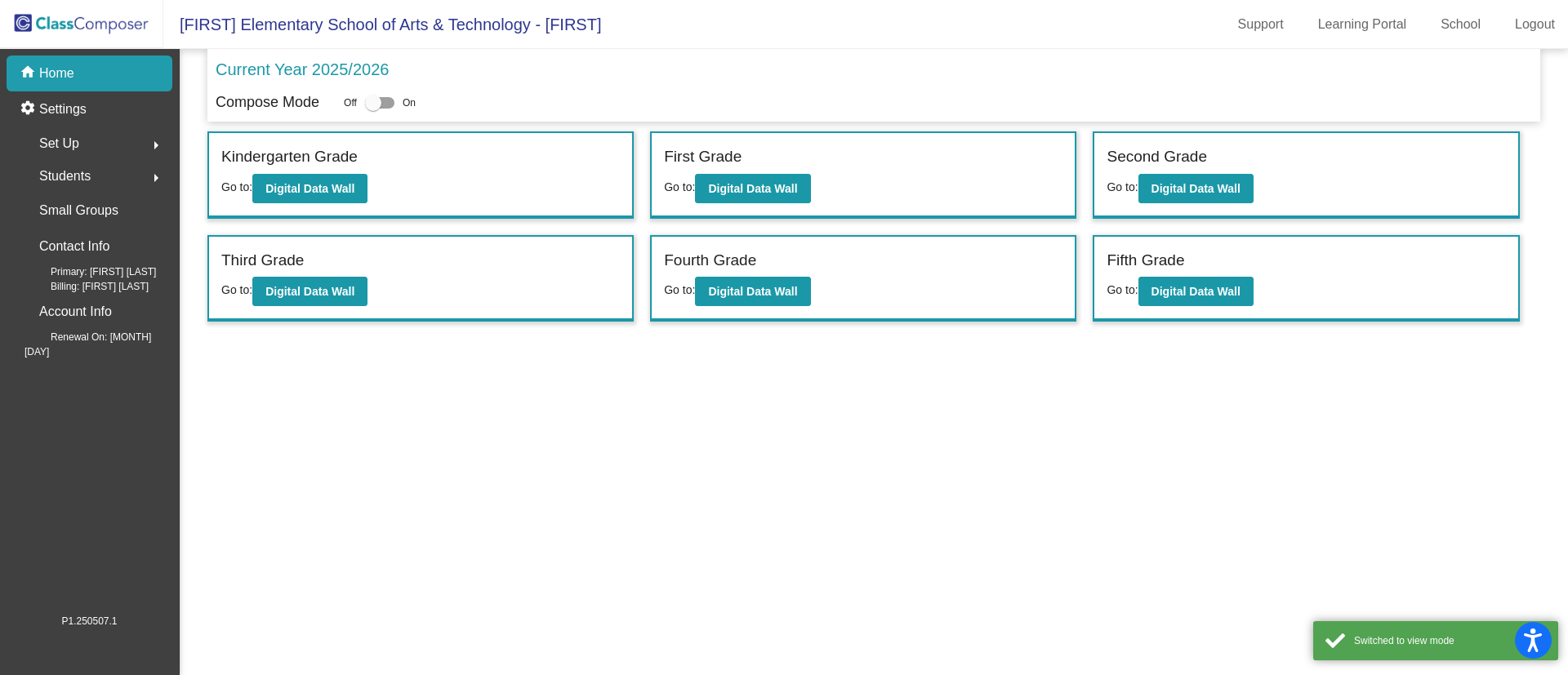 click on "Students" 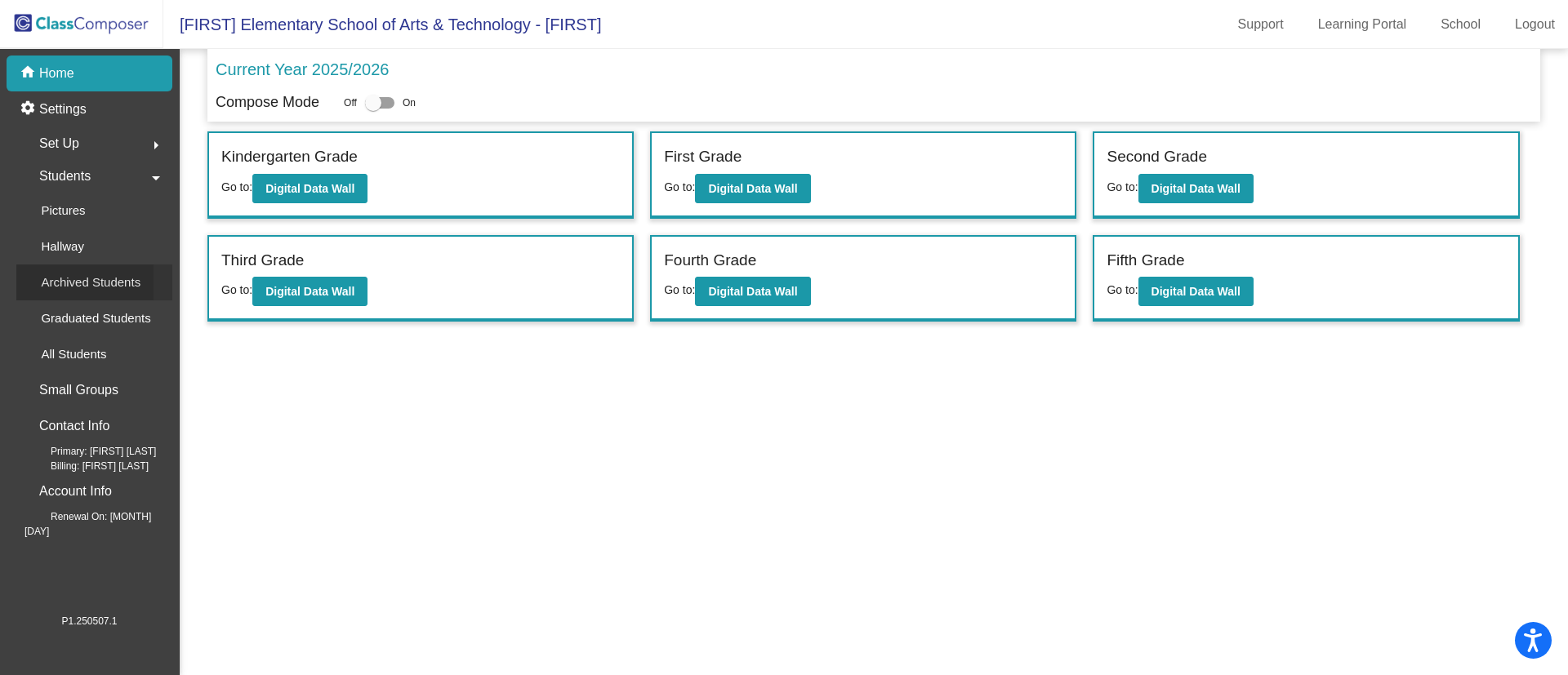 click on "Archived Students" 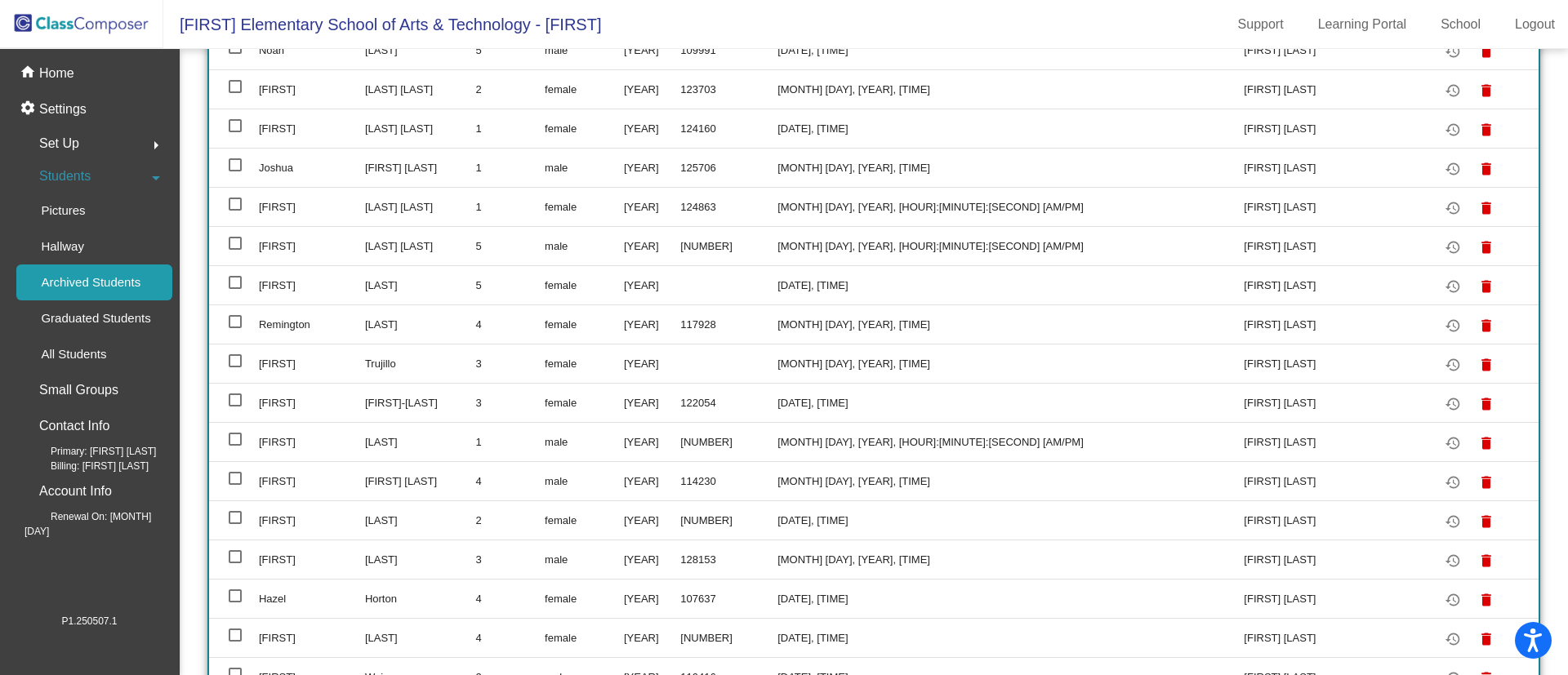 scroll, scrollTop: 309, scrollLeft: 0, axis: vertical 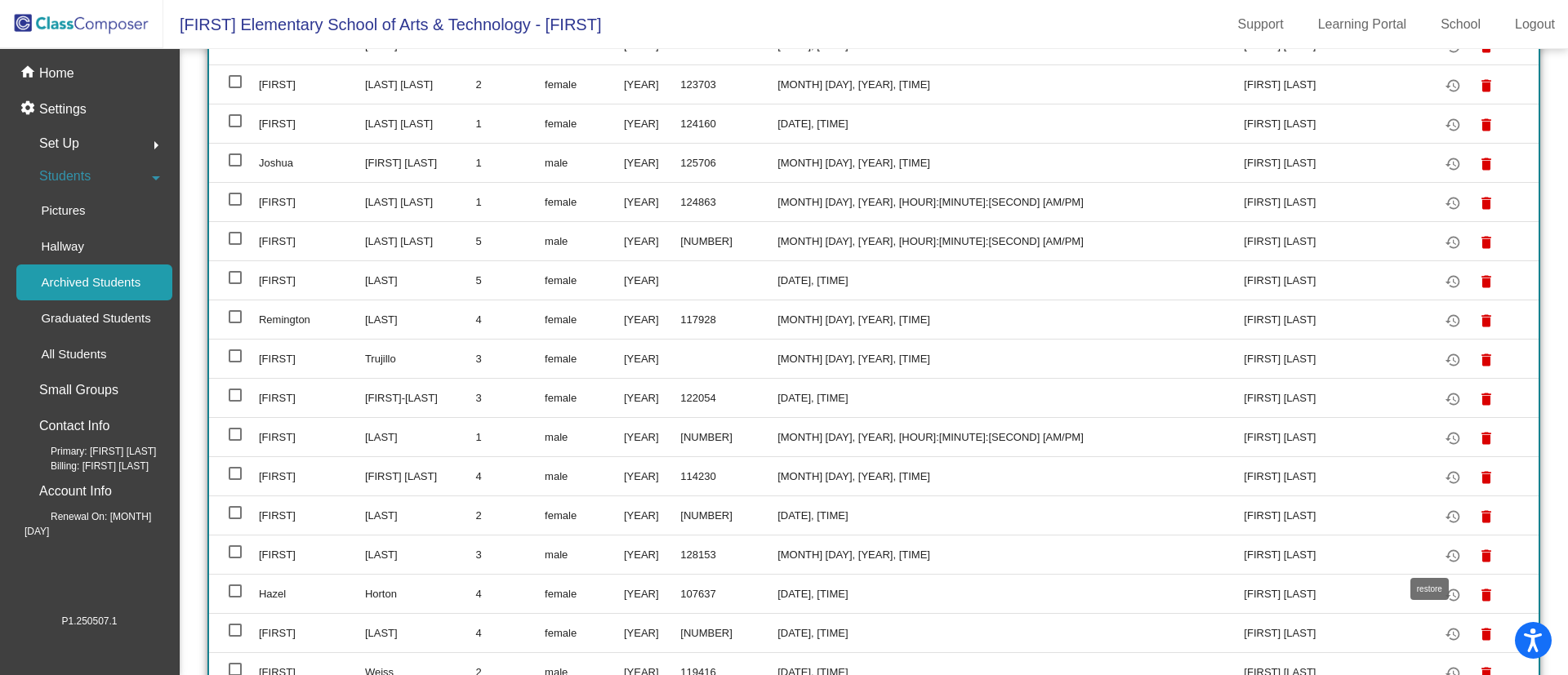 click on "restore" 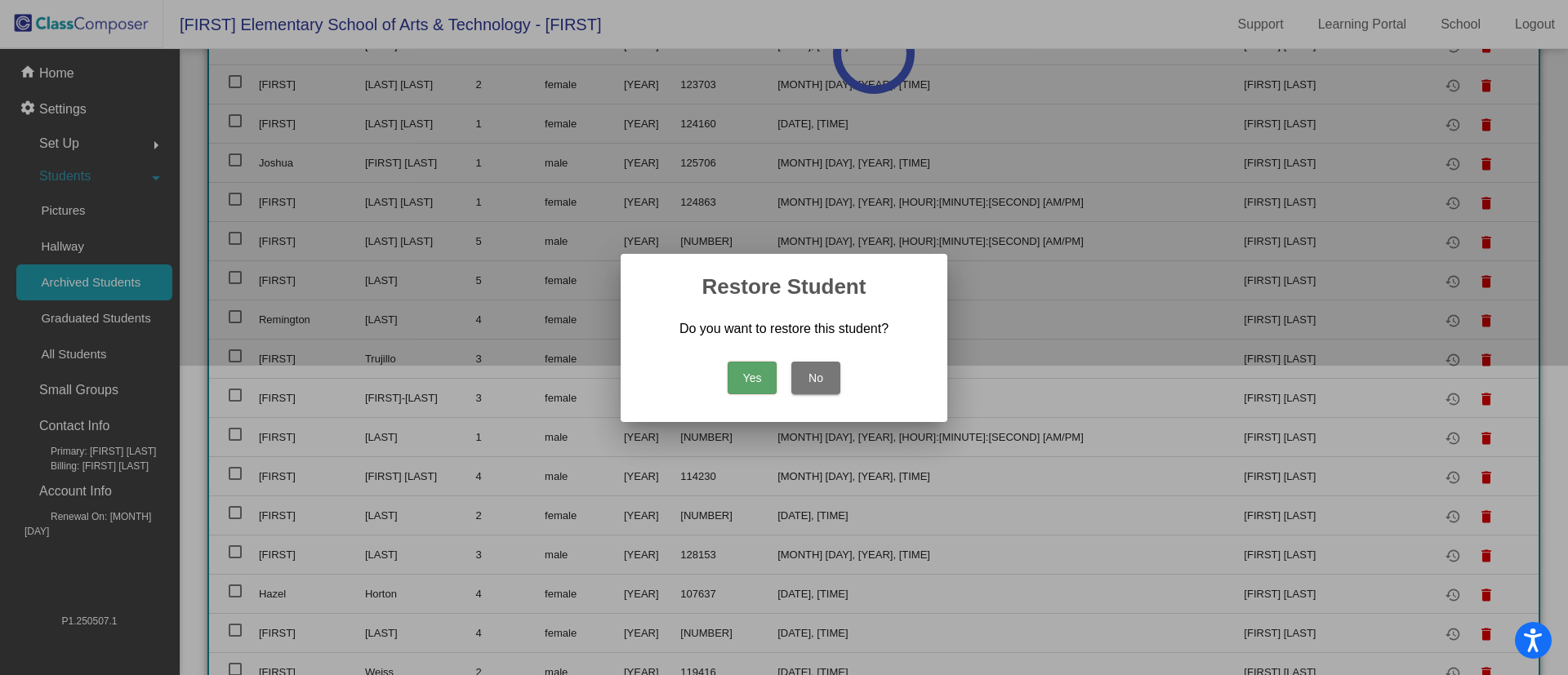 click on "Yes" at bounding box center (752, 378) 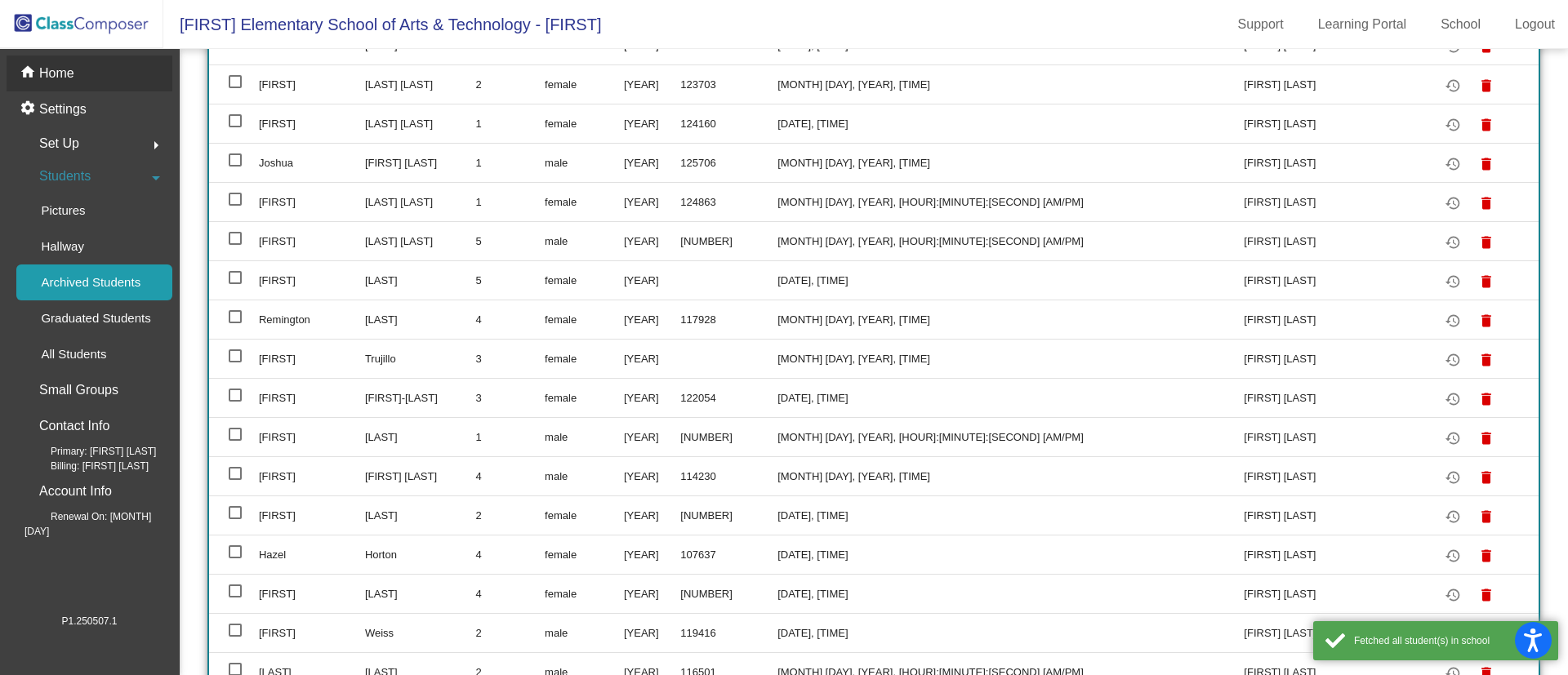 click on "Home" 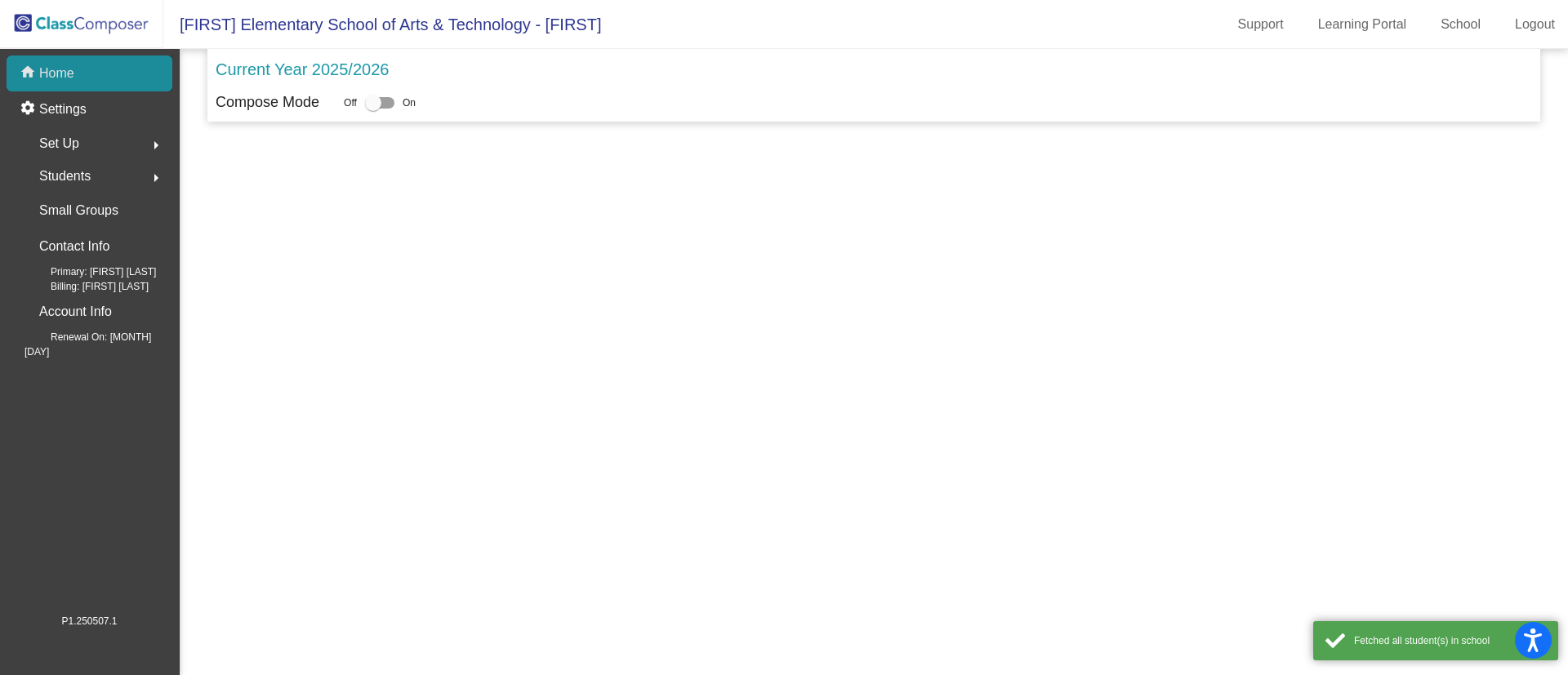 scroll, scrollTop: 0, scrollLeft: 0, axis: both 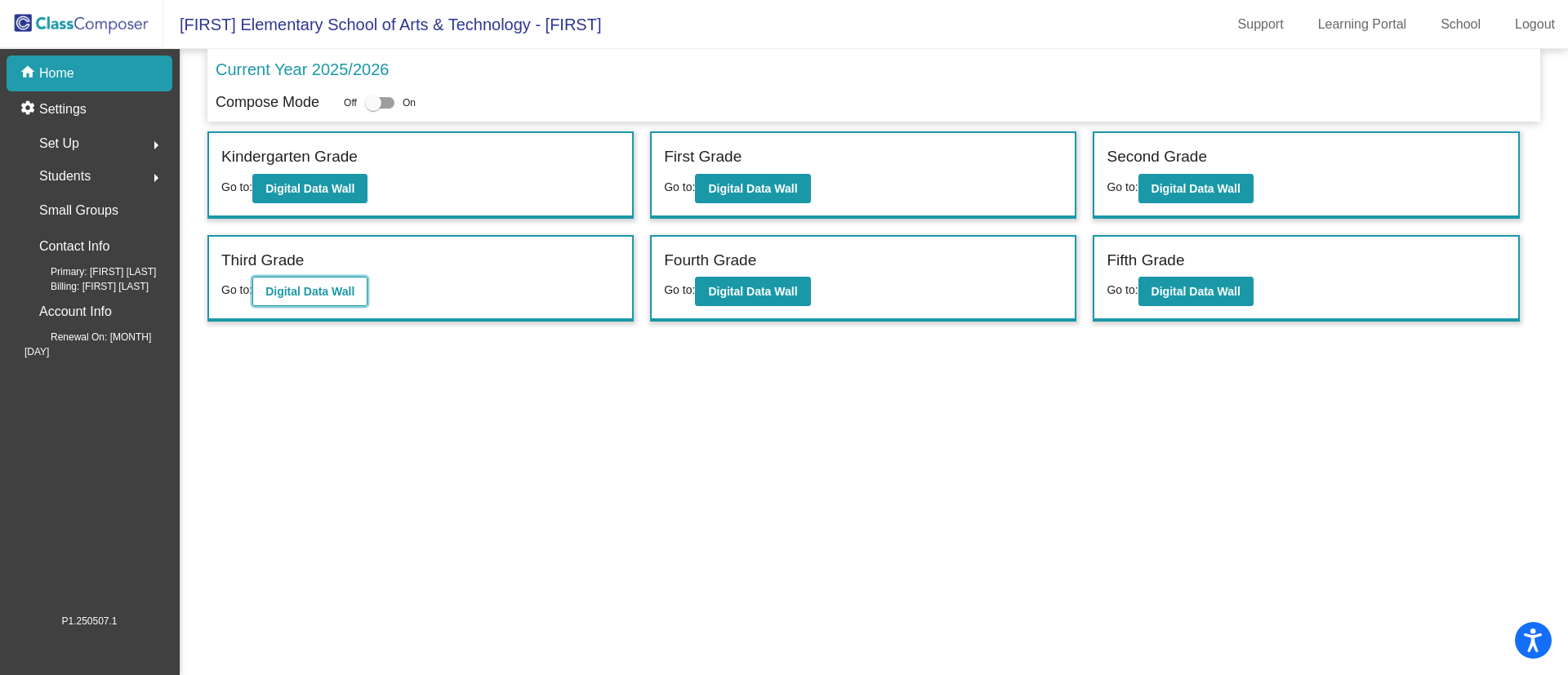 click on "Digital Data Wall" 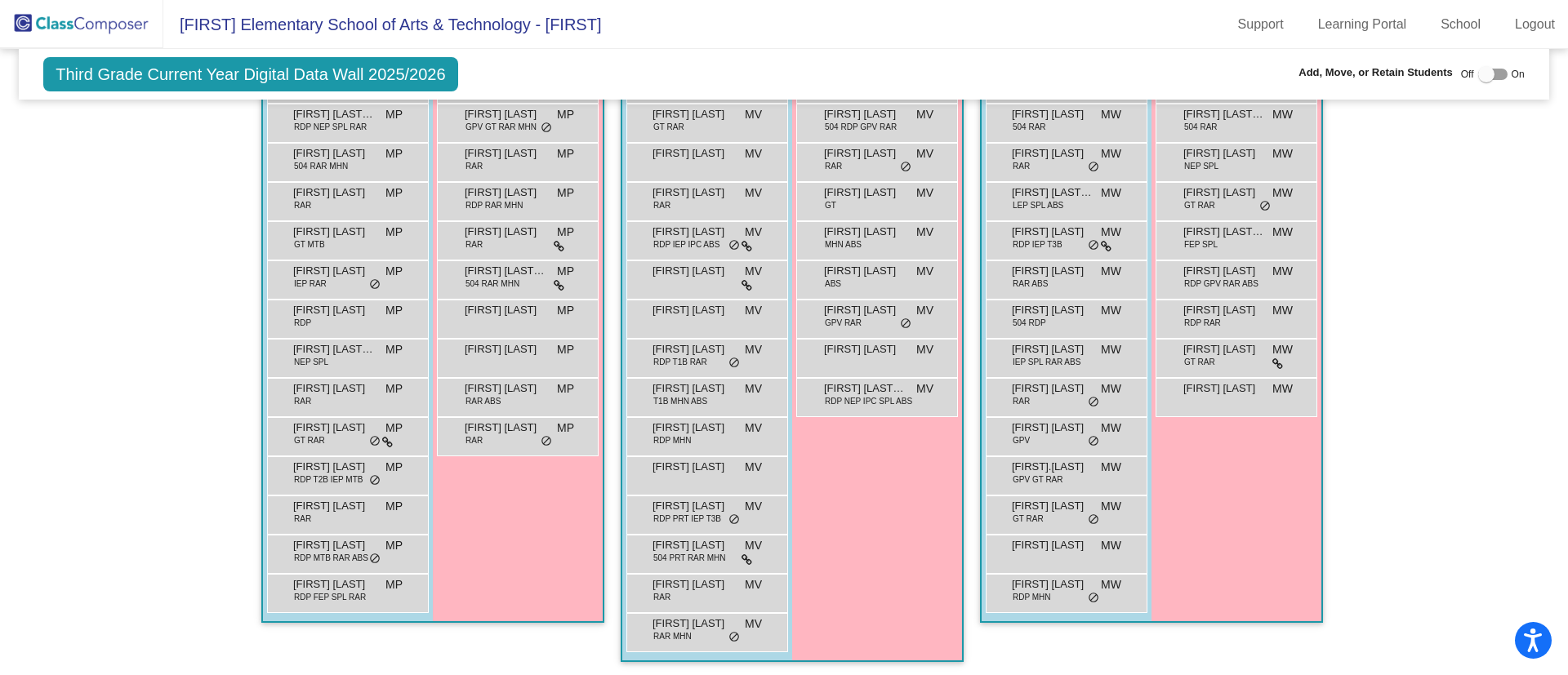 scroll, scrollTop: 446, scrollLeft: 0, axis: vertical 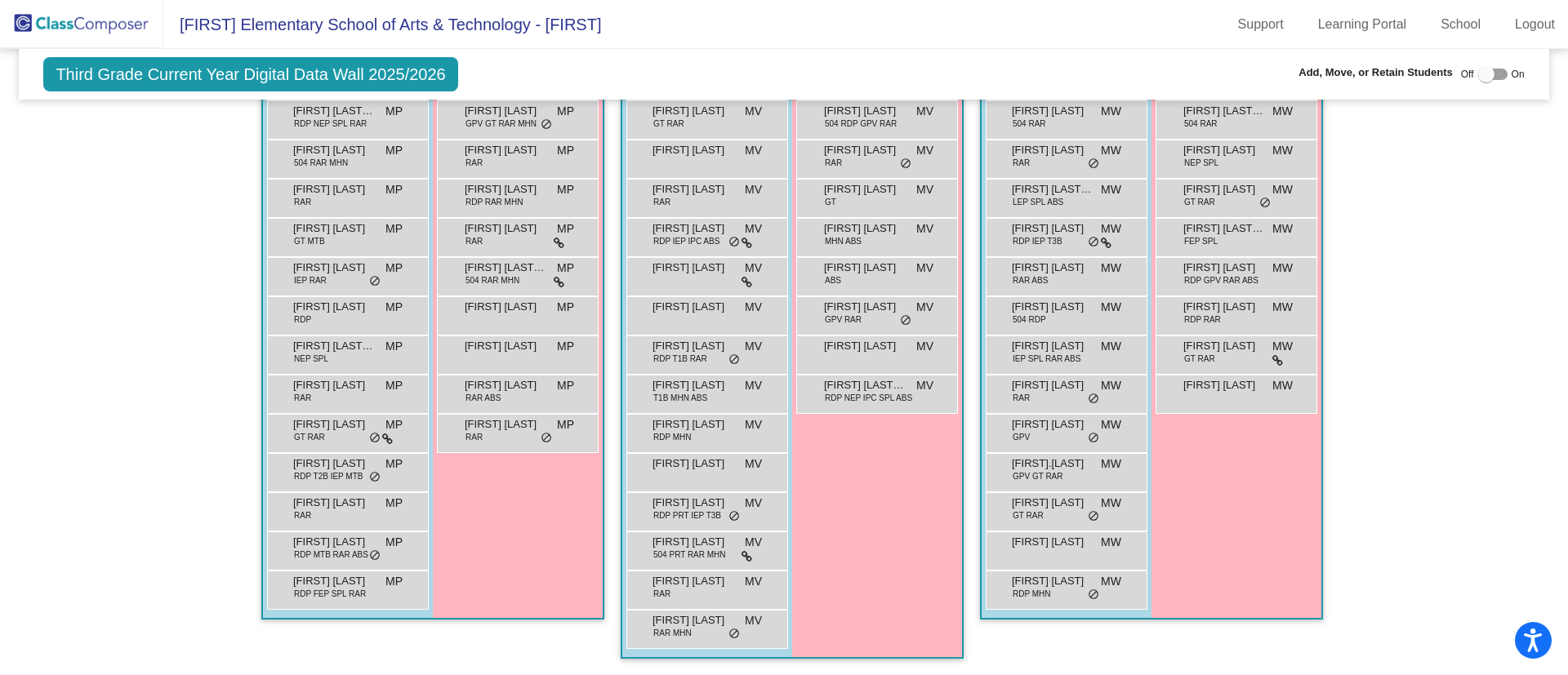 click 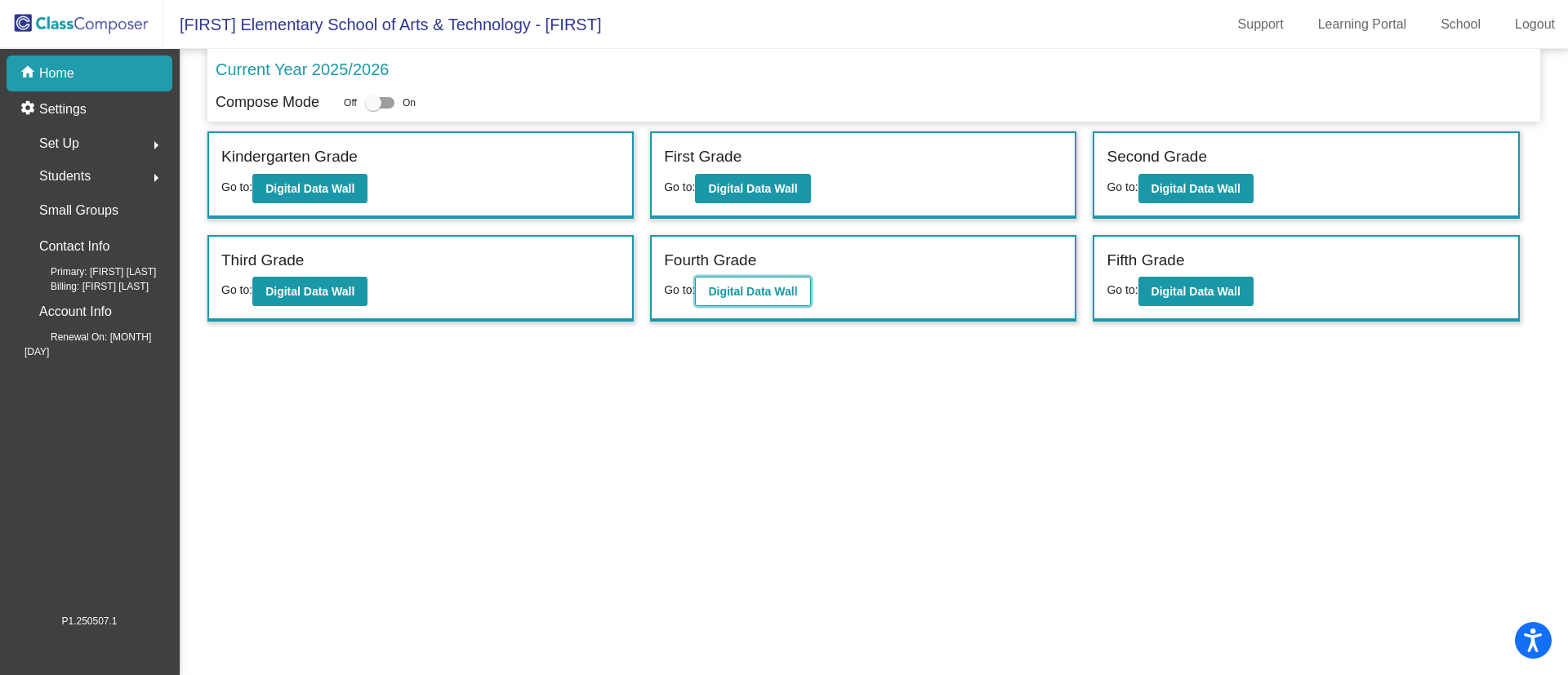 click on "Digital Data Wall" 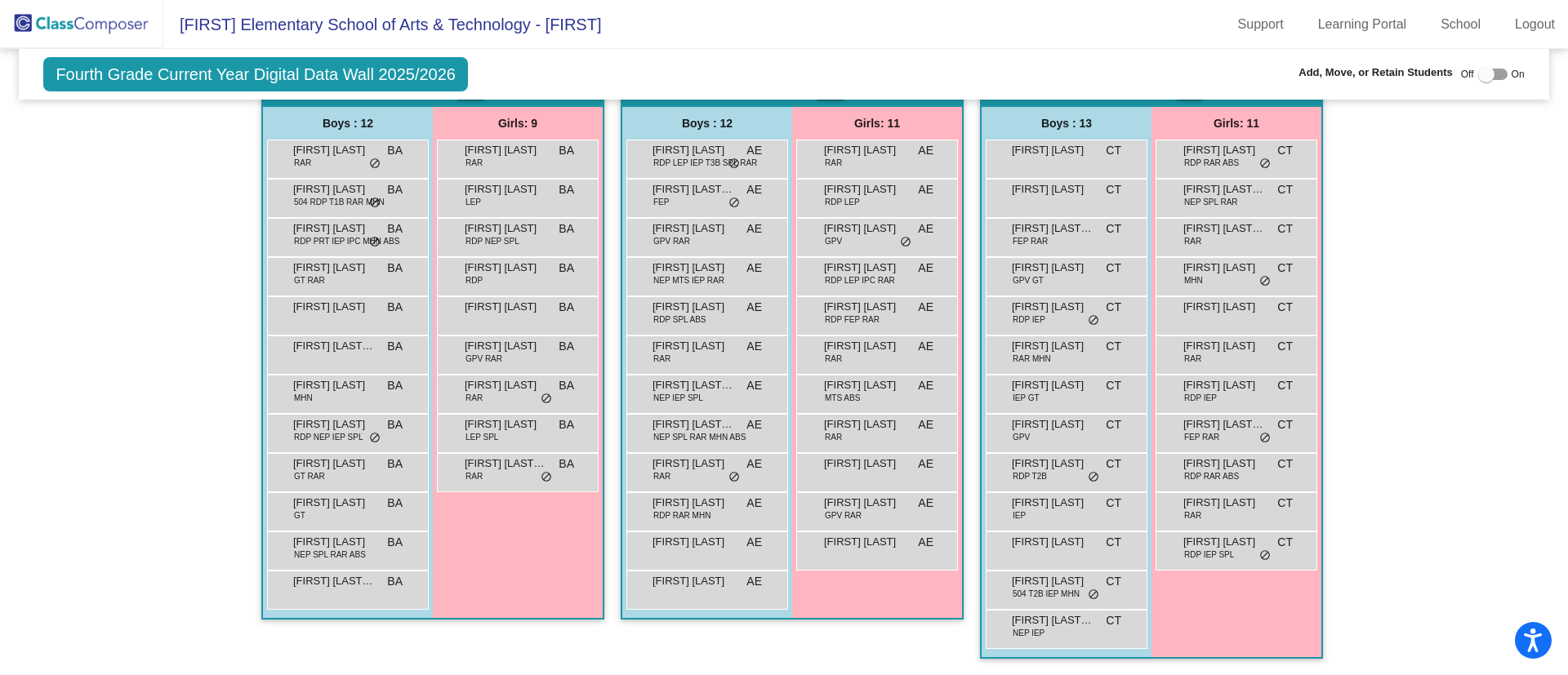 scroll, scrollTop: 318, scrollLeft: 0, axis: vertical 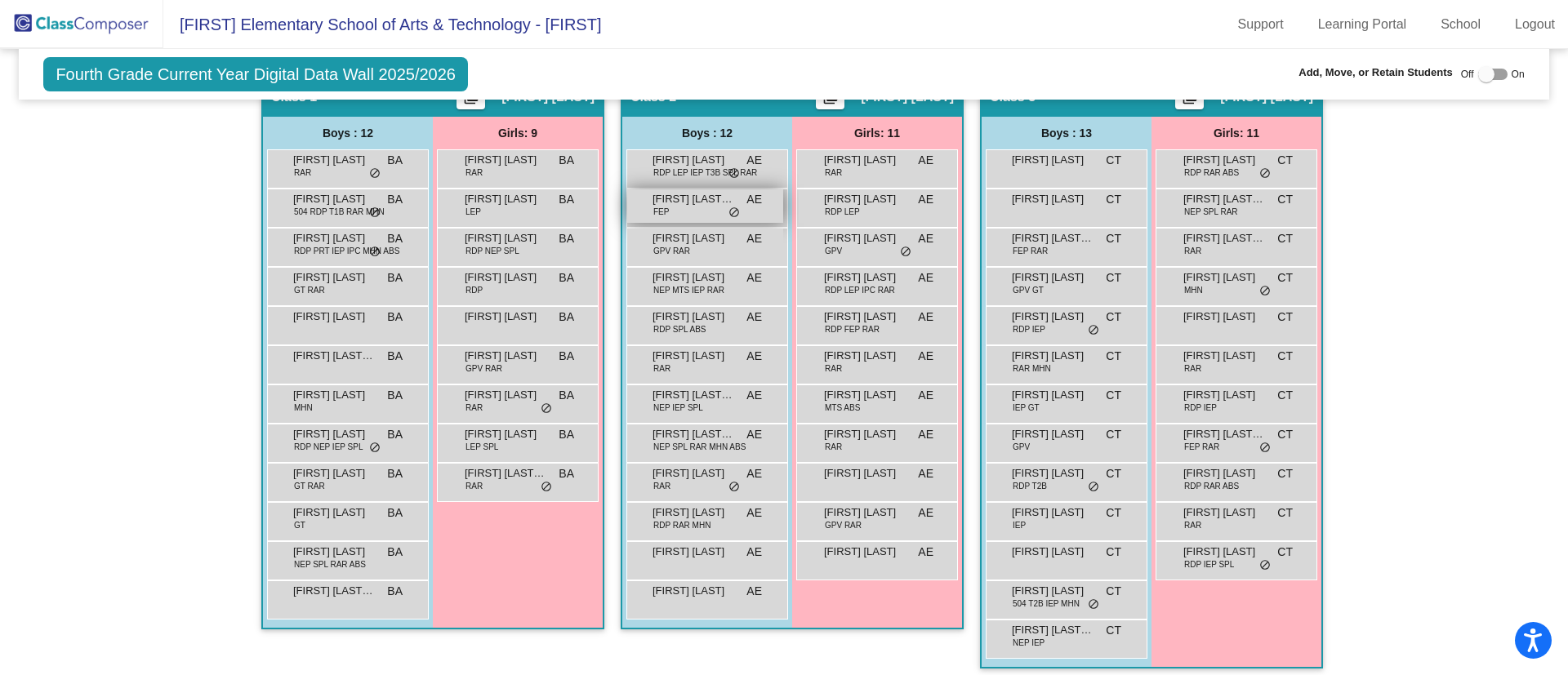 click on "FEP" at bounding box center (661, 211) 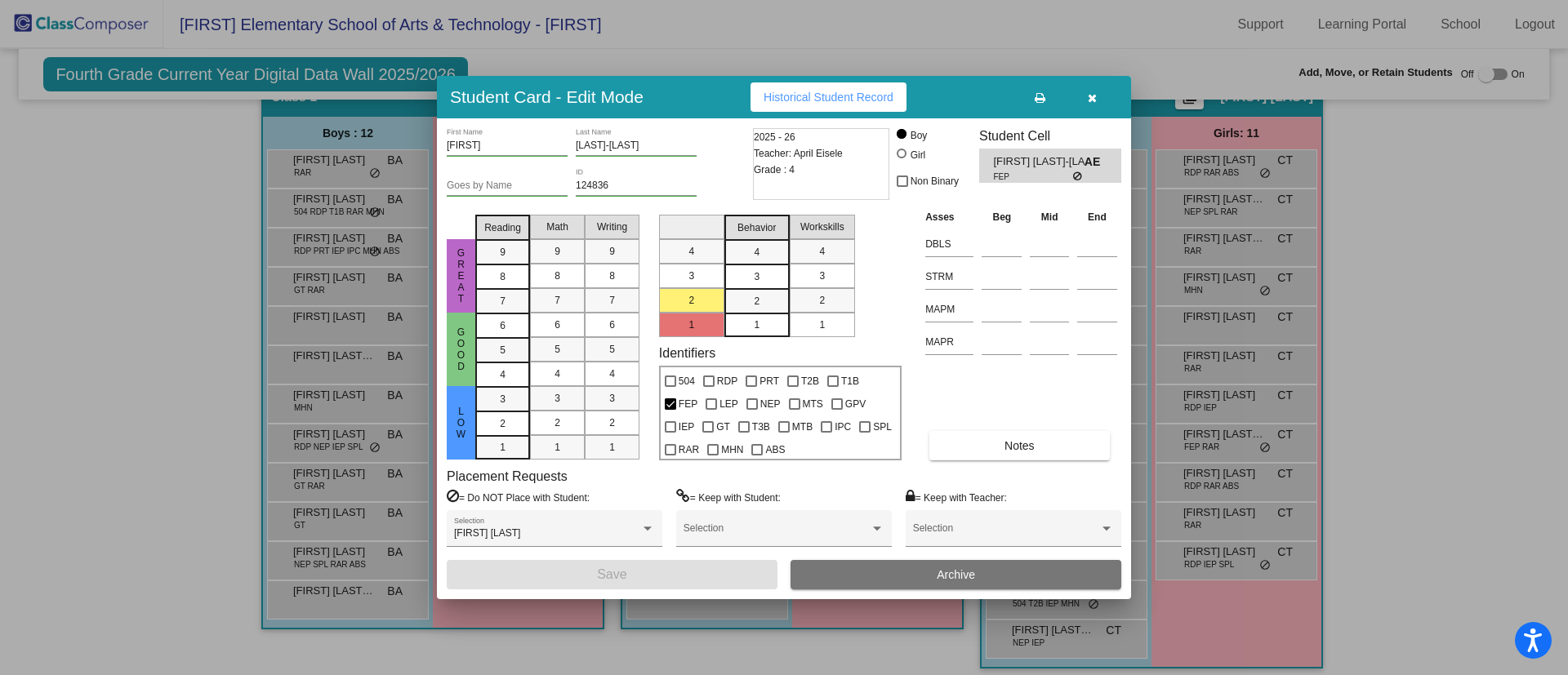 click on "Archive" at bounding box center (956, 575) 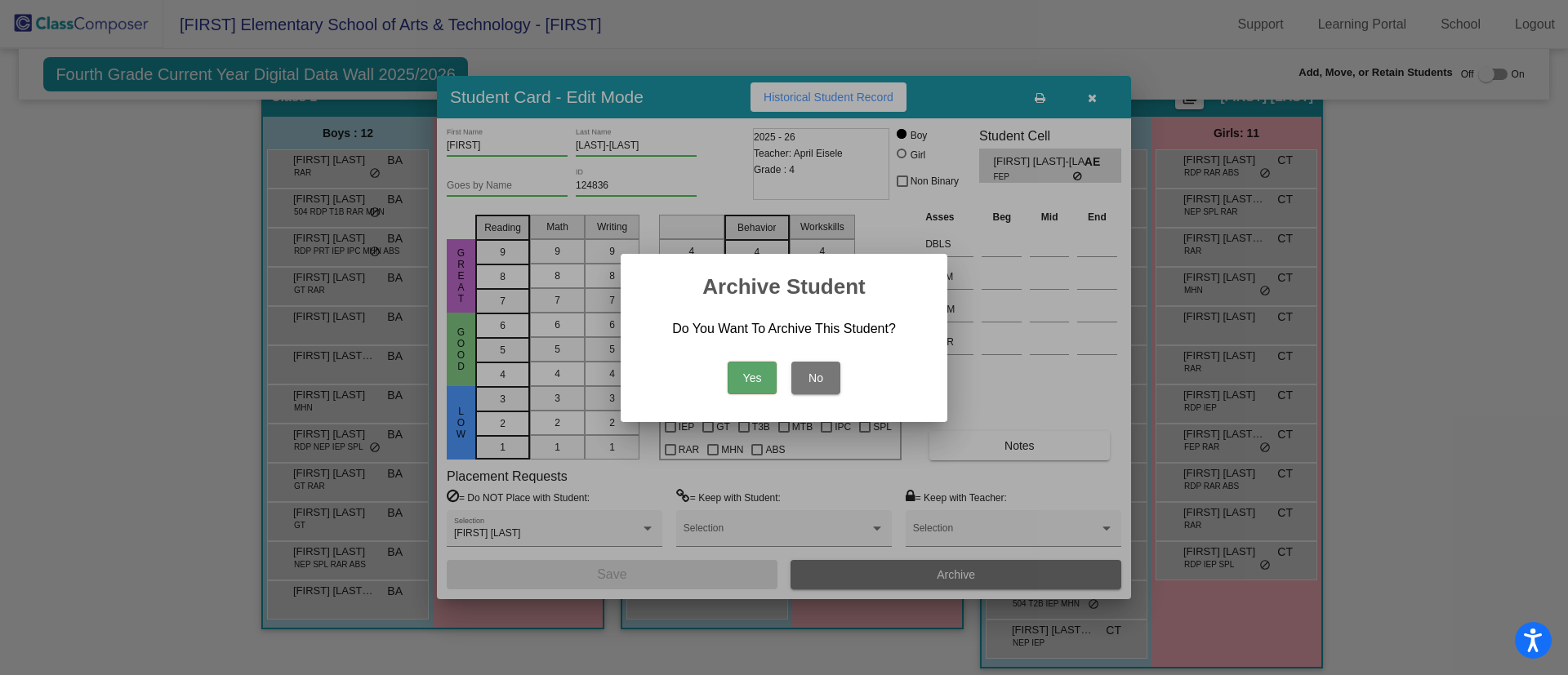 click on "Yes" at bounding box center (752, 378) 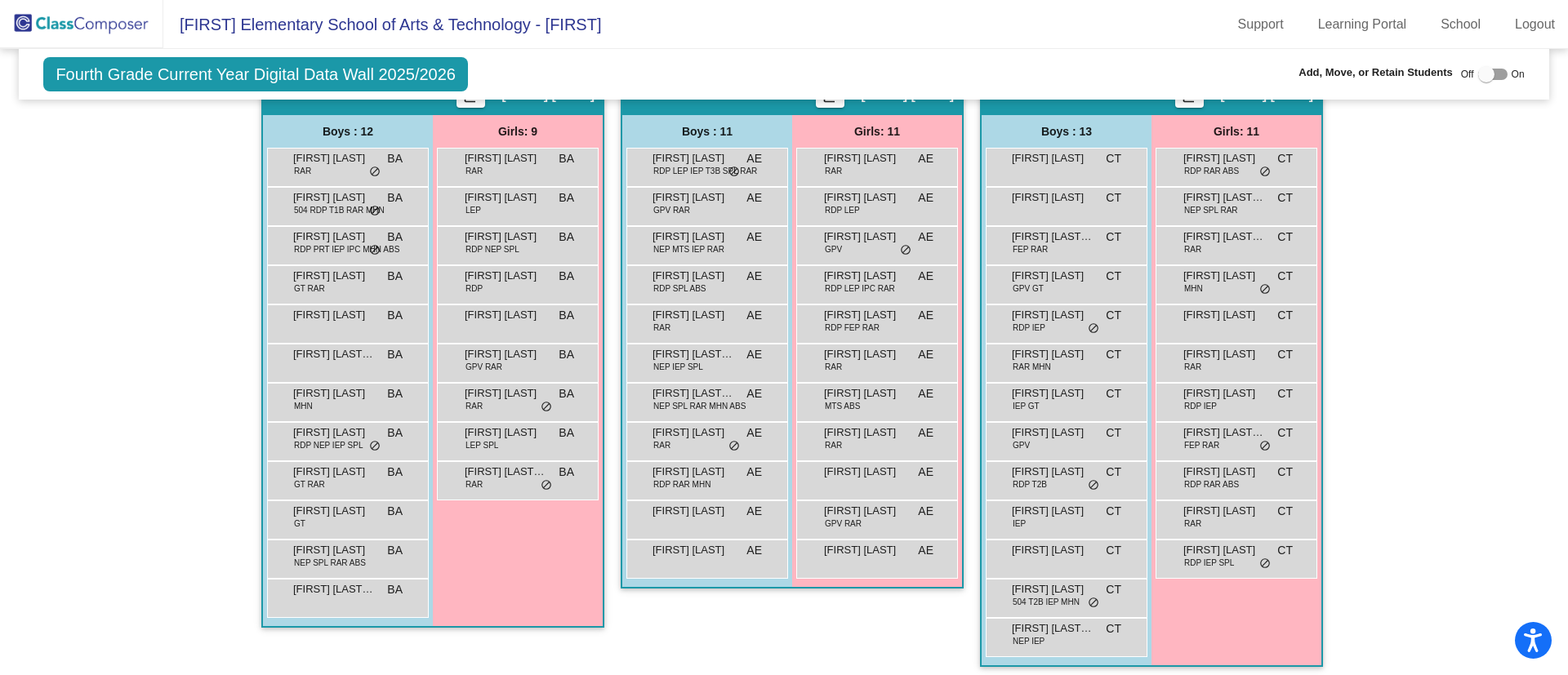 scroll, scrollTop: 328, scrollLeft: 0, axis: vertical 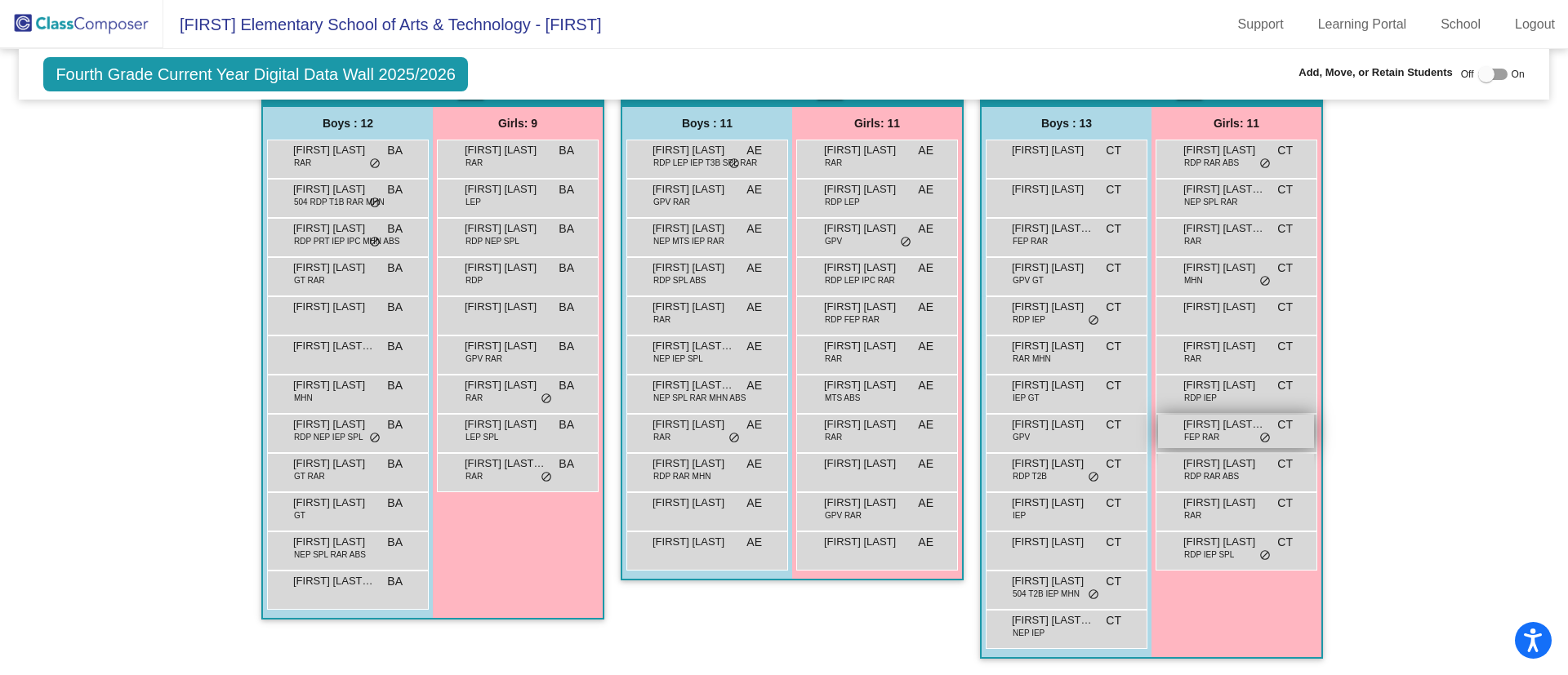click on "Miranda Solis-Torres FEP RAR CT lock do_not_disturb_alt" at bounding box center (1236, 431) 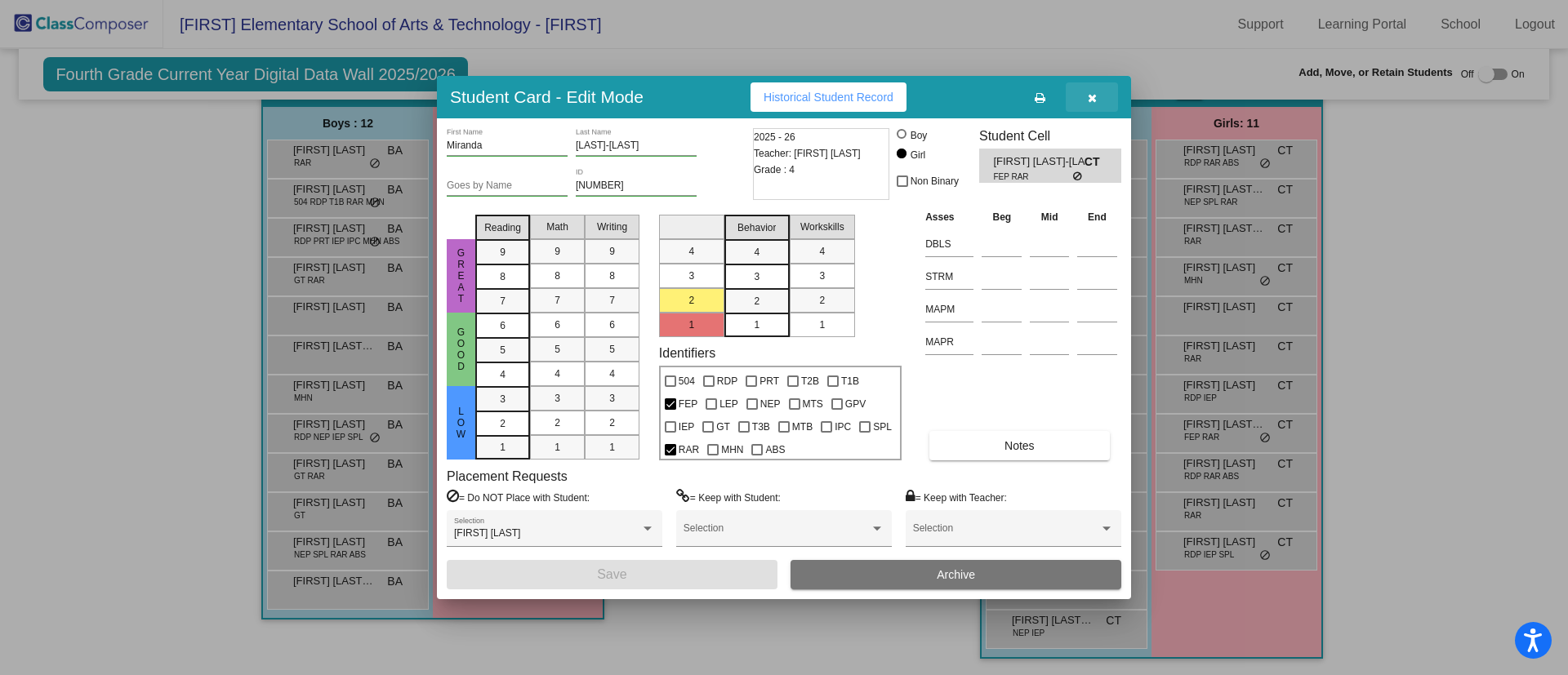 click at bounding box center (1092, 98) 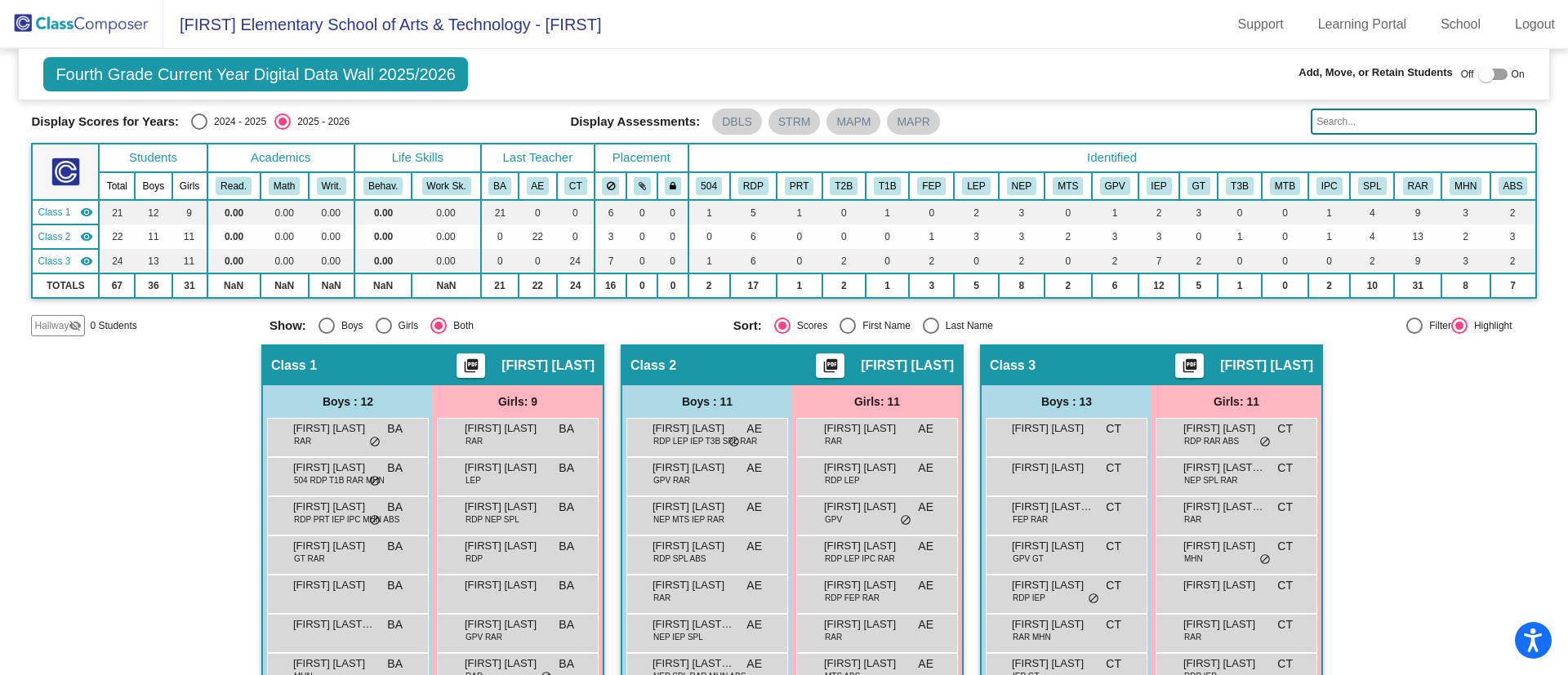 scroll, scrollTop: 0, scrollLeft: 0, axis: both 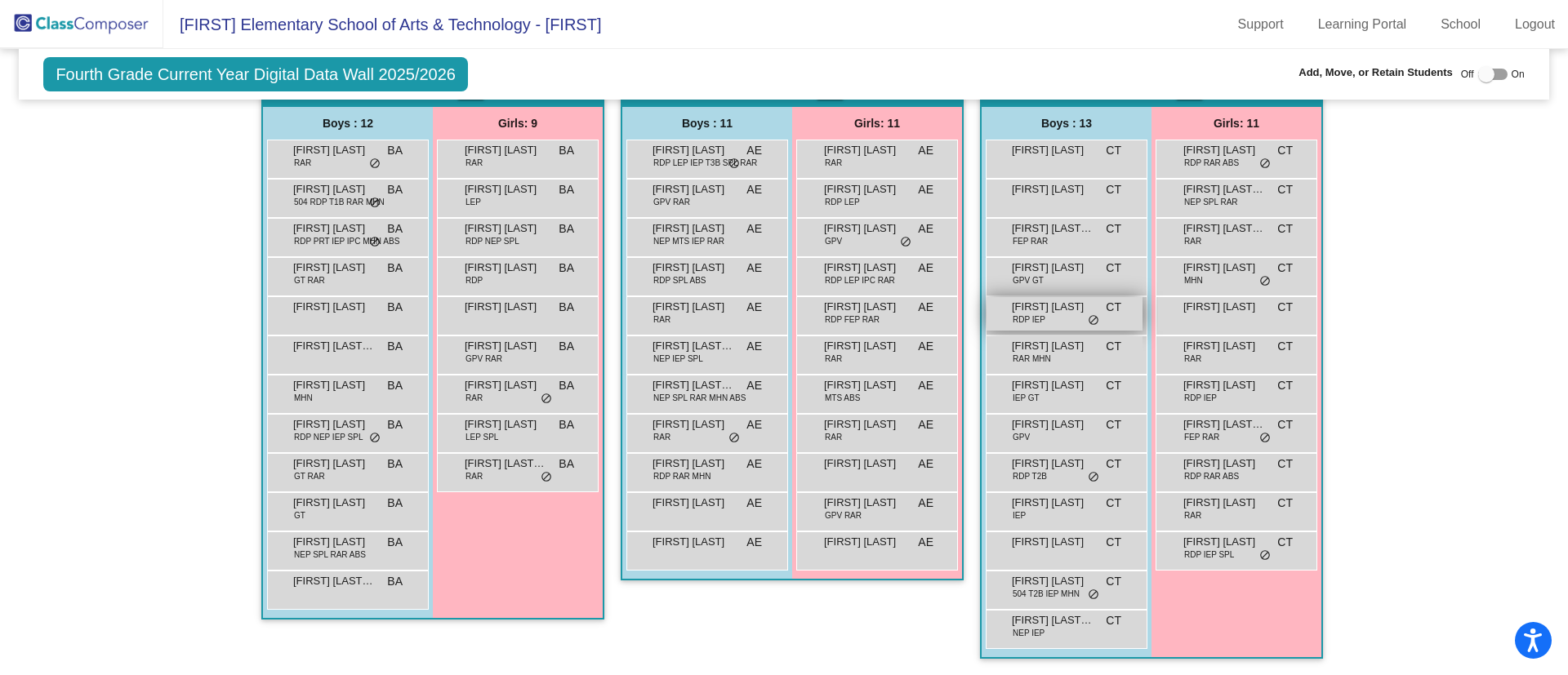 click on "Ezekiel Martinez RDP IEP CT lock do_not_disturb_alt" at bounding box center [1064, 313] 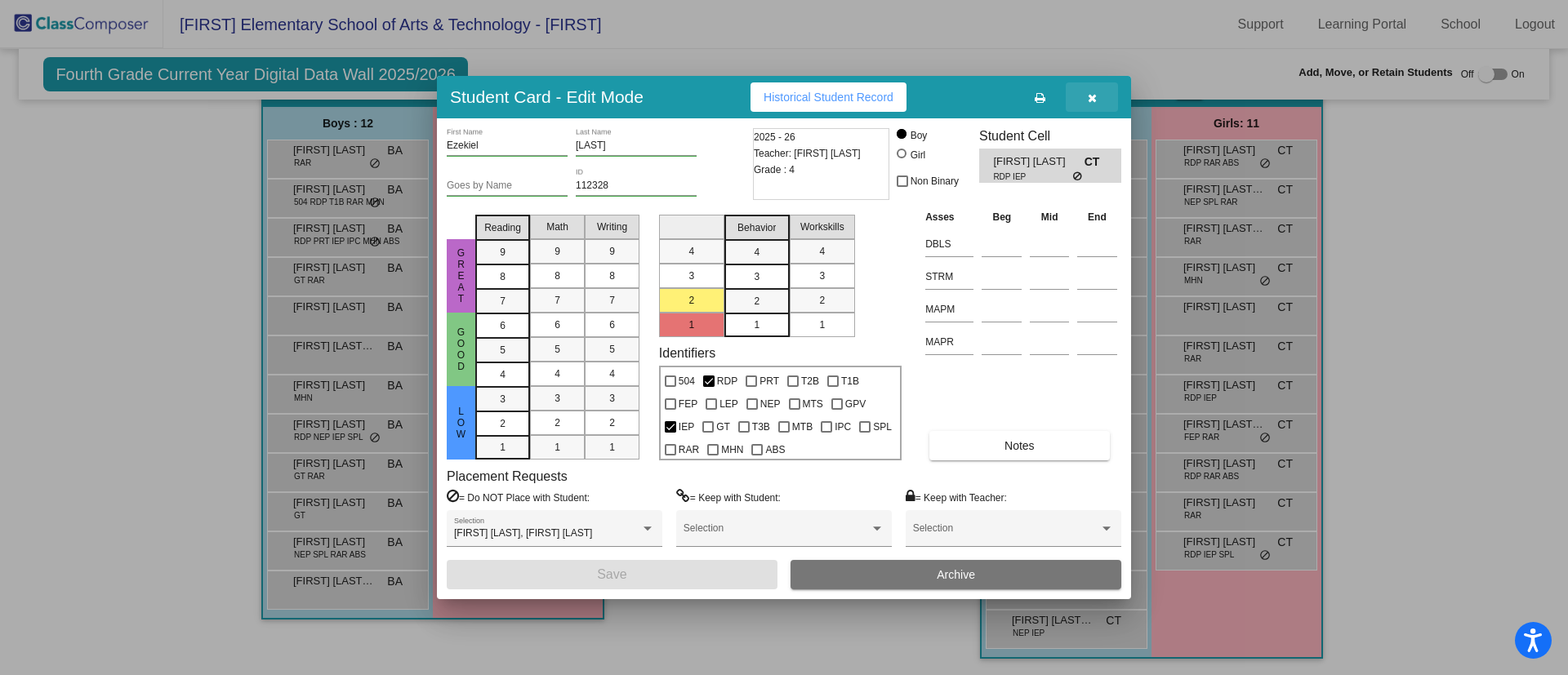 click at bounding box center [1092, 98] 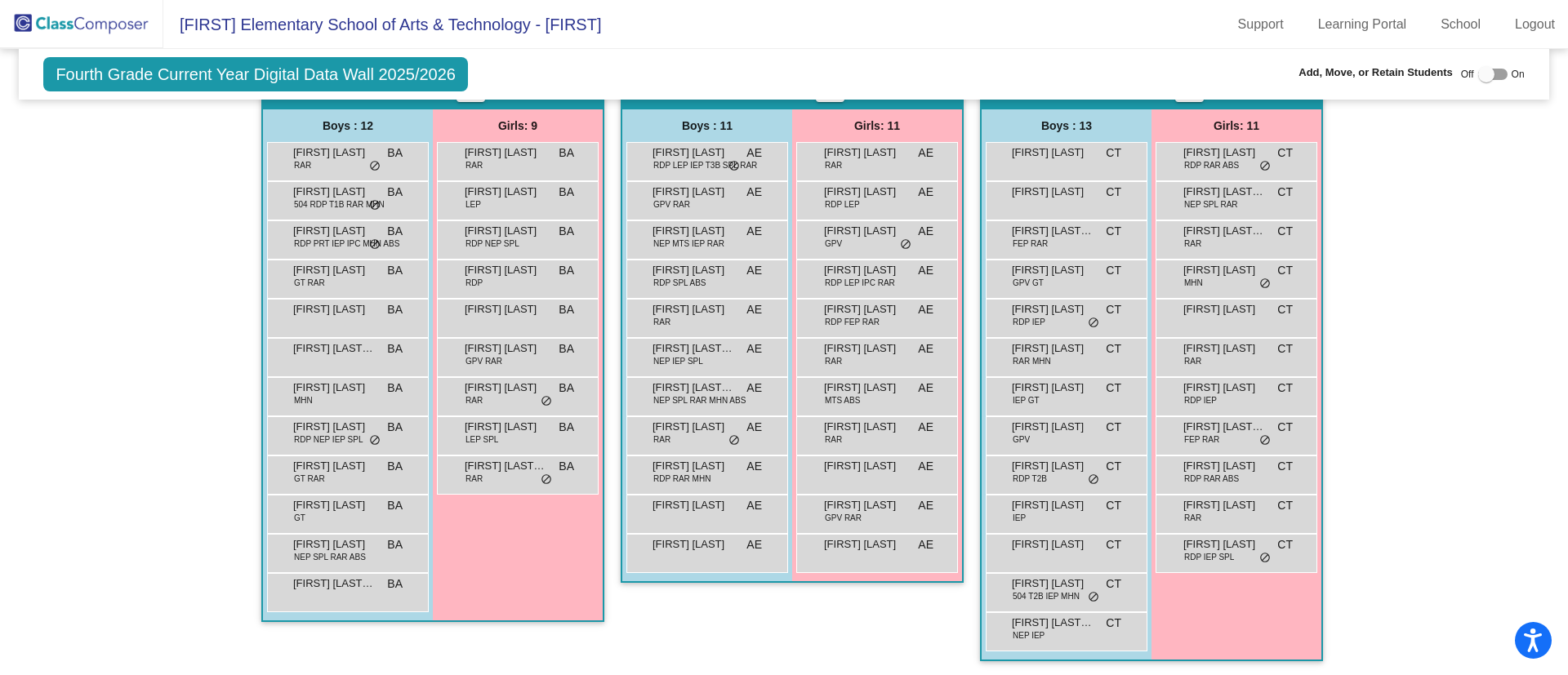 scroll, scrollTop: 328, scrollLeft: 0, axis: vertical 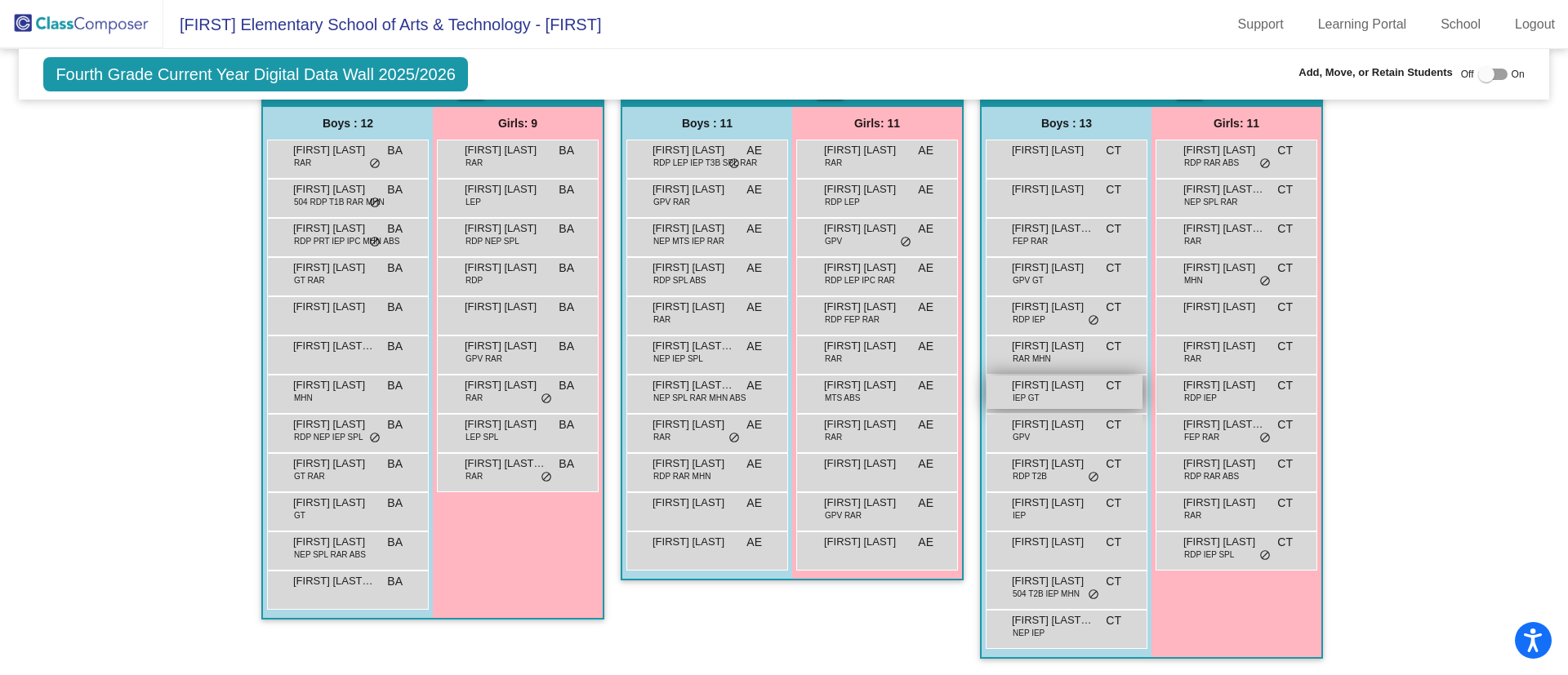 click on "Henry Stegelman IEP GT CT lock do_not_disturb_alt" at bounding box center (1064, 392) 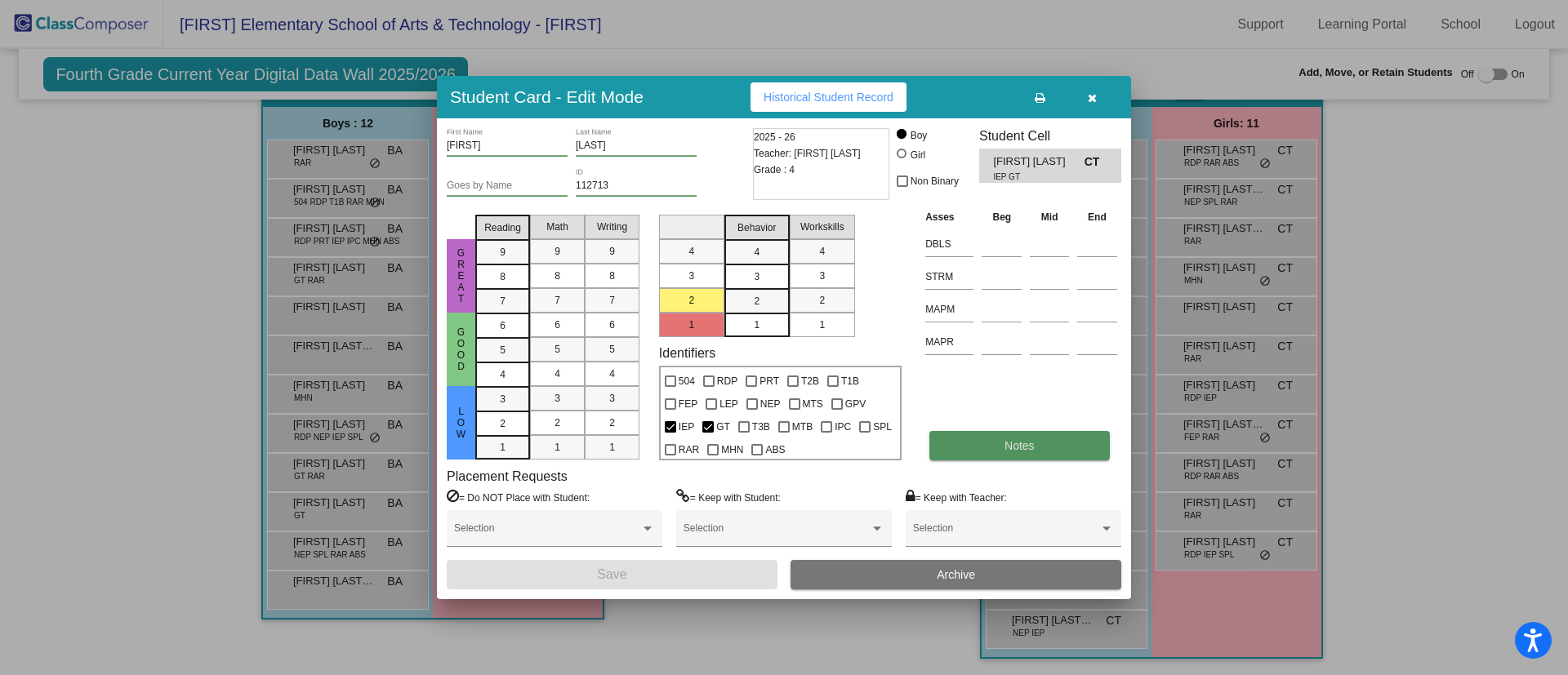 click on "Notes" at bounding box center [1019, 446] 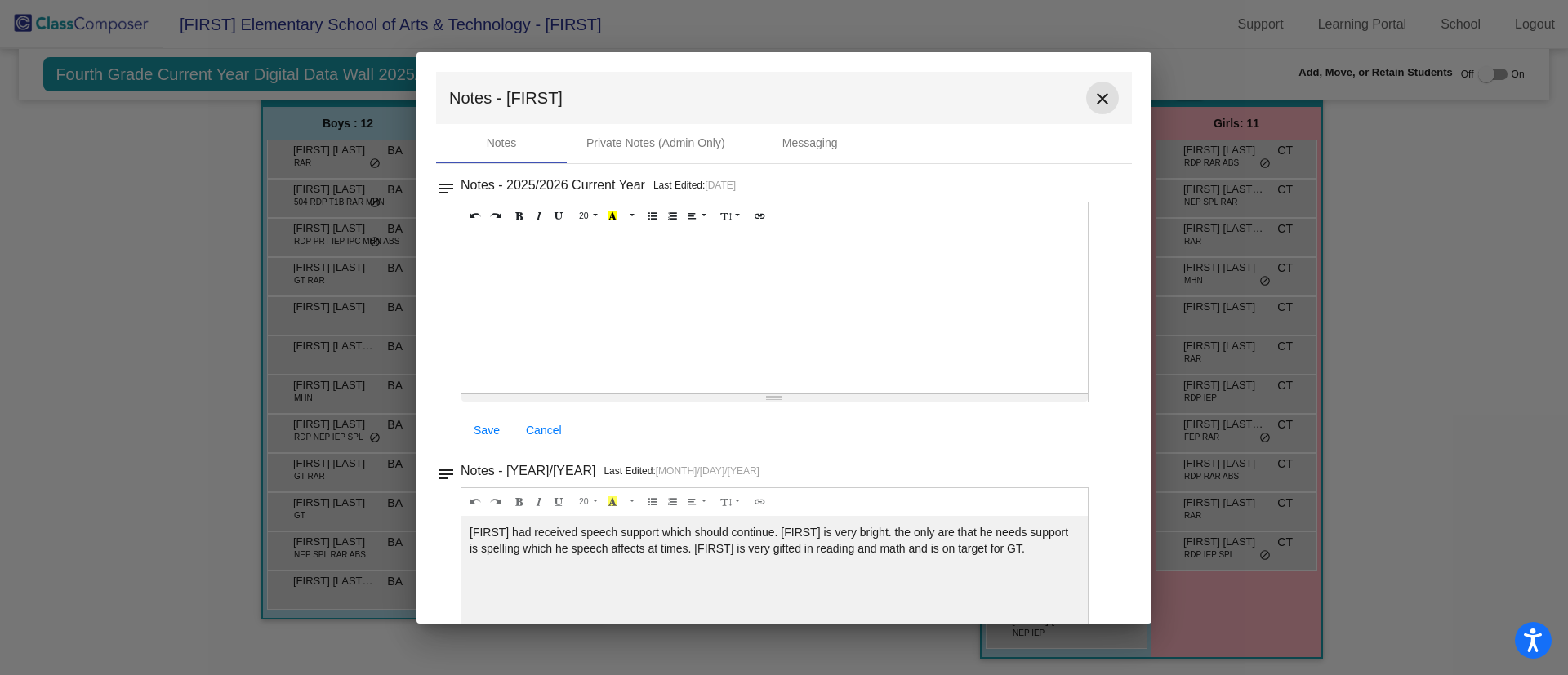 click on "close" at bounding box center (1102, 99) 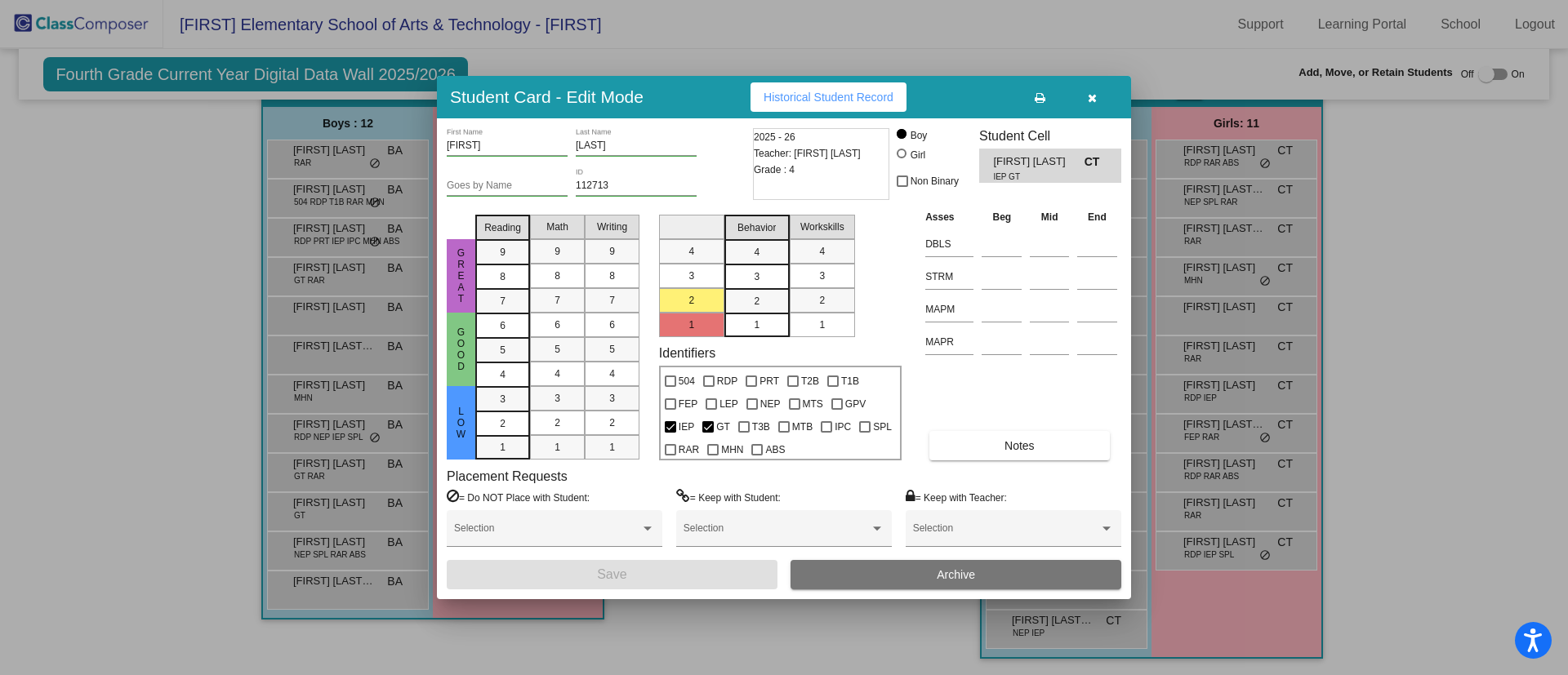 click at bounding box center [1092, 98] 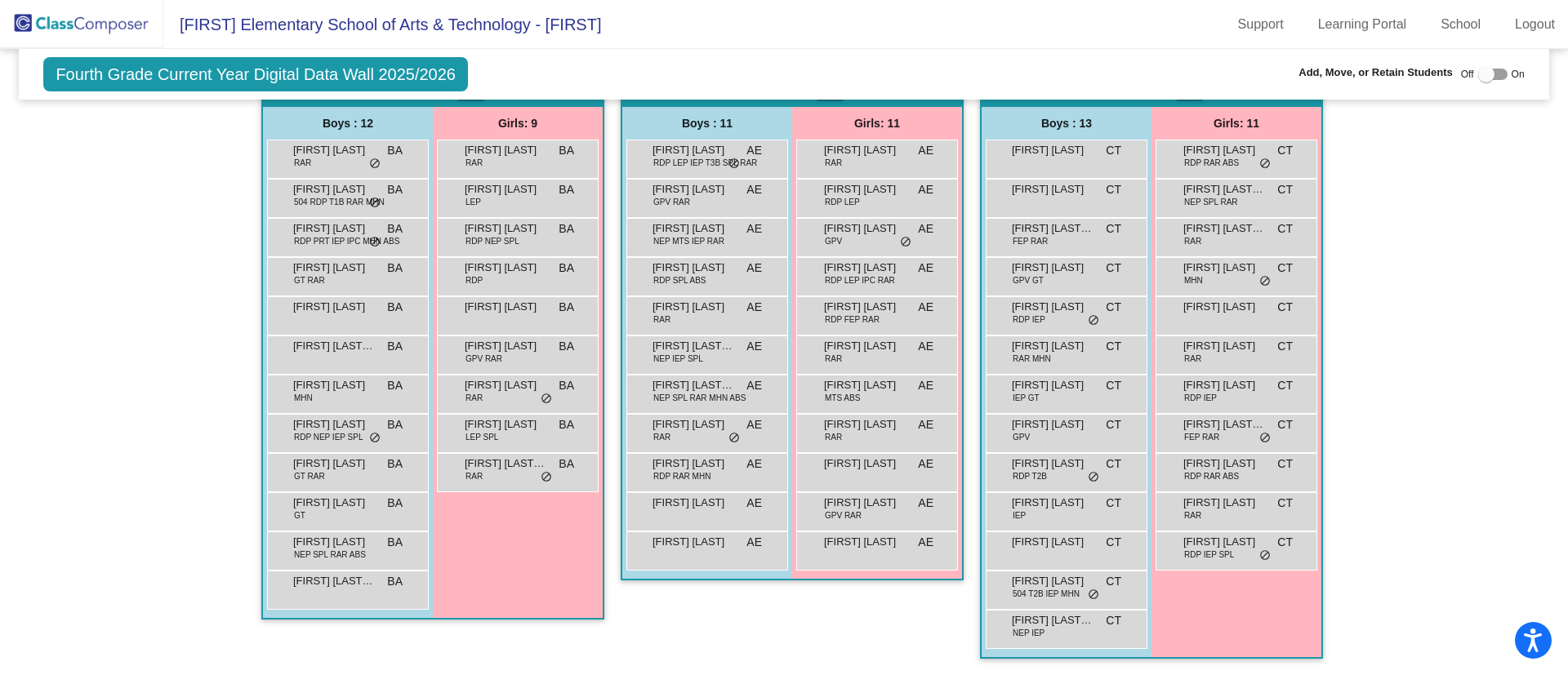 drag, startPoint x: 1563, startPoint y: 484, endPoint x: 857, endPoint y: 611, distance: 717.33186 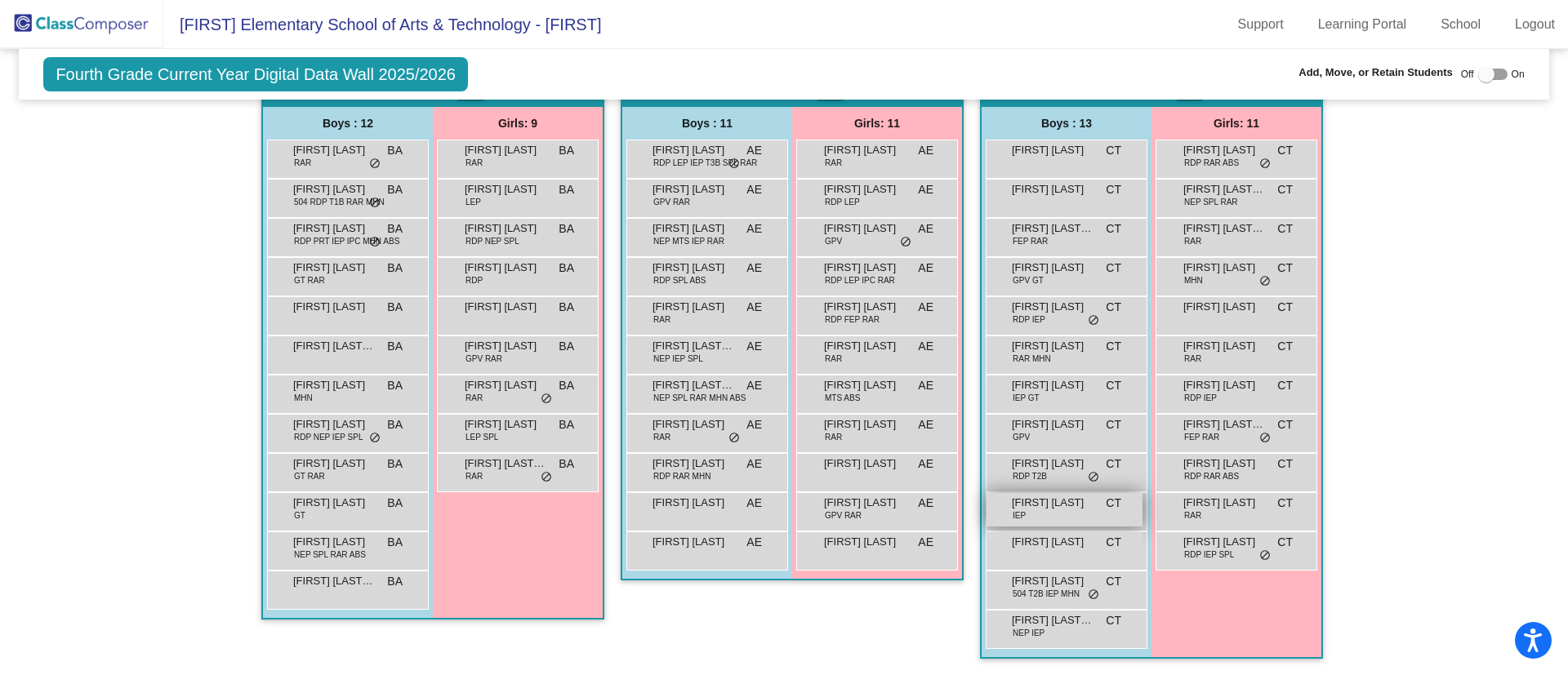 click on "Payton Mosher IEP CT lock do_not_disturb_alt" at bounding box center (1064, 509) 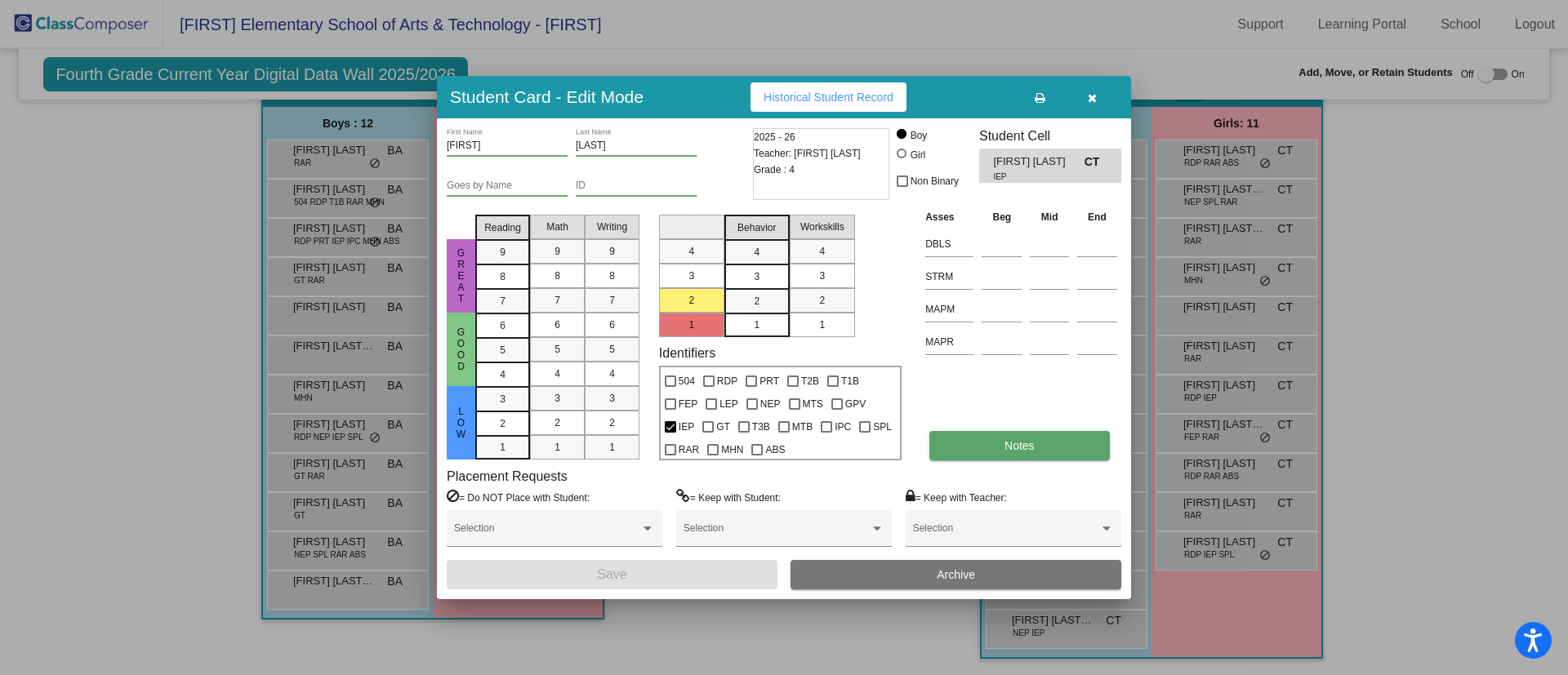 click on "Notes" at bounding box center [1019, 446] 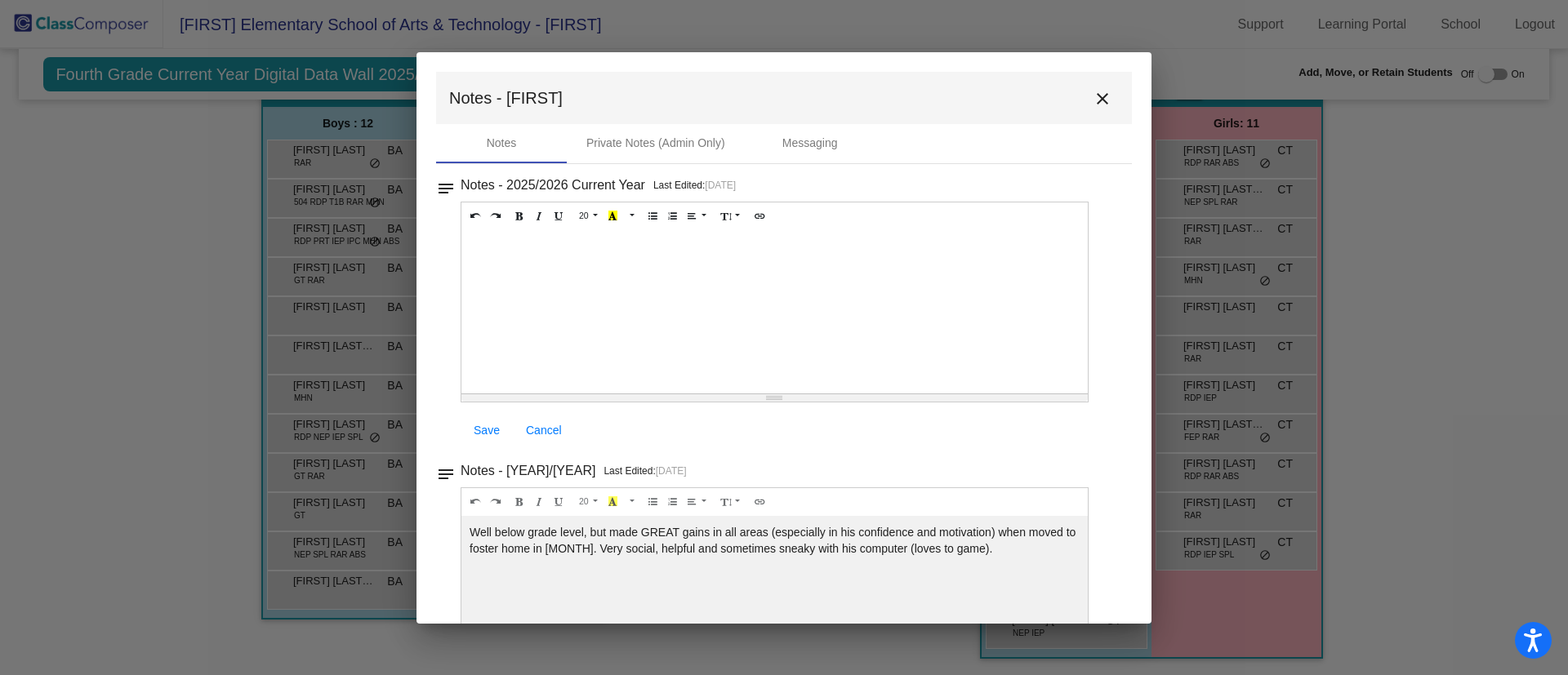 click on "close" at bounding box center [1102, 99] 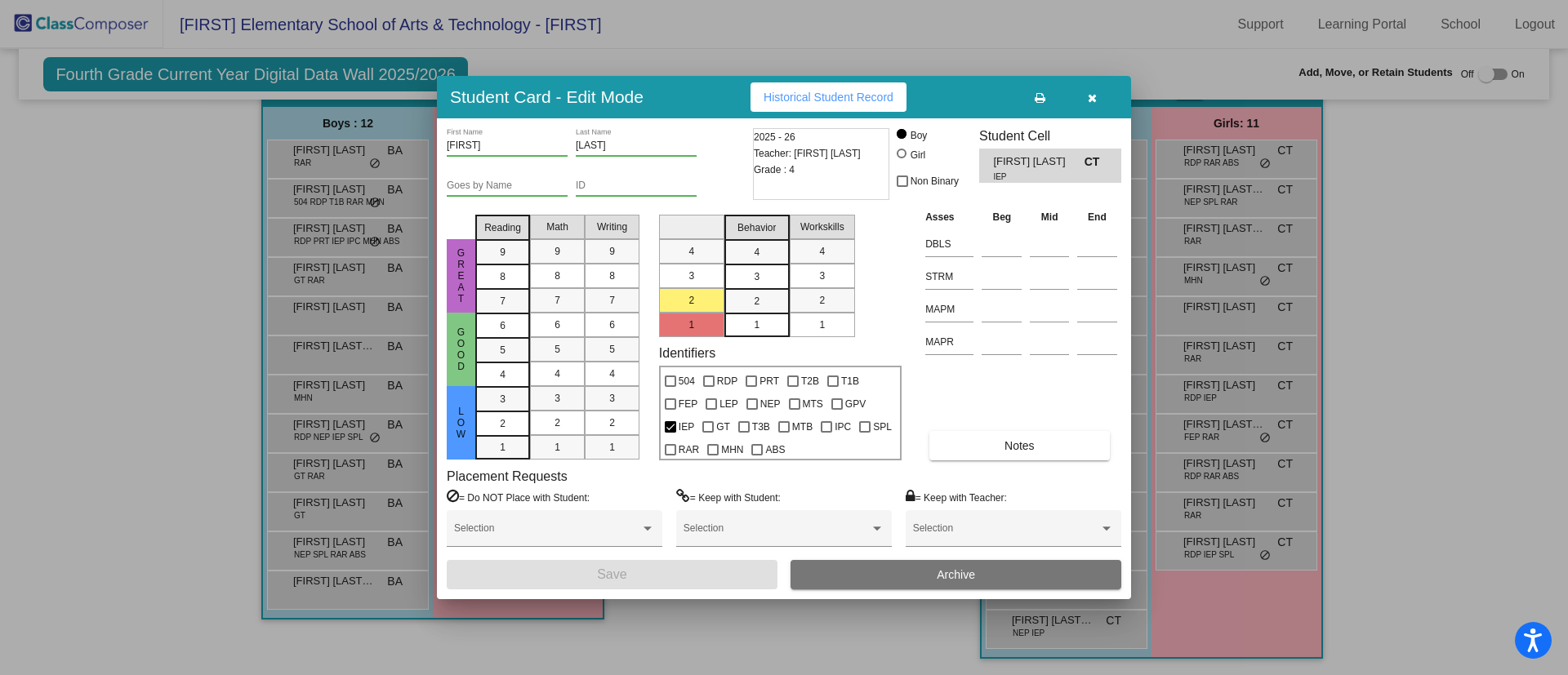 click at bounding box center (1092, 98) 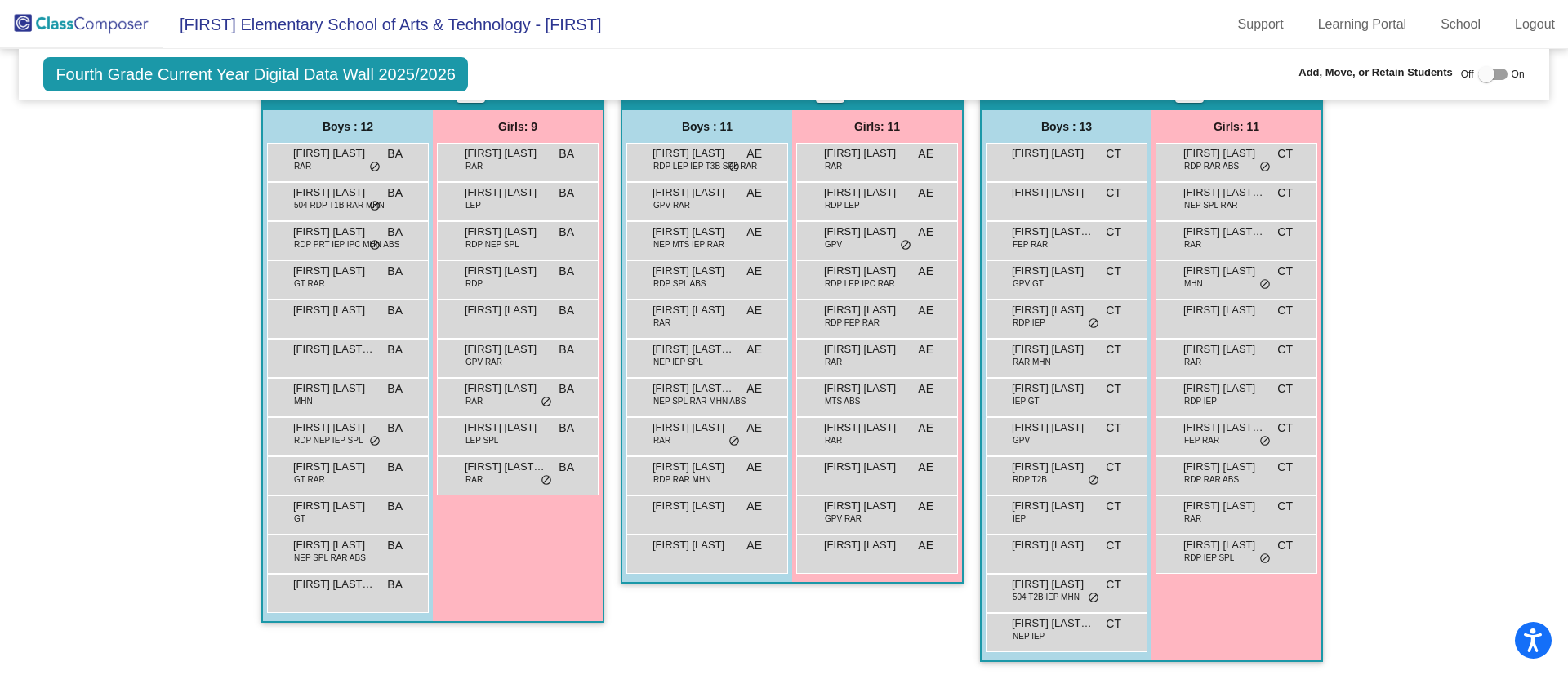 scroll, scrollTop: 328, scrollLeft: 0, axis: vertical 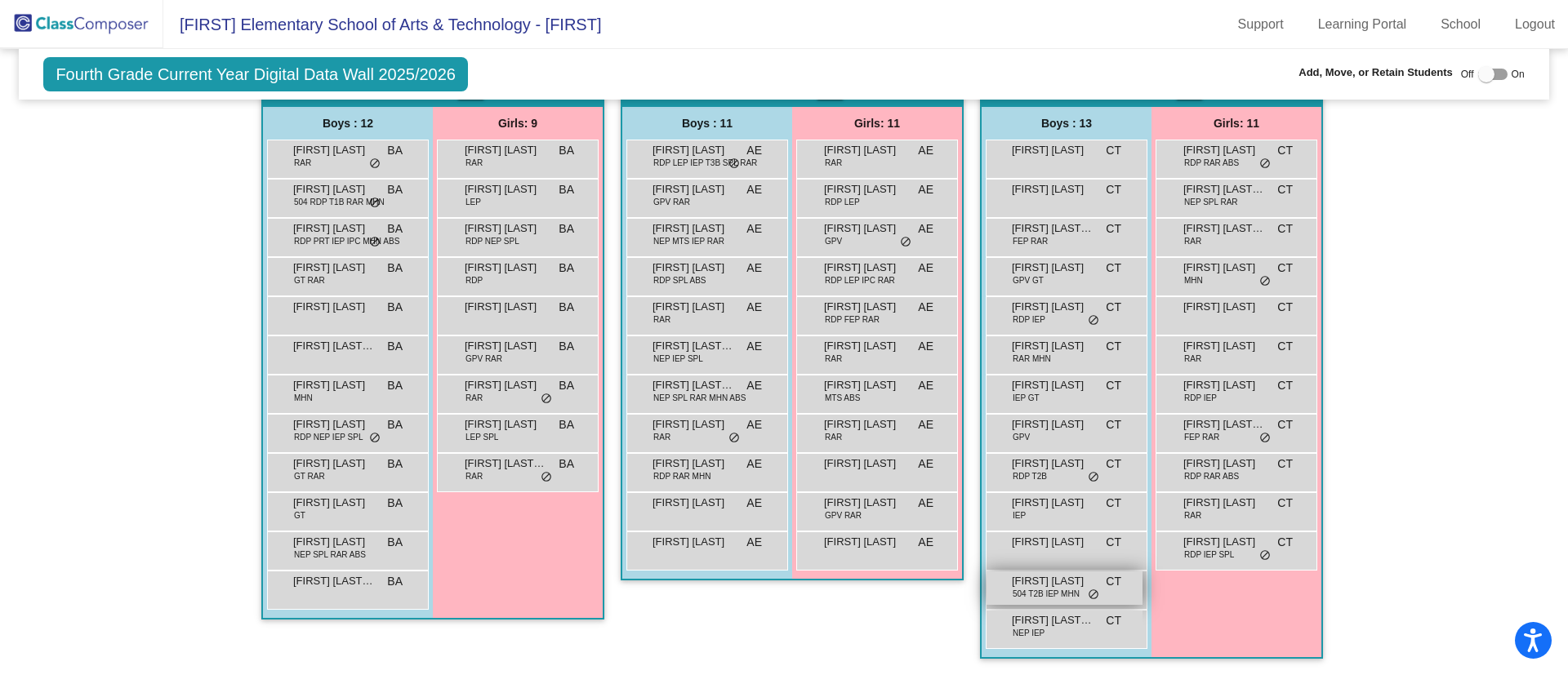 click on "River Janzen 504 T2B IEP MHN CT lock do_not_disturb_alt" at bounding box center (1064, 588) 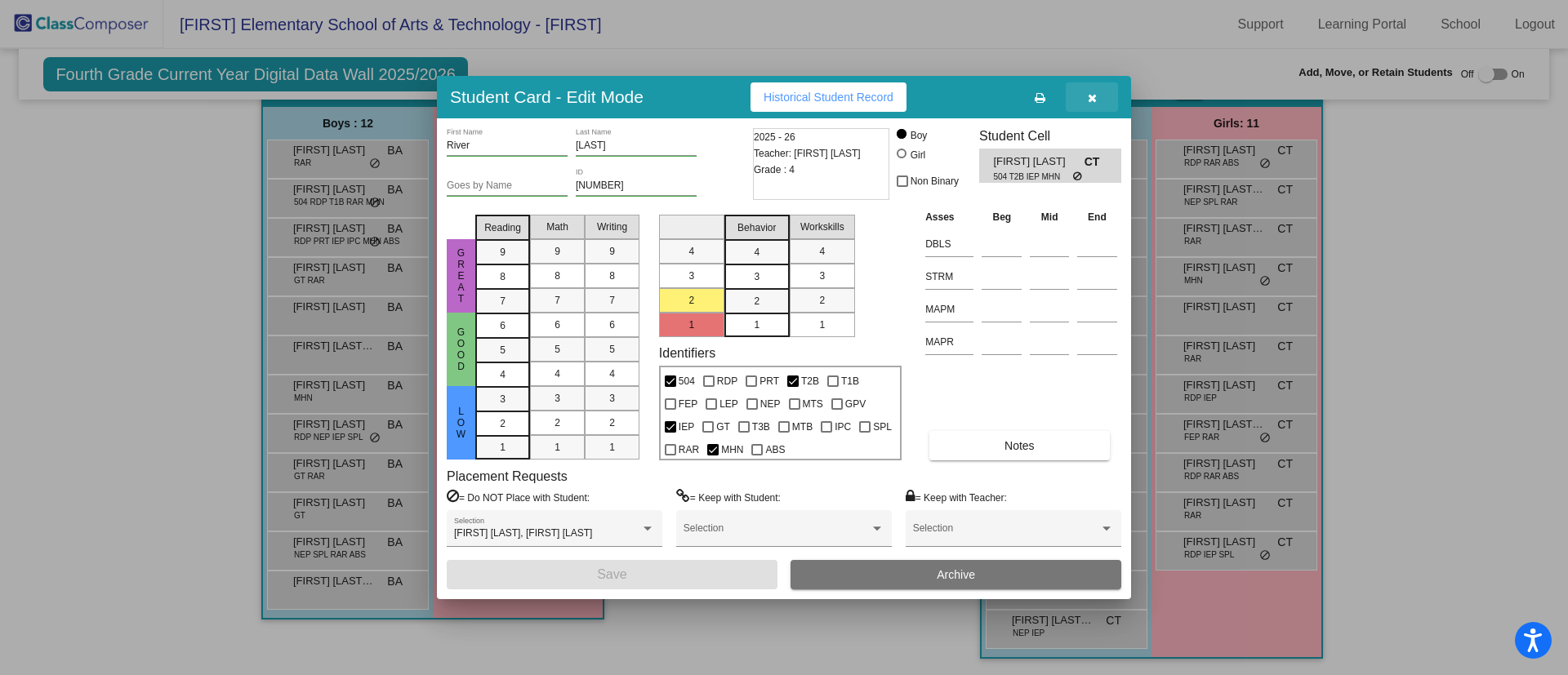 click at bounding box center (1092, 98) 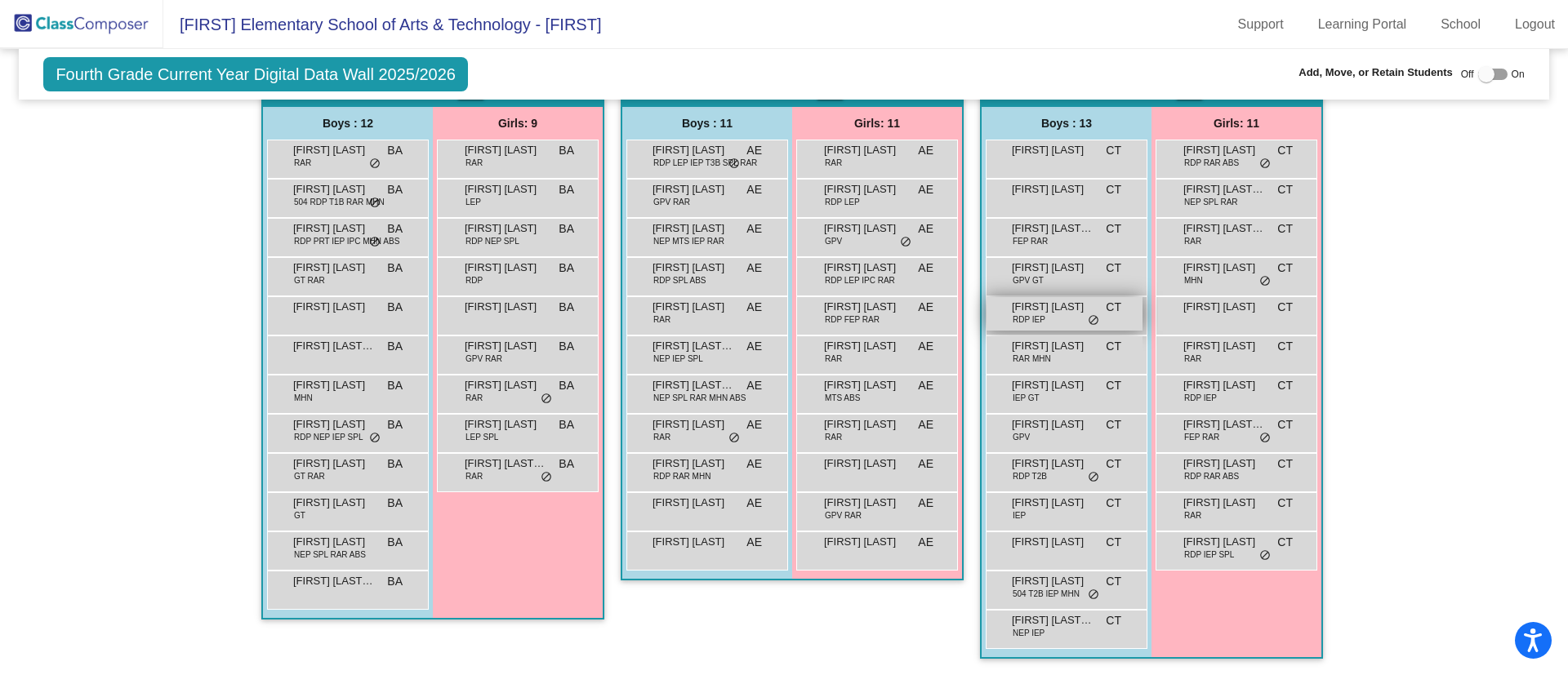 click on "Ezekiel Martinez RDP IEP CT lock do_not_disturb_alt" at bounding box center (1064, 313) 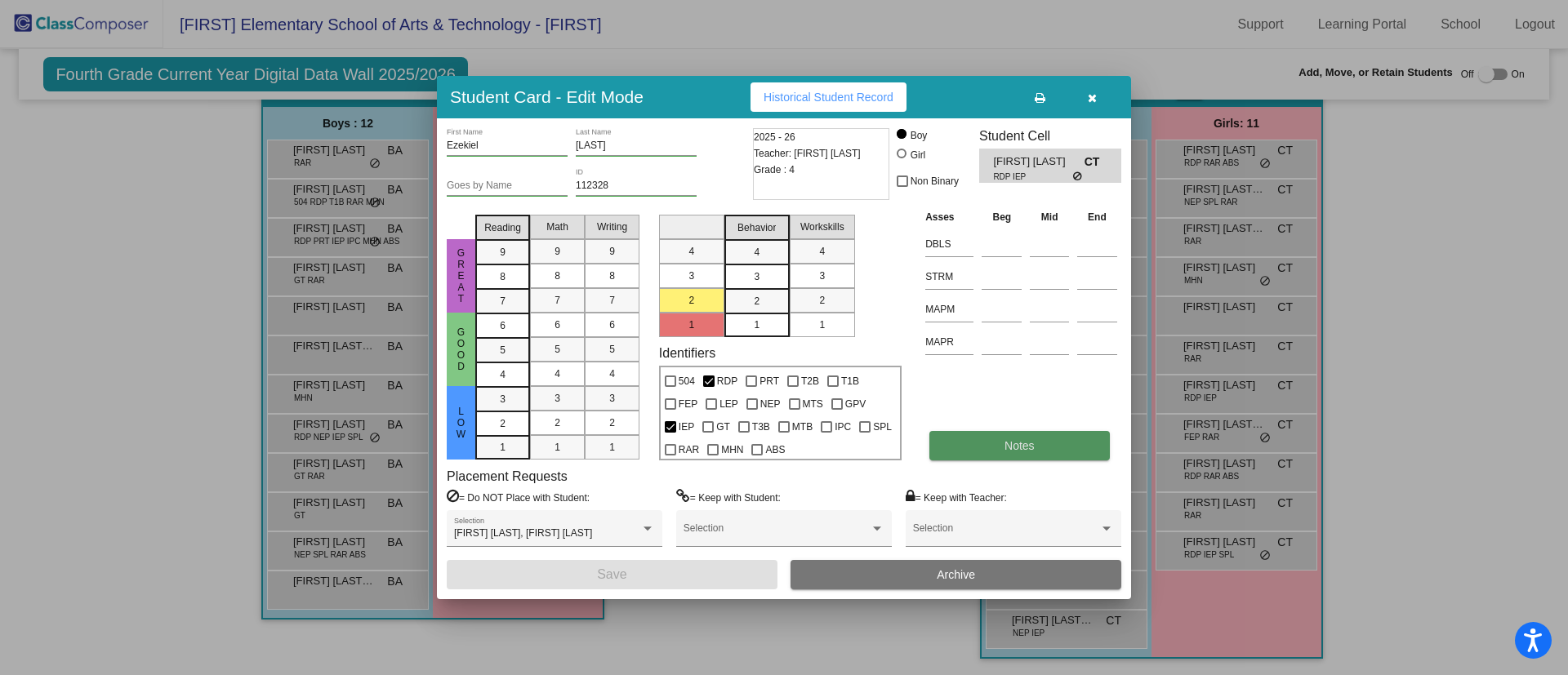 click on "Notes" at bounding box center [1019, 446] 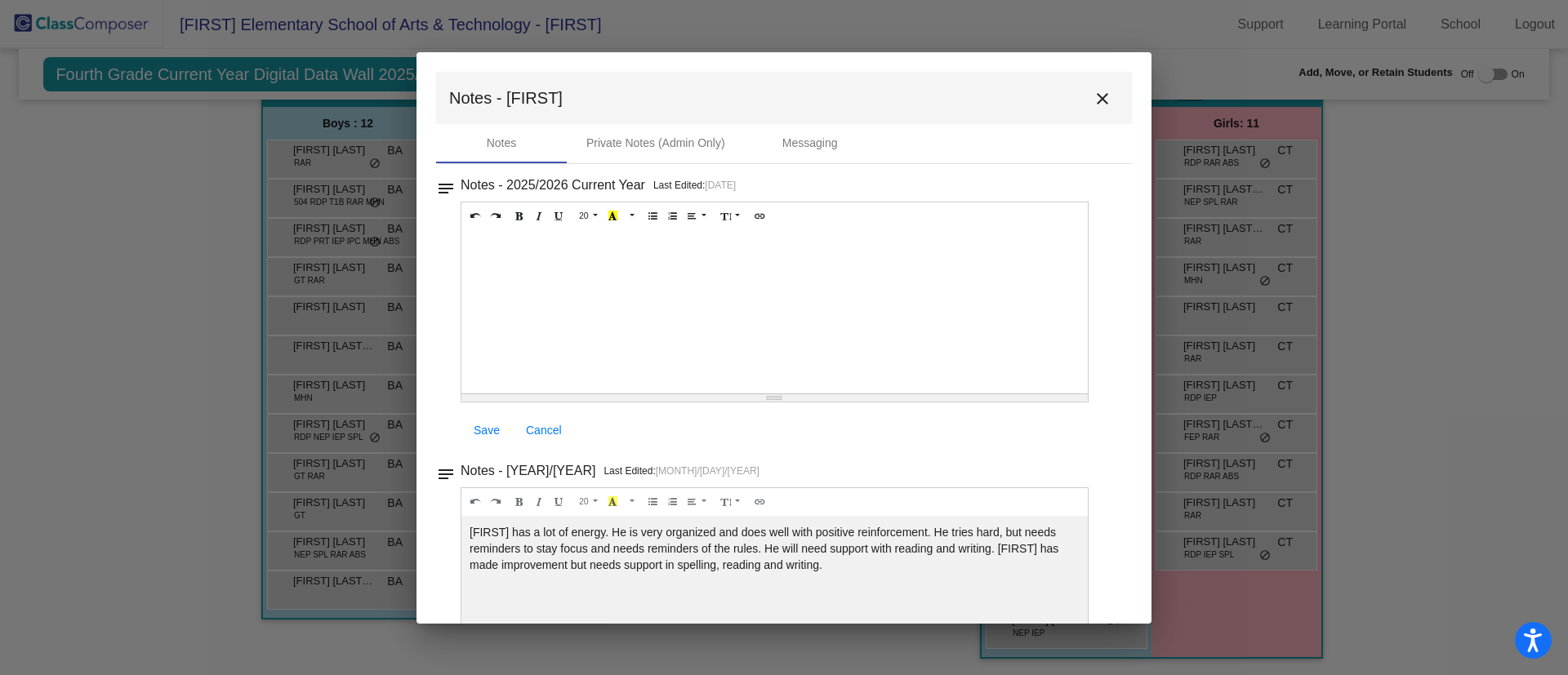 click on "close" at bounding box center (1102, 99) 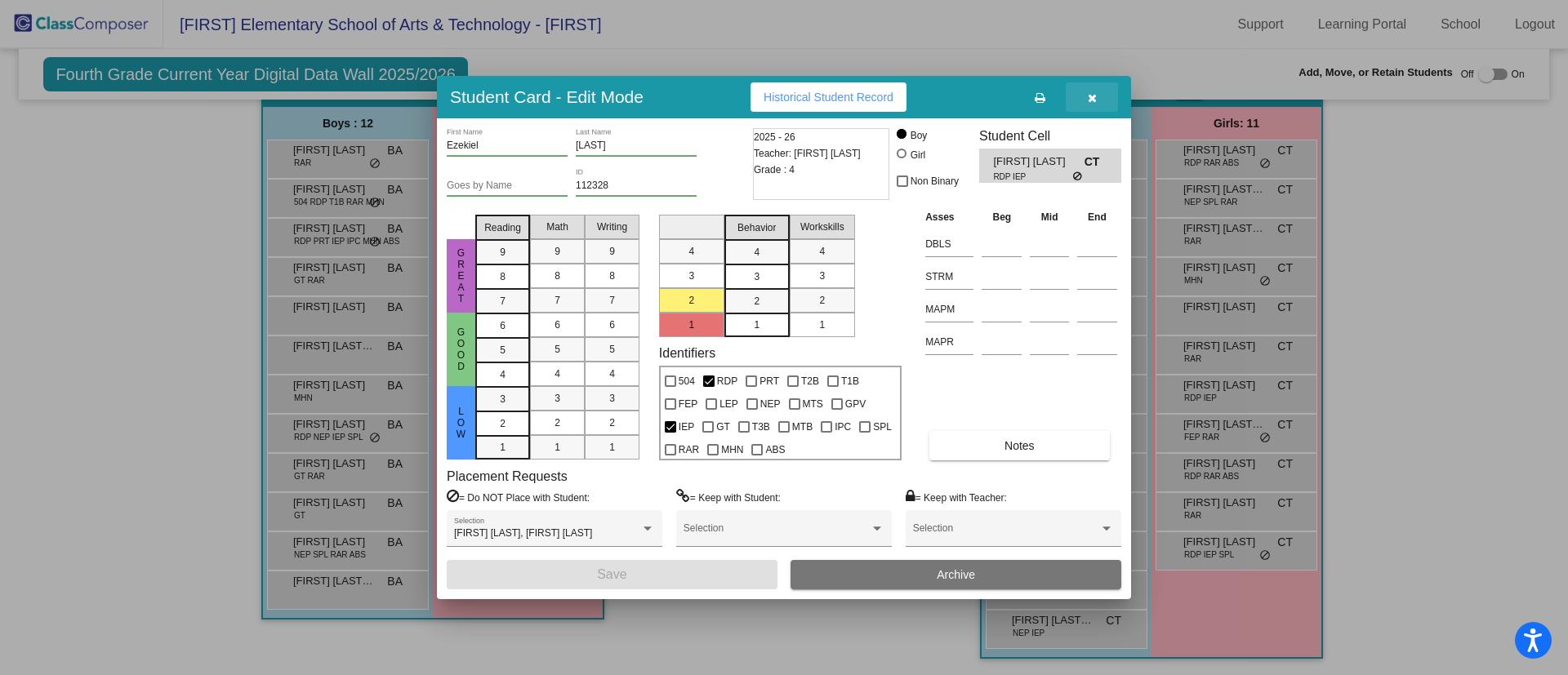 click at bounding box center [1092, 97] 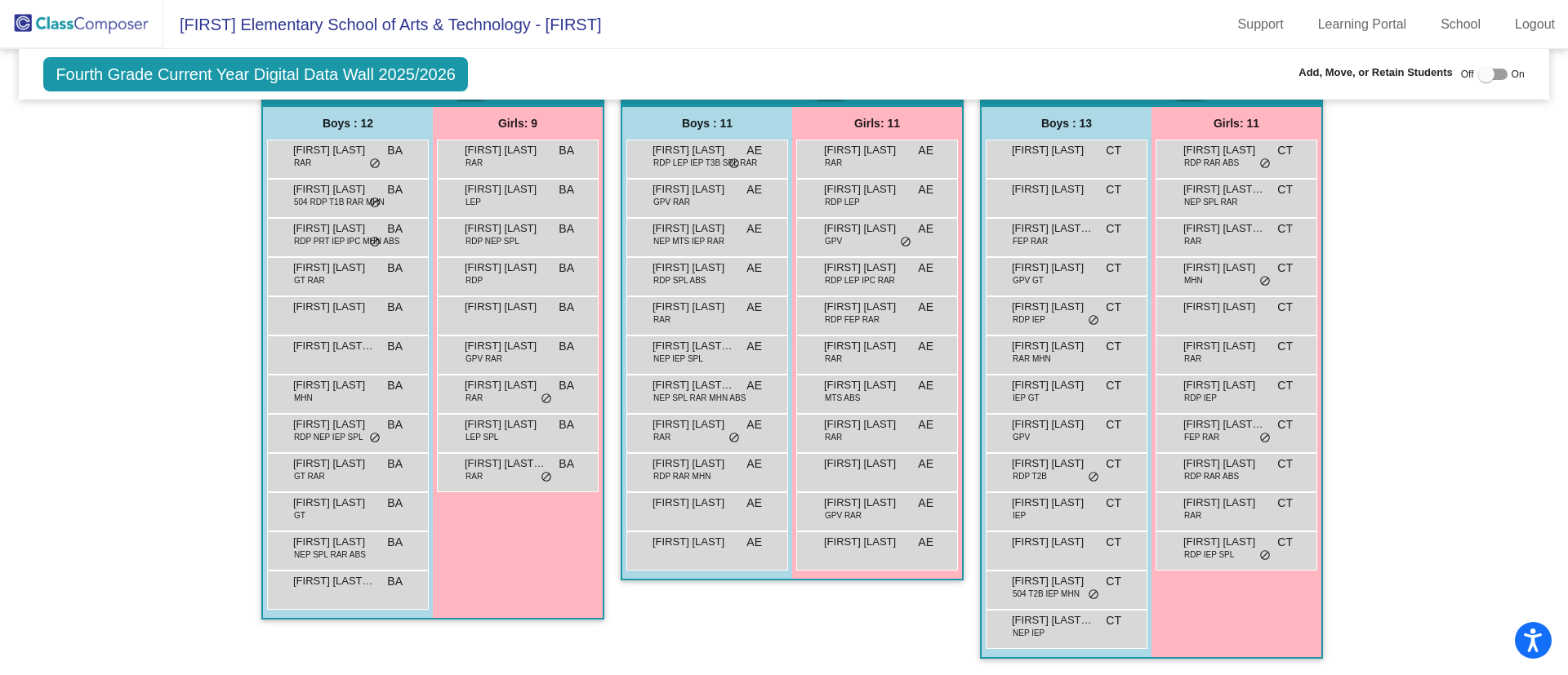 click on "Hallway   - Hallway Class  picture_as_pdf  Add Student  First Name Last Name Student Id  (Recommended)   Boy   Girl   Non Binary Add Close  Boys : 0    No Students   Girls: 0   No Students   Class 1    picture_as_pdf Brooke Apana  Add Student  First Name Last Name Student Id  (Recommended)   Boy   Girl   Non Binary Add Close  Boys : 12  August Miller RAR BA lock do_not_disturb_alt Canon Anderson 504 RDP T1B RAR MHN BA lock do_not_disturb_alt Chance Craig RDP PRT IEP IPC MHN ABS BA lock do_not_disturb_alt Charlie Catalano GT RAR BA lock do_not_disturb_alt Connor Wier BA lock do_not_disturb_alt Diego Hernandez Lozada BA lock do_not_disturb_alt Easton Villa MHN BA lock do_not_disturb_alt Jacob Sanchez RDP NEP IEP SPL BA lock do_not_disturb_alt Jameson Buyck GT RAR BA lock do_not_disturb_alt Luke Headings GT BA lock do_not_disturb_alt Matteo Carbajal NEP SPL RAR ABS BA lock do_not_disturb_alt Max Cooper-Serna BA lock do_not_disturb_alt Girls: 9 Adaline Swicegood RAR BA lock do_not_disturb_alt LEP BA lock BA" 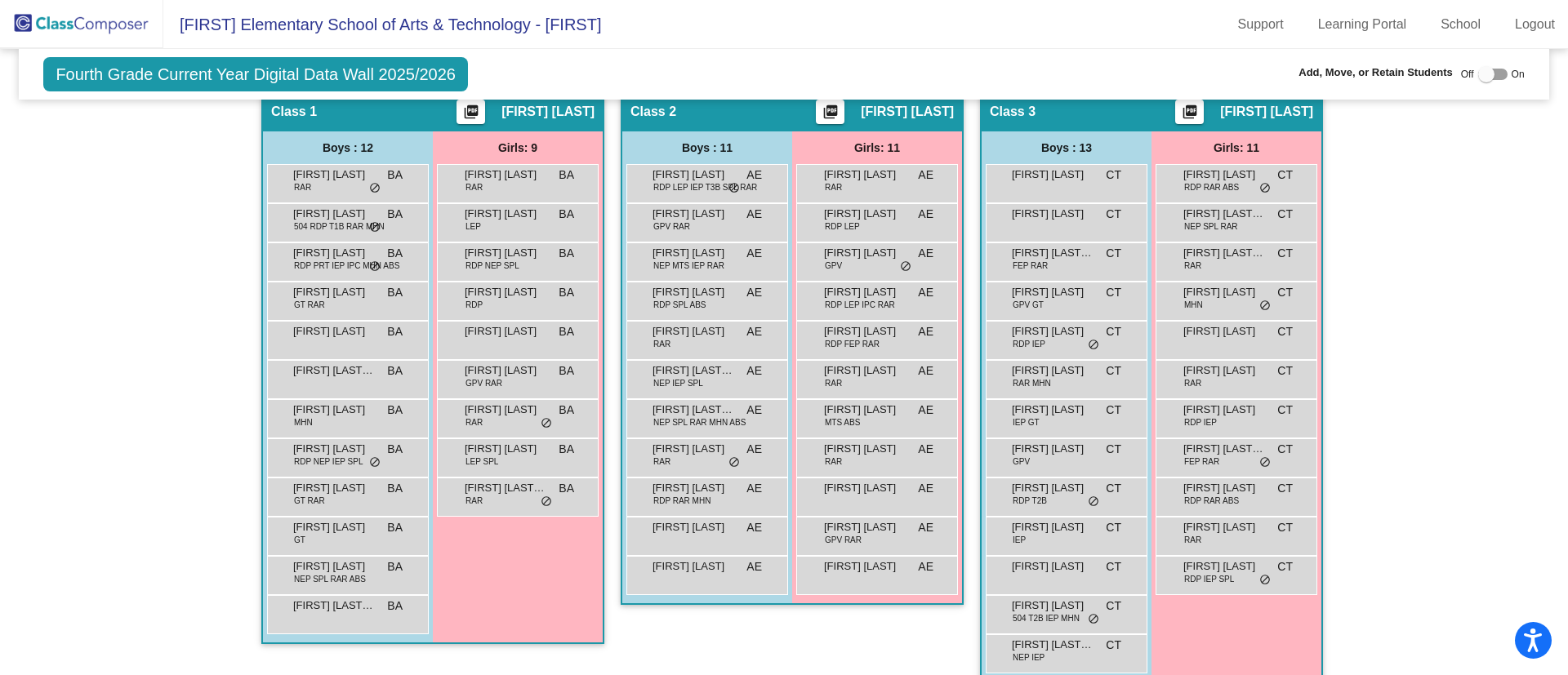 scroll, scrollTop: 328, scrollLeft: 0, axis: vertical 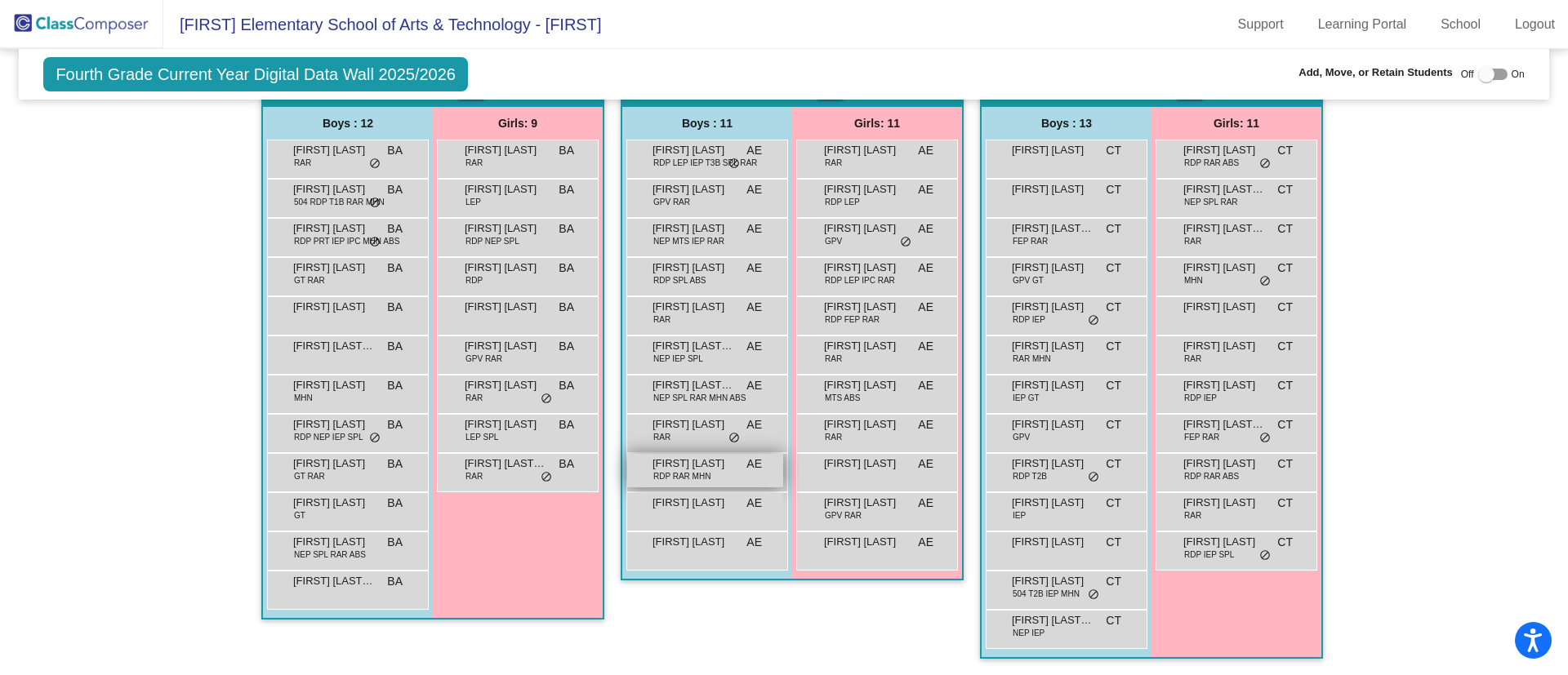 drag, startPoint x: 771, startPoint y: 482, endPoint x: 757, endPoint y: 479, distance: 14.317821 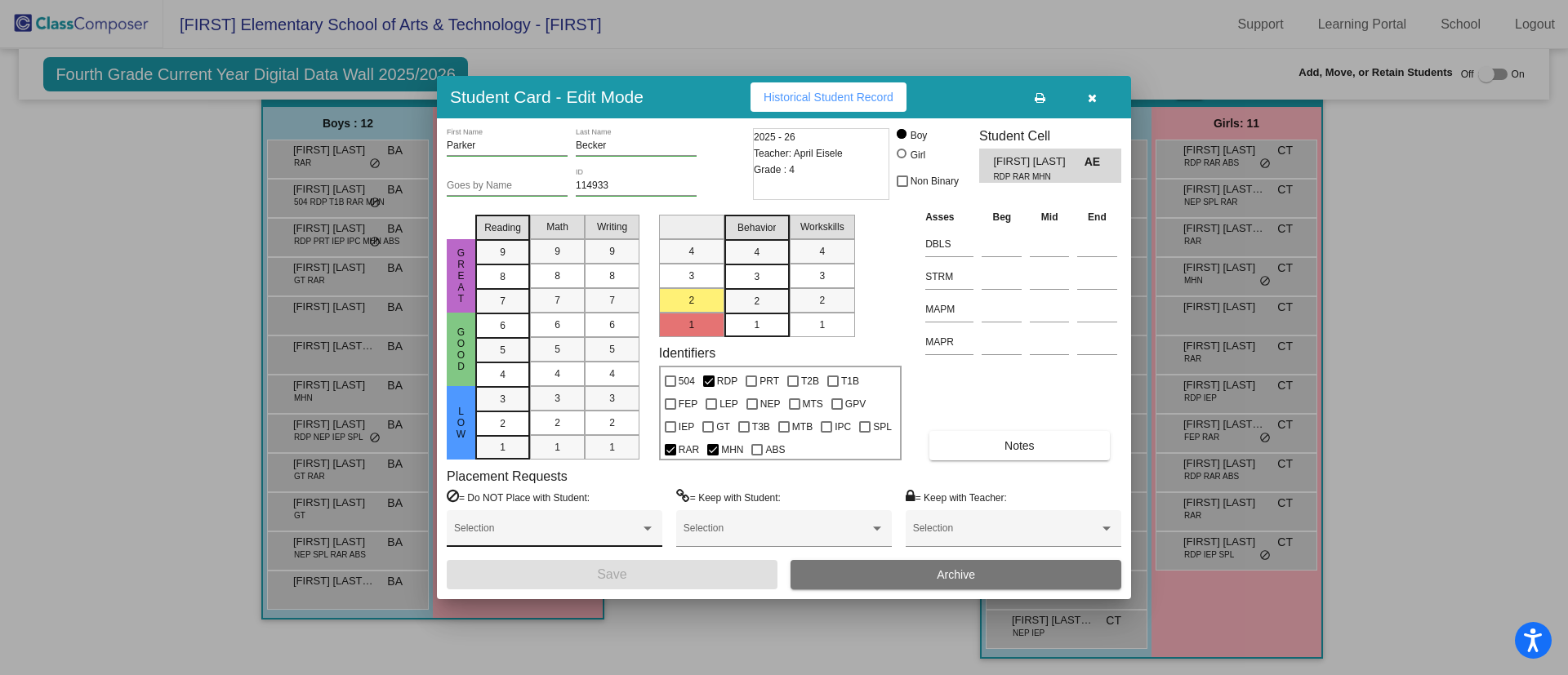 click on "Selection" at bounding box center [555, 532] 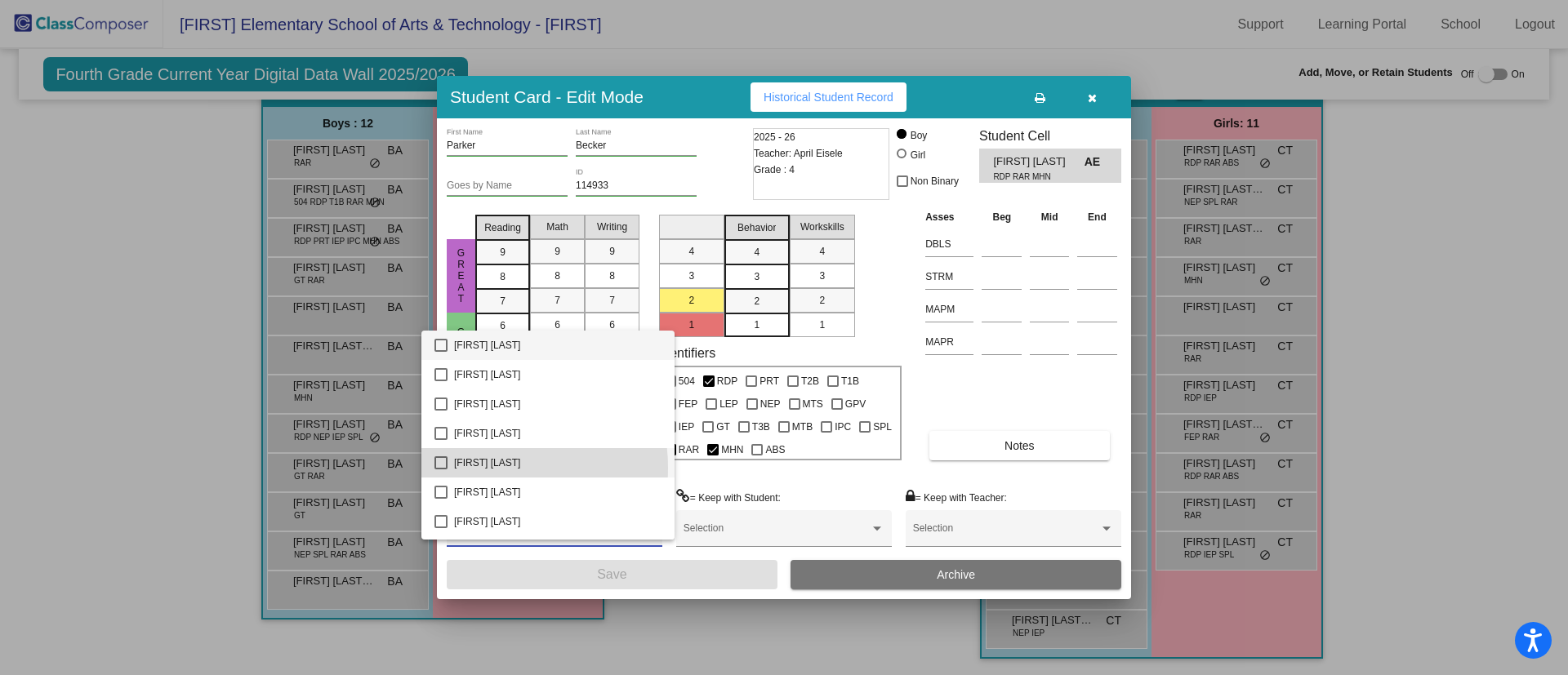 click on "Aliayah Harris" at bounding box center (558, 463) 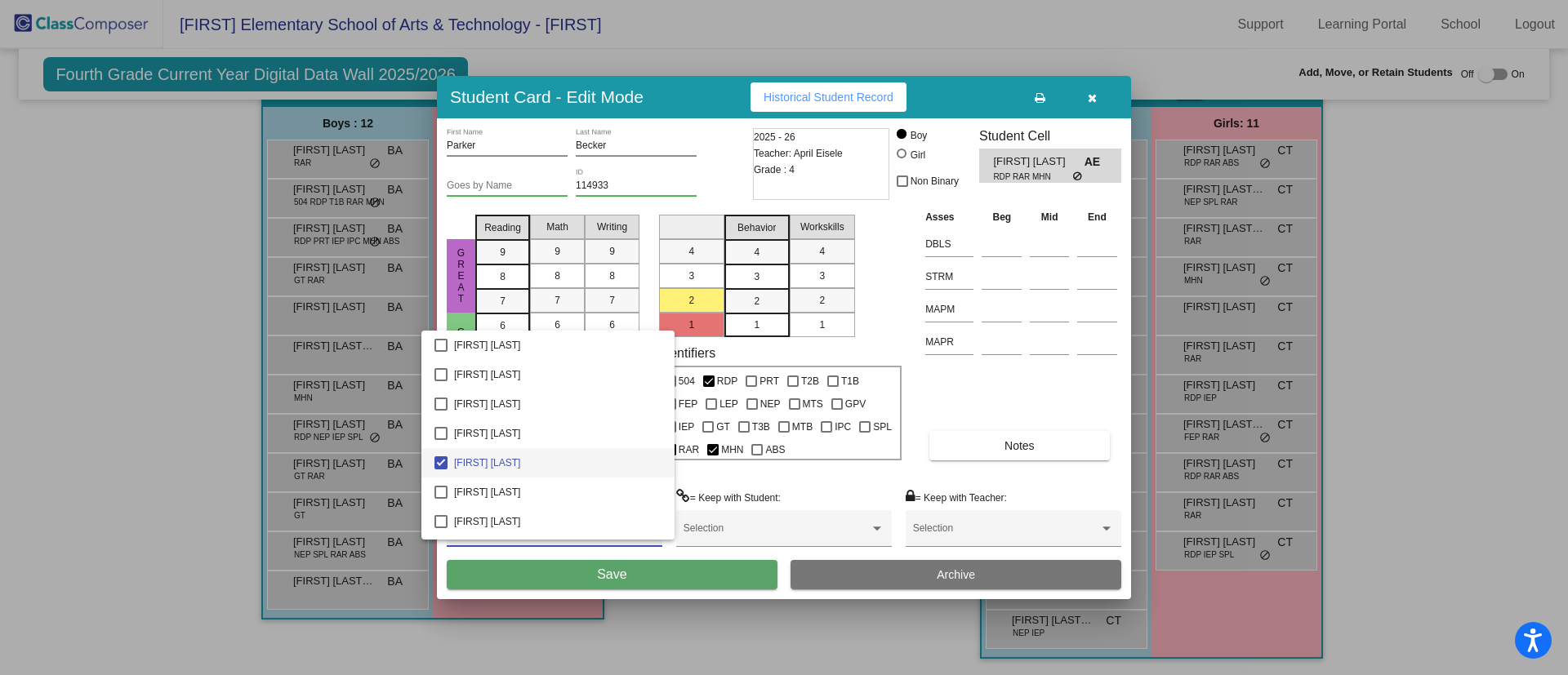 click at bounding box center [784, 337] 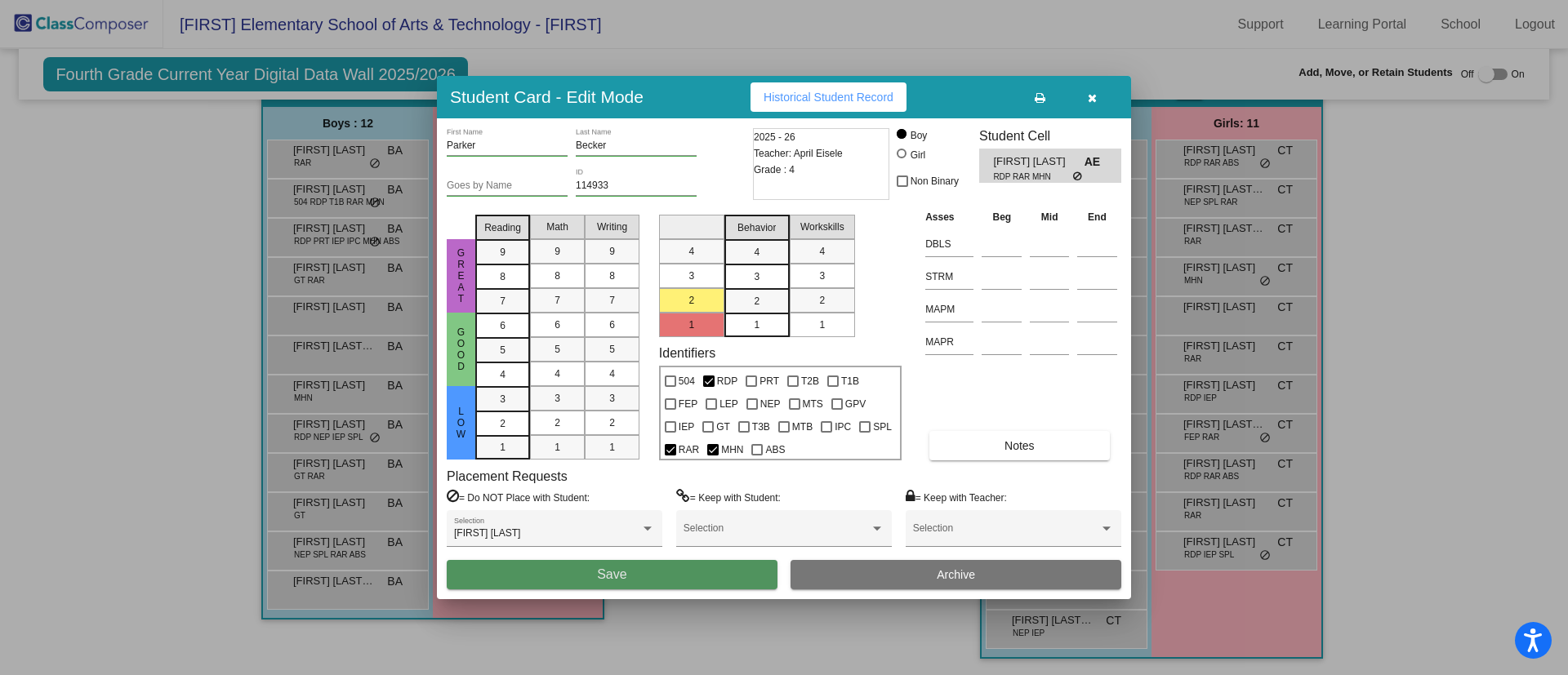 click on "Save" at bounding box center (612, 575) 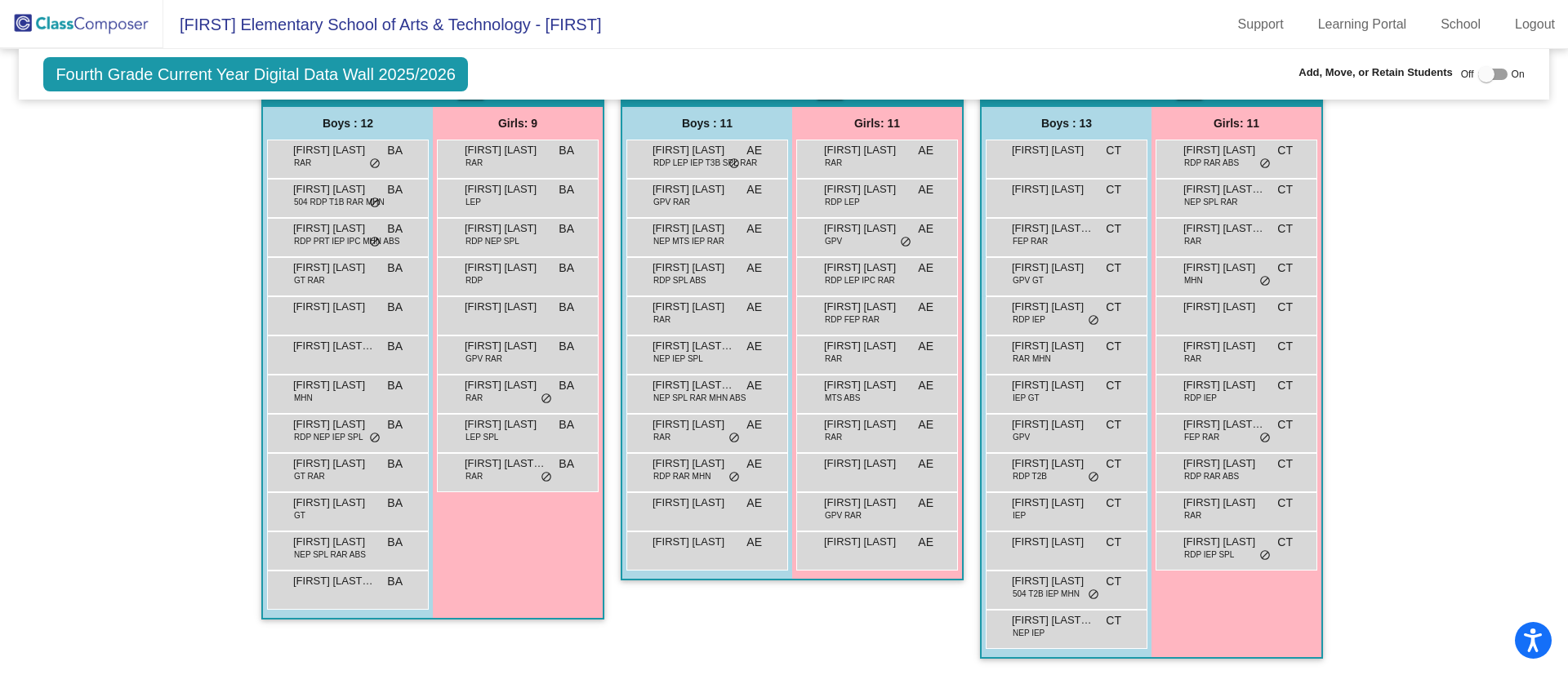 click on "Class 2    picture_as_pdf April Eisele  Add Student  First Name Last Name Student Id  (Recommended)   Boy   Girl   Non Binary Add Close  Boys : 11  Adrian Garcia RDP LEP IEP T3B SPL RAR AE lock do_not_disturb_alt Deforest Clary GPV RAR AE lock do_not_disturb_alt Eden Zubia Pinon NEP MTS IEP RAR AE lock do_not_disturb_alt Ethan Romero-Gonzalez RDP SPL ABS AE lock do_not_disturb_alt Flynn Petrone RAR AE lock do_not_disturb_alt Jeremias Reyes Sangronis NEP IEP SPL AE lock do_not_disturb_alt Jorge Ocampo Amaya NEP SPL RAR MHN ABS AE lock do_not_disturb_alt Oliver Miller RAR AE lock do_not_disturb_alt Parker Becker RDP RAR MHN AE lock do_not_disturb_alt Rohnan Gregory AE lock do_not_disturb_alt Sambhranta Nepal AE lock do_not_disturb_alt Girls: 11 Abigail Windsor RAR AE lock do_not_disturb_alt Alani Gomez RDP LEP AE lock do_not_disturb_alt Amethyst Covalt GPV AE lock do_not_disturb_alt Batoul Alyami RDP LEP IPC RAR AE lock do_not_disturb_alt Charrlotte Flores RDP FEP RAR AE lock do_not_disturb_alt Georgia Gwinn" 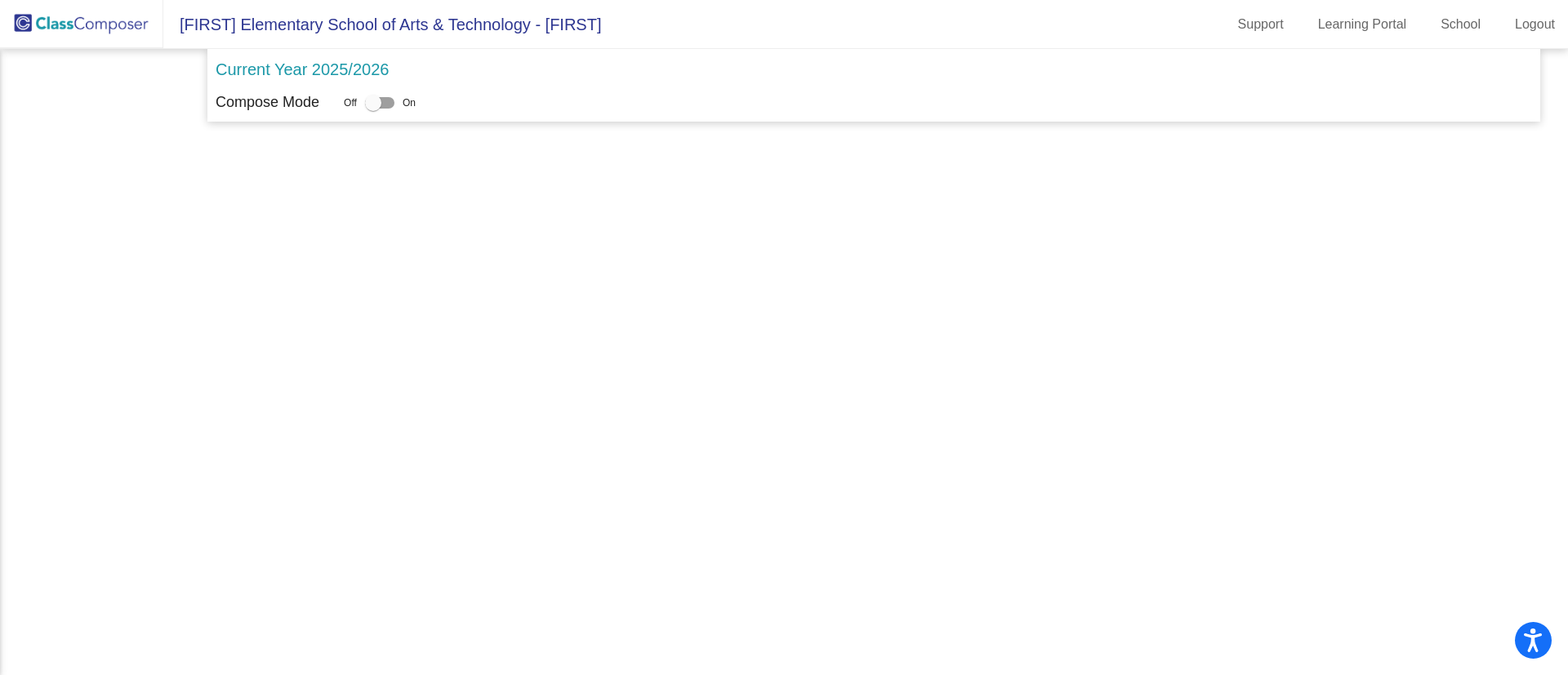 scroll, scrollTop: 0, scrollLeft: 0, axis: both 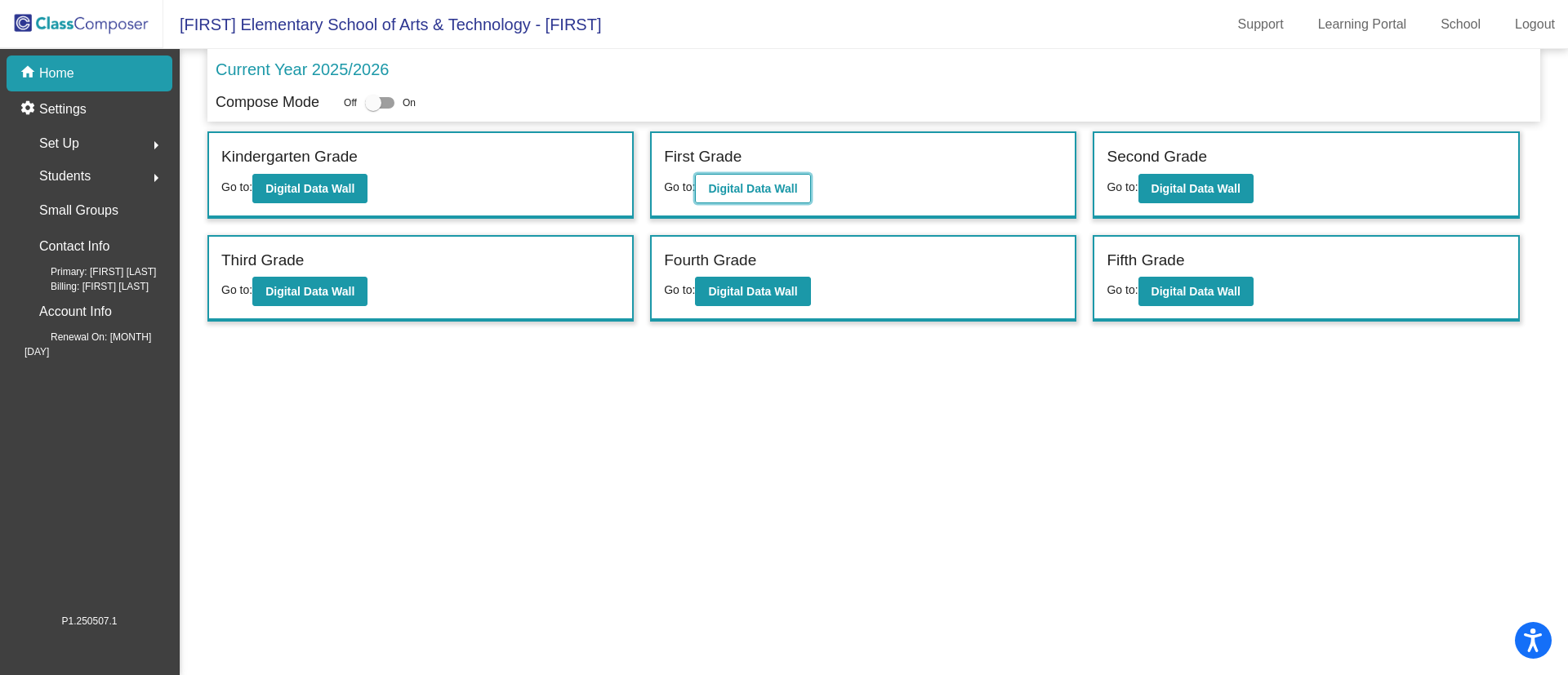 click on "Digital Data Wall" 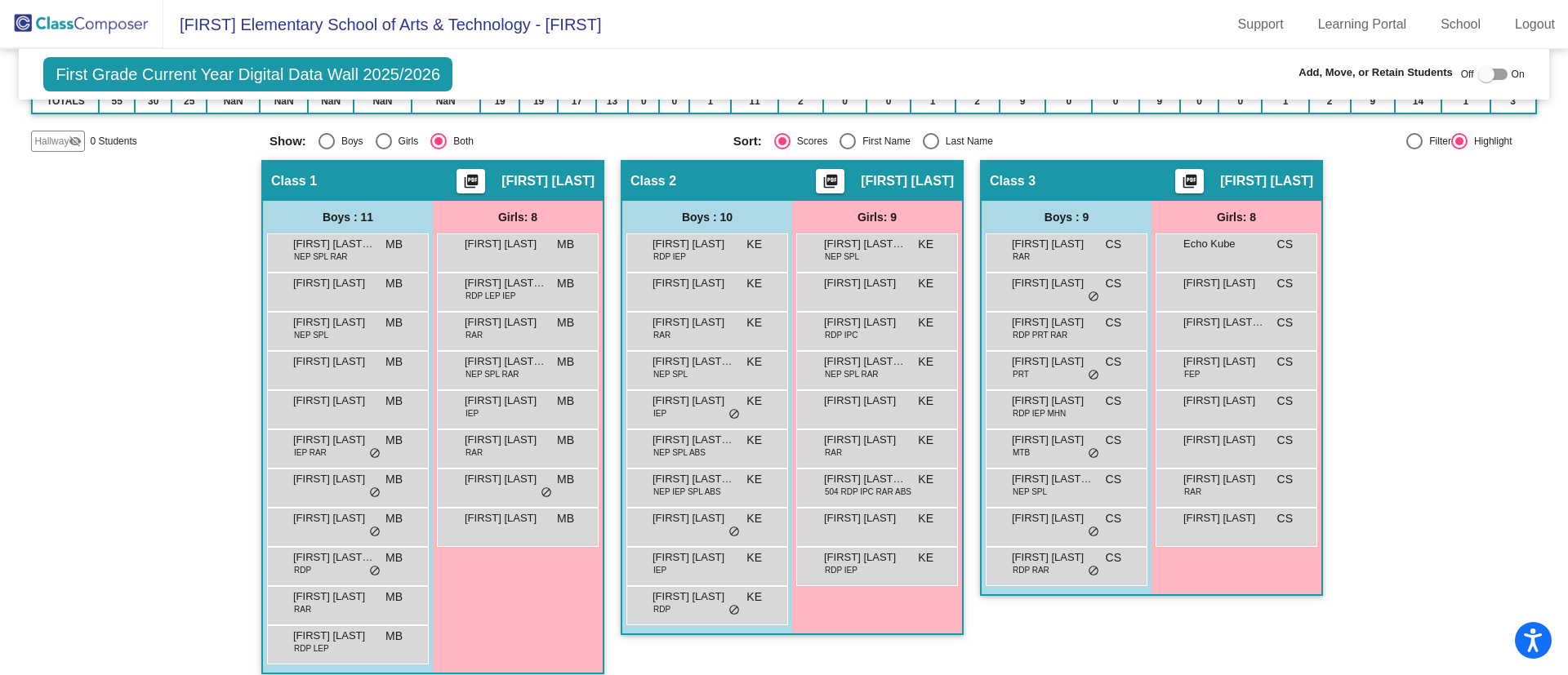 scroll, scrollTop: 250, scrollLeft: 0, axis: vertical 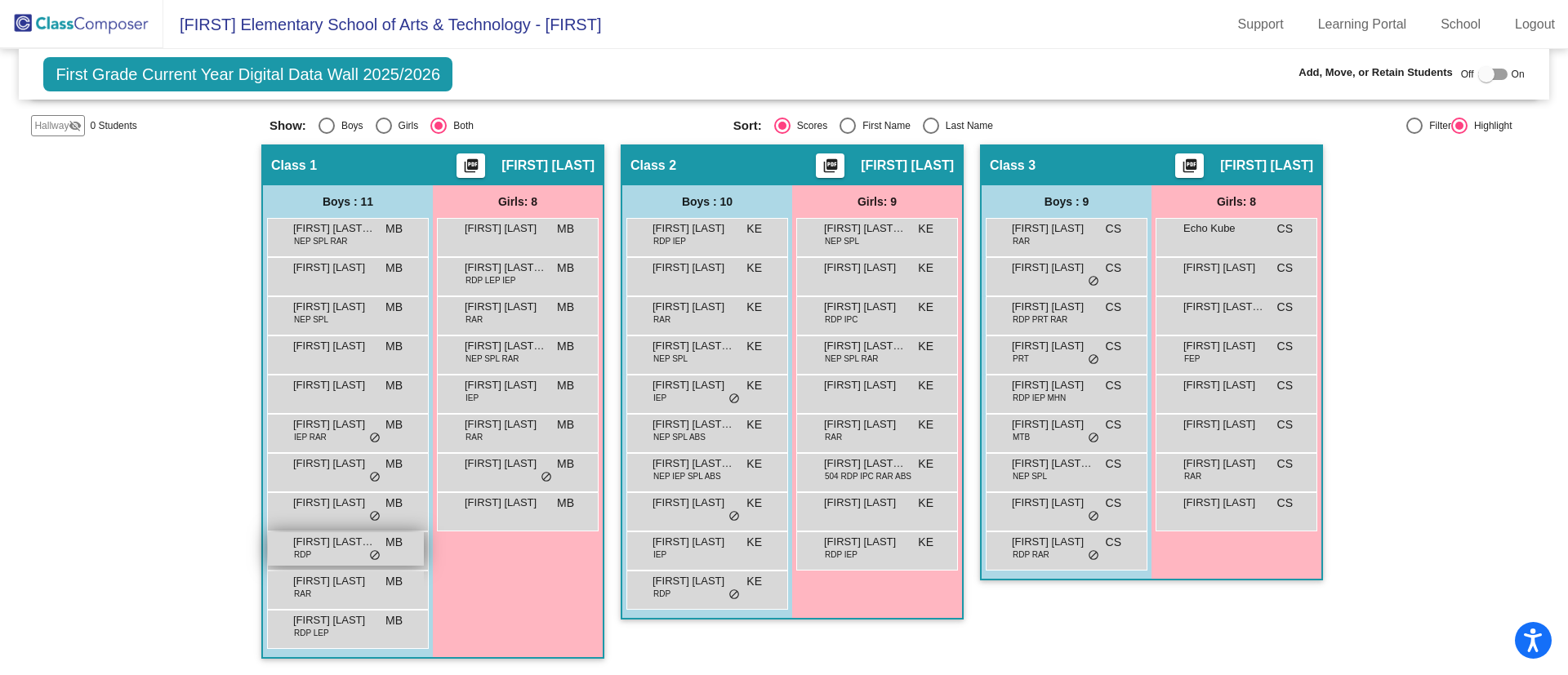 click on "Quinn Schroeder-O'Callaghan RDP MB lock do_not_disturb_alt" at bounding box center [345, 548] 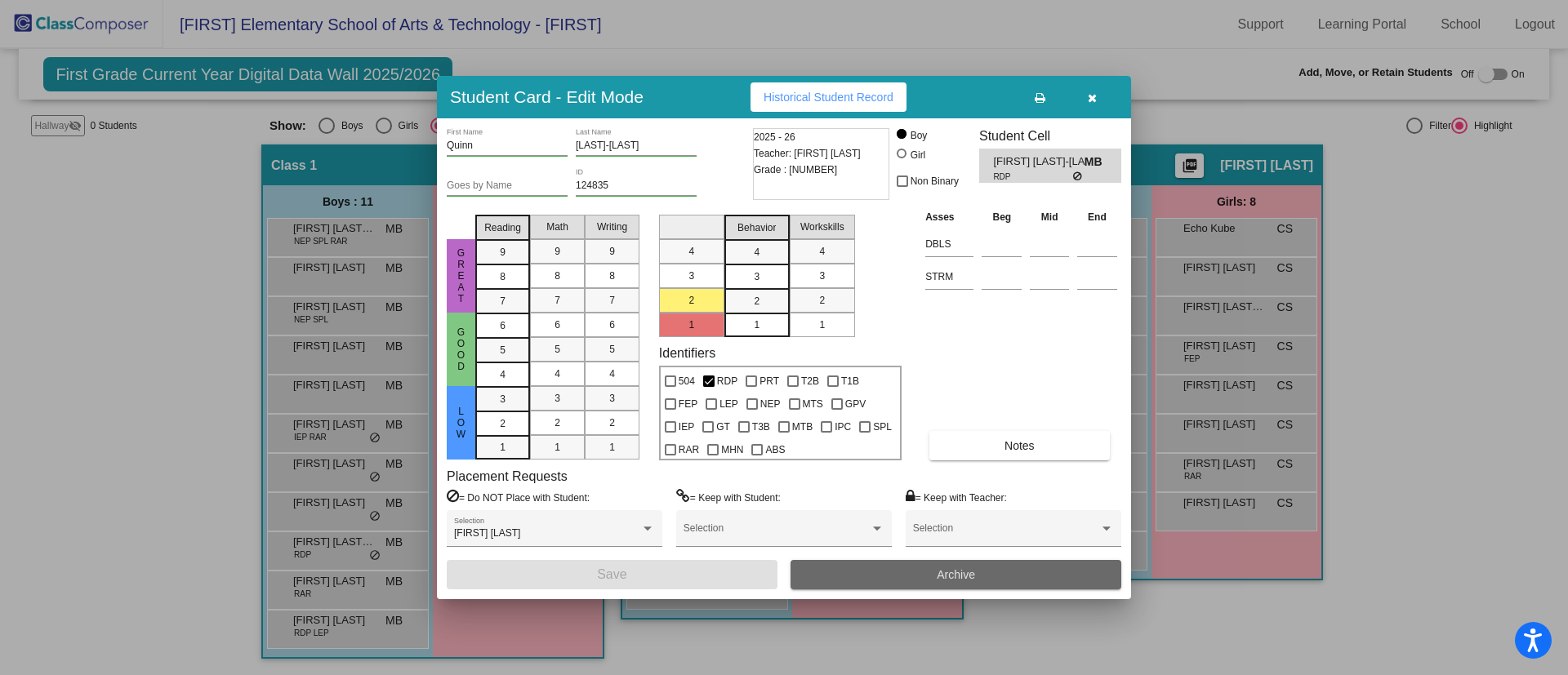 click on "Archive" at bounding box center (956, 575) 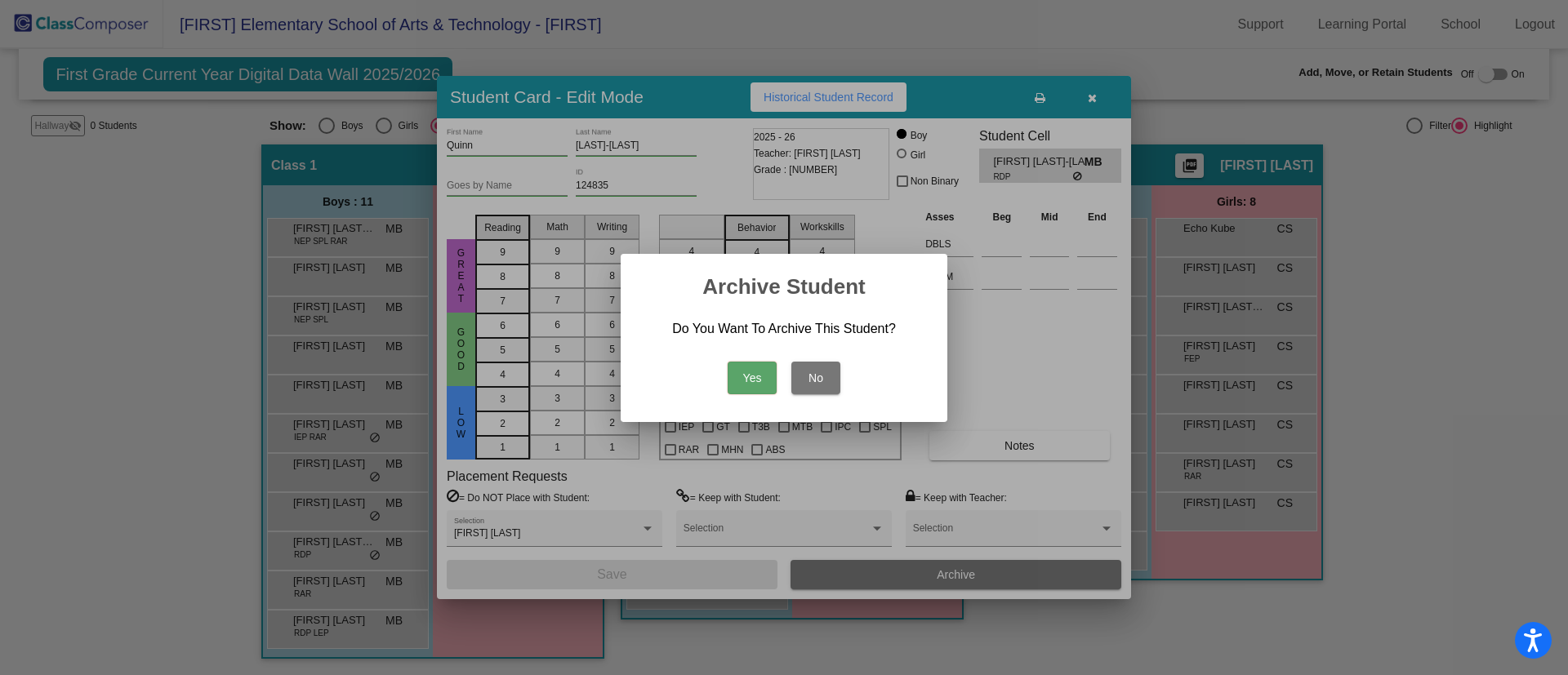 click on "Yes" at bounding box center (752, 378) 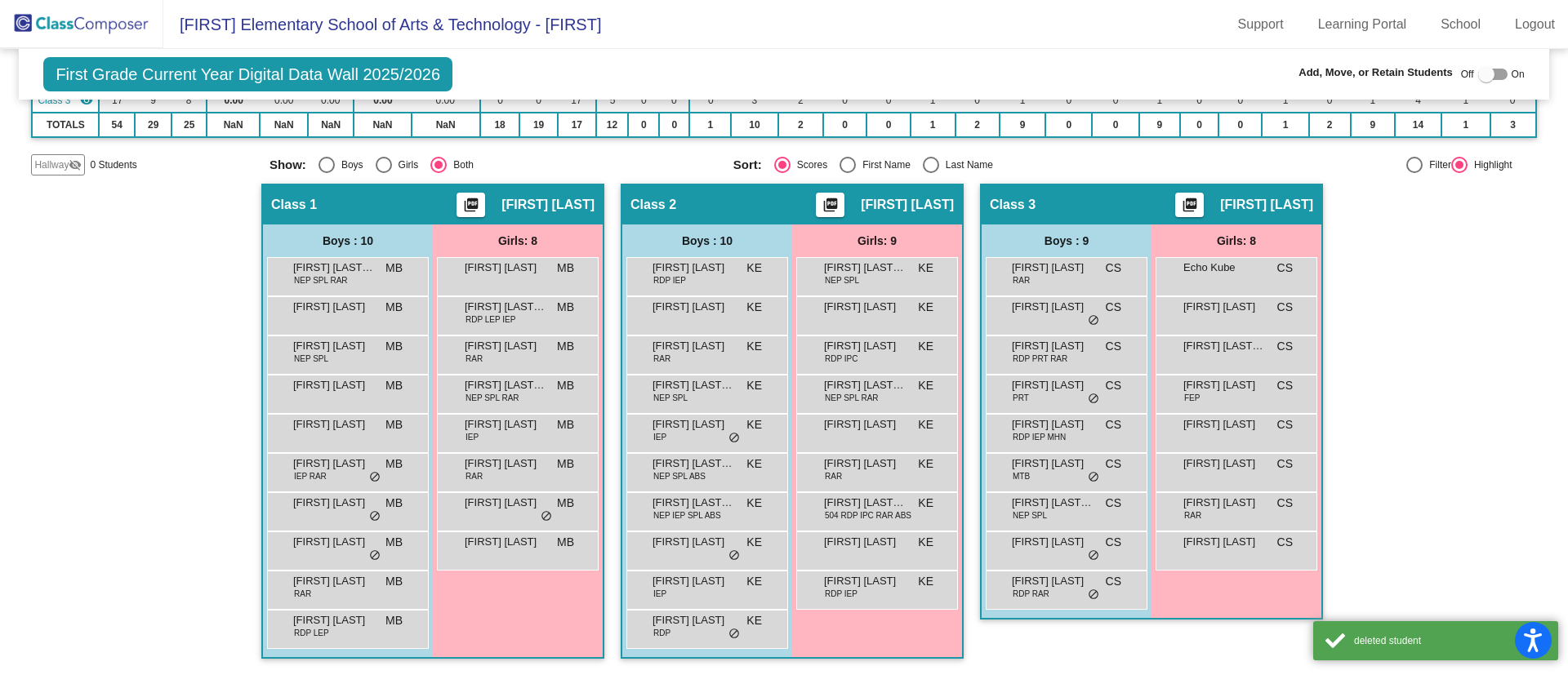 scroll, scrollTop: 211, scrollLeft: 0, axis: vertical 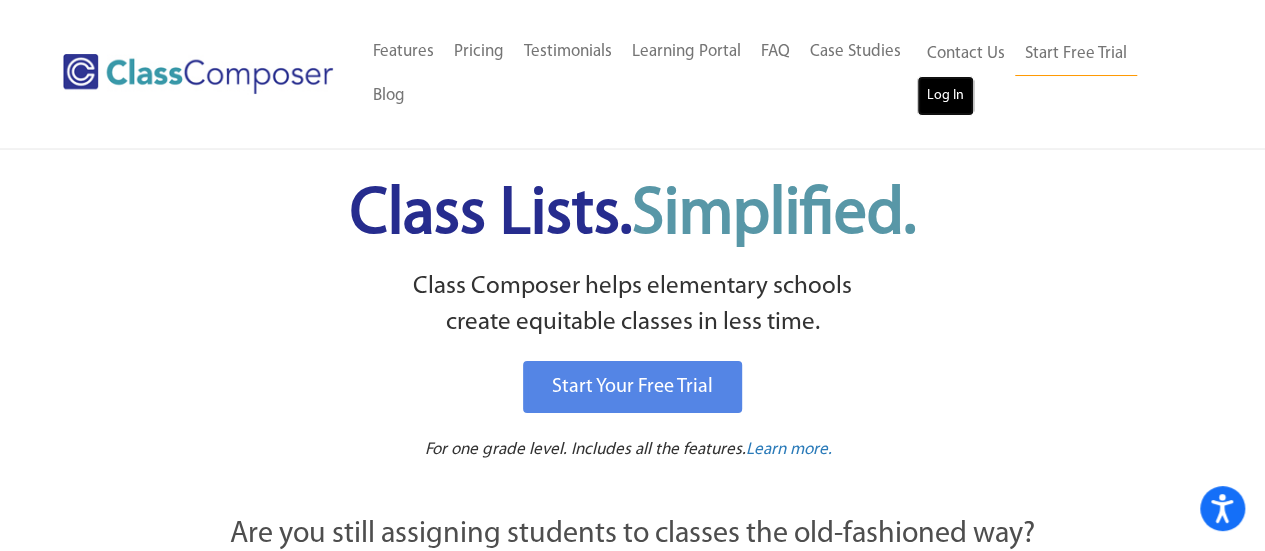 click on "Log In" at bounding box center [945, 96] 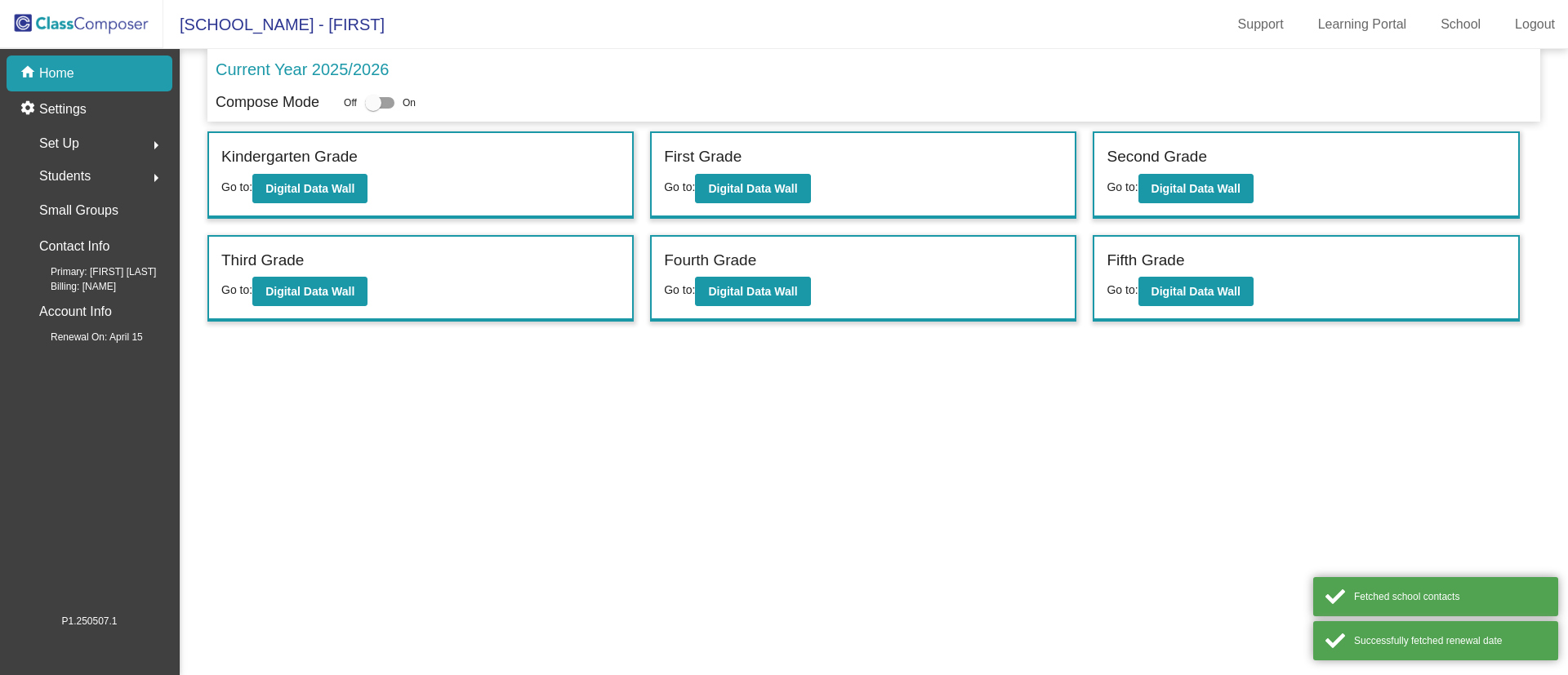 scroll, scrollTop: 0, scrollLeft: 0, axis: both 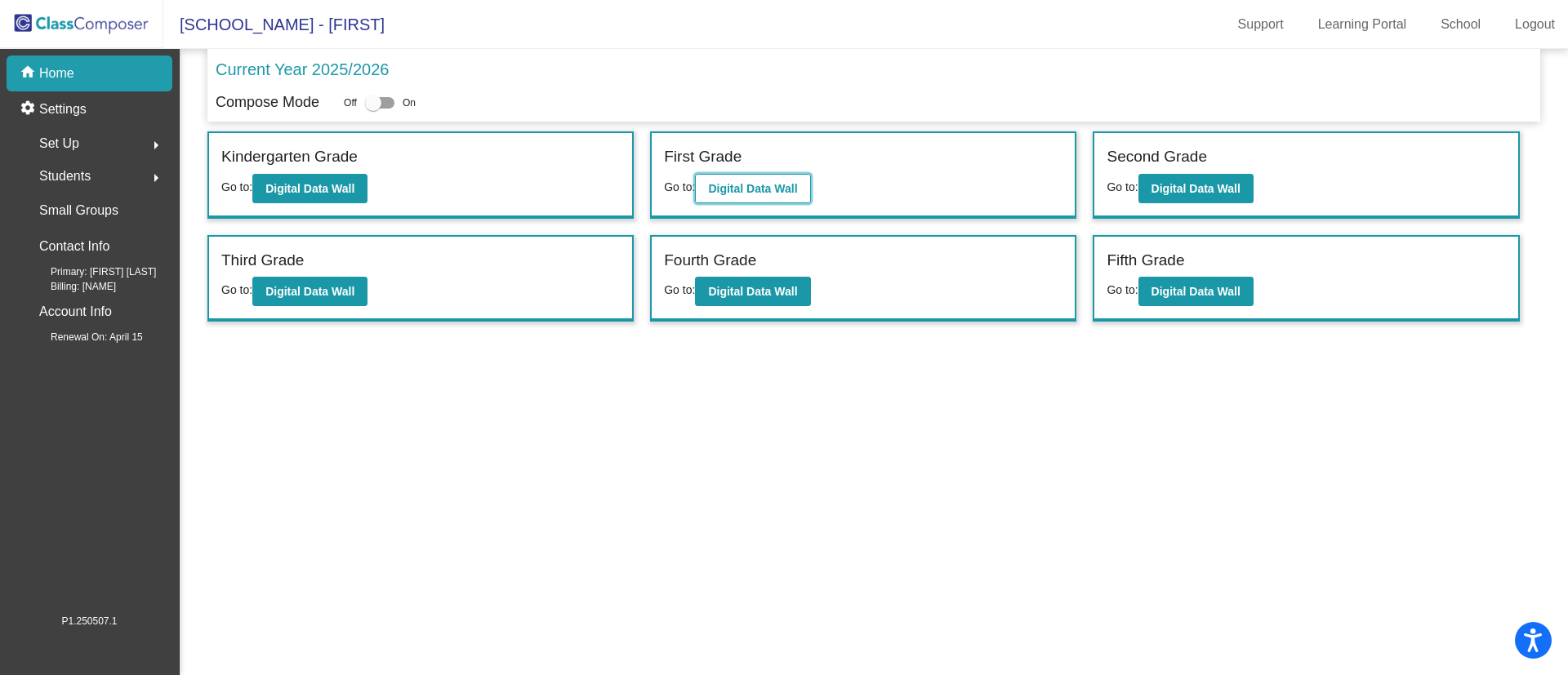 click on "Digital Data Wall" 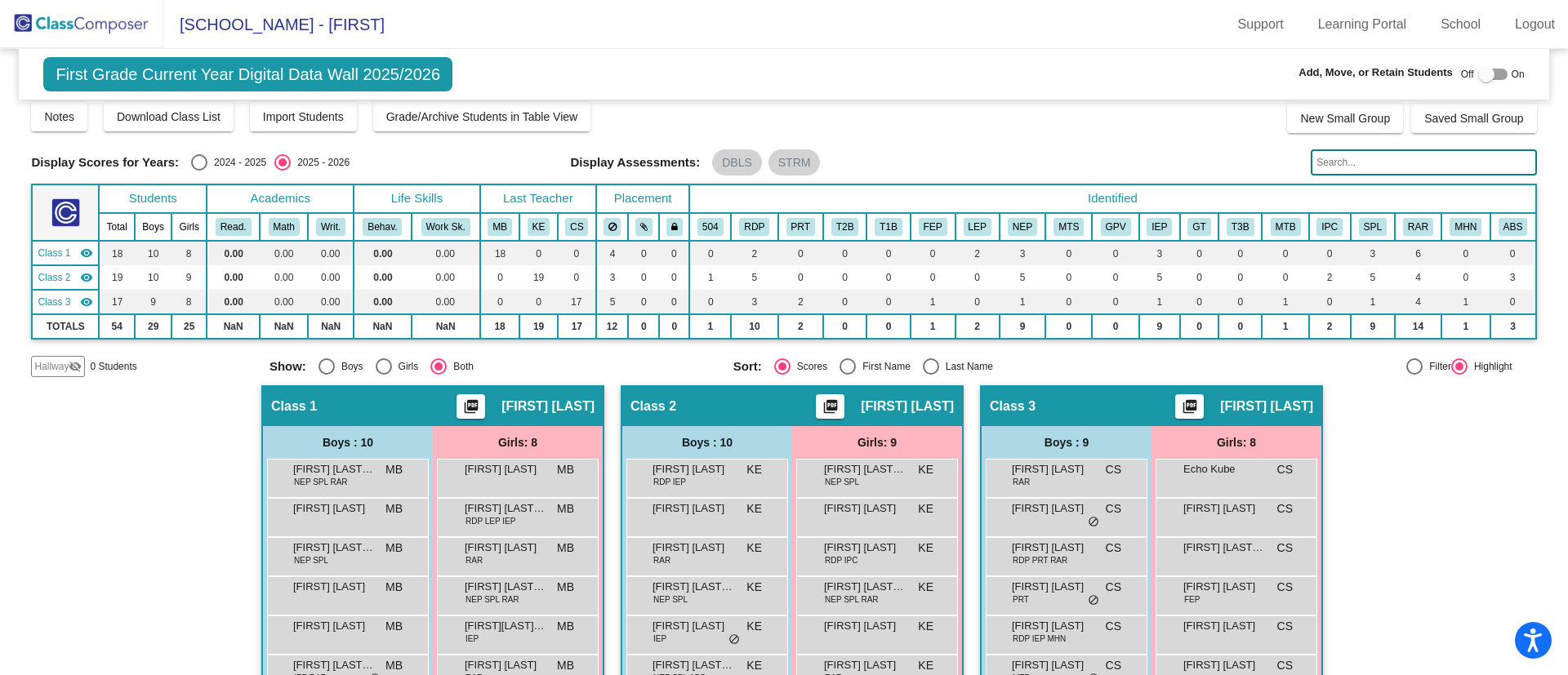 scroll, scrollTop: 0, scrollLeft: 0, axis: both 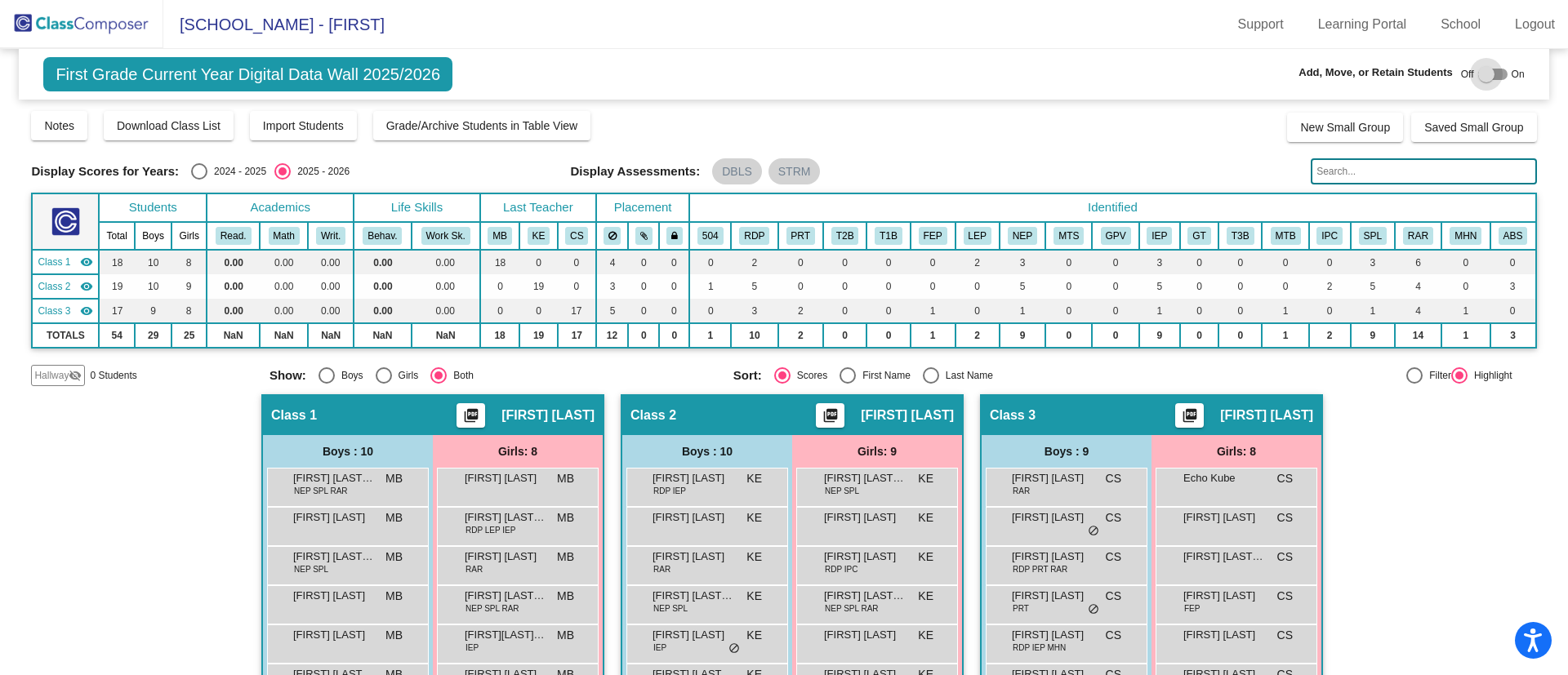click at bounding box center [1493, 74] 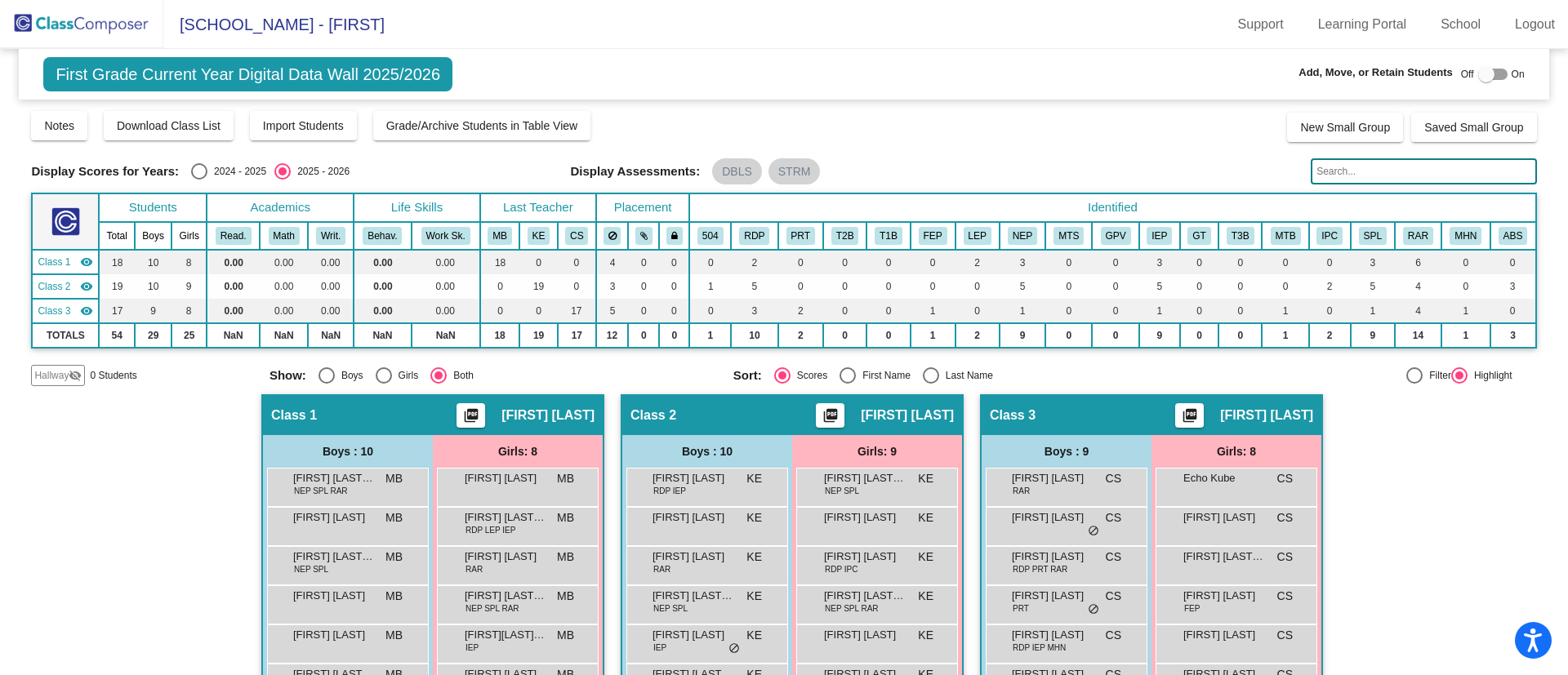 checkbox on "true" 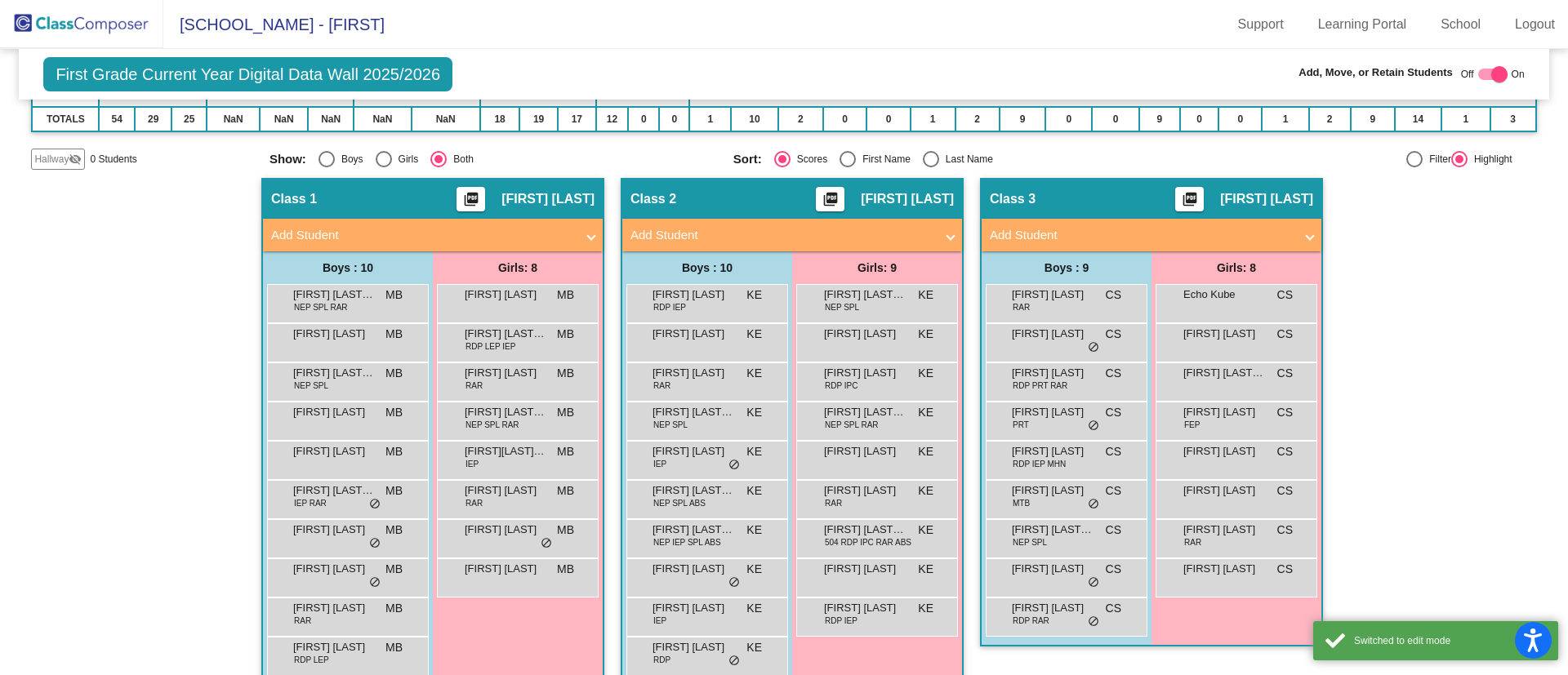 scroll, scrollTop: 243, scrollLeft: 0, axis: vertical 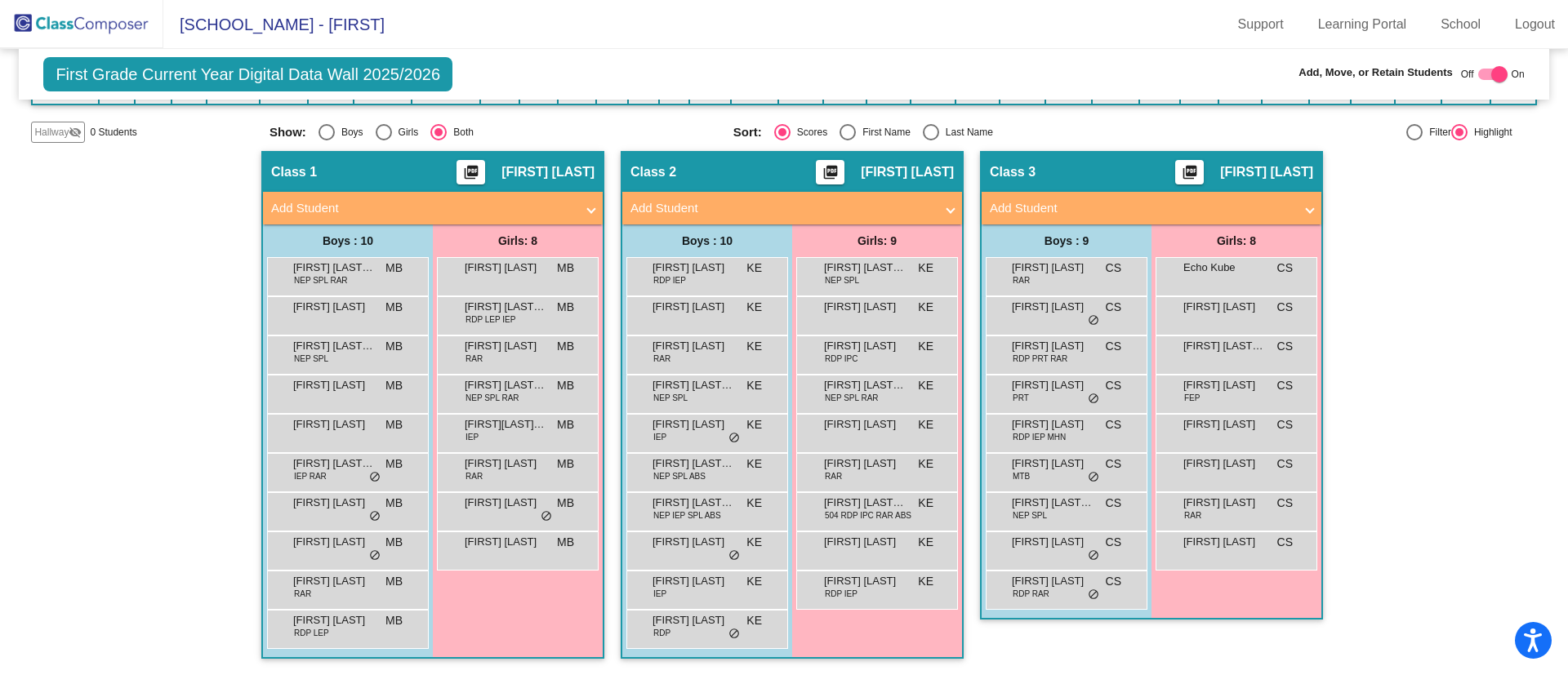 click on "Add Student" at bounding box center [1142, 208] 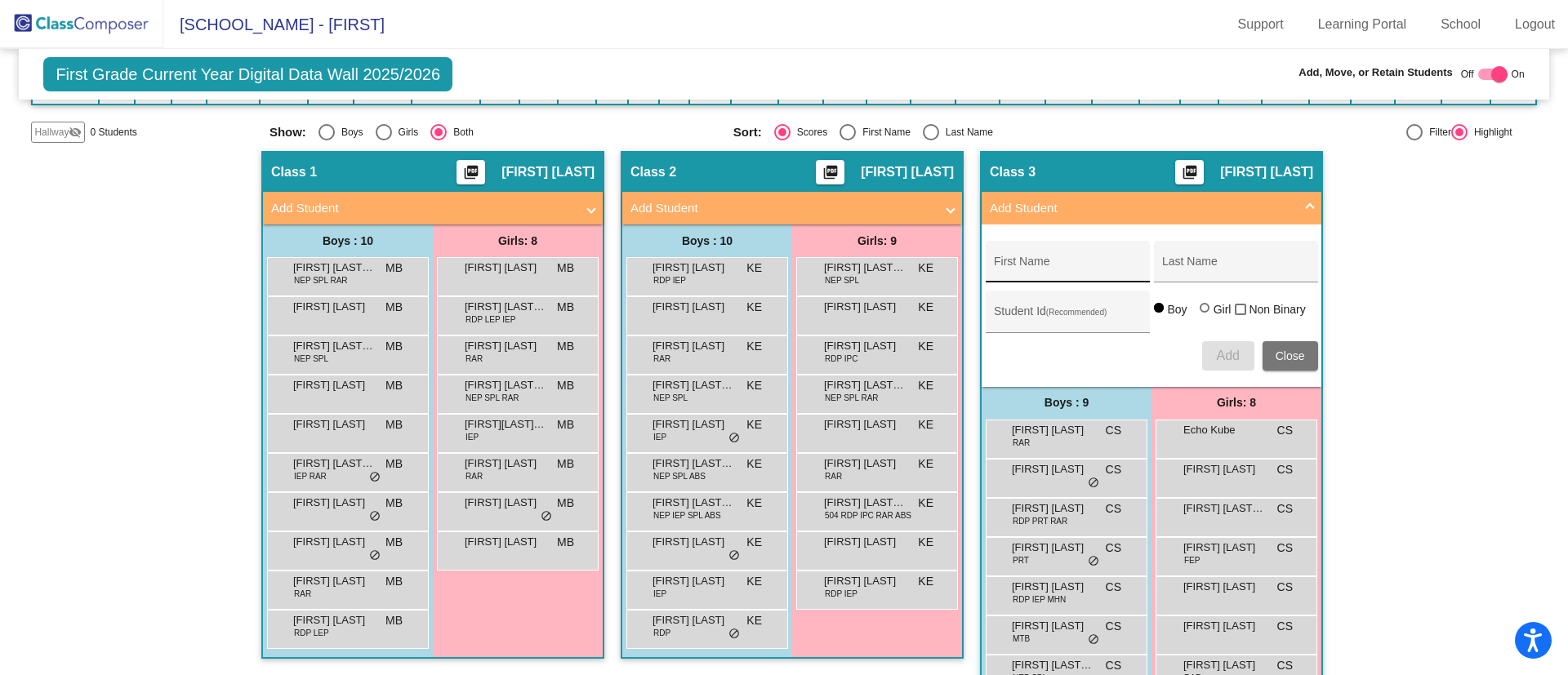 click on "First Name" at bounding box center (1067, 268) 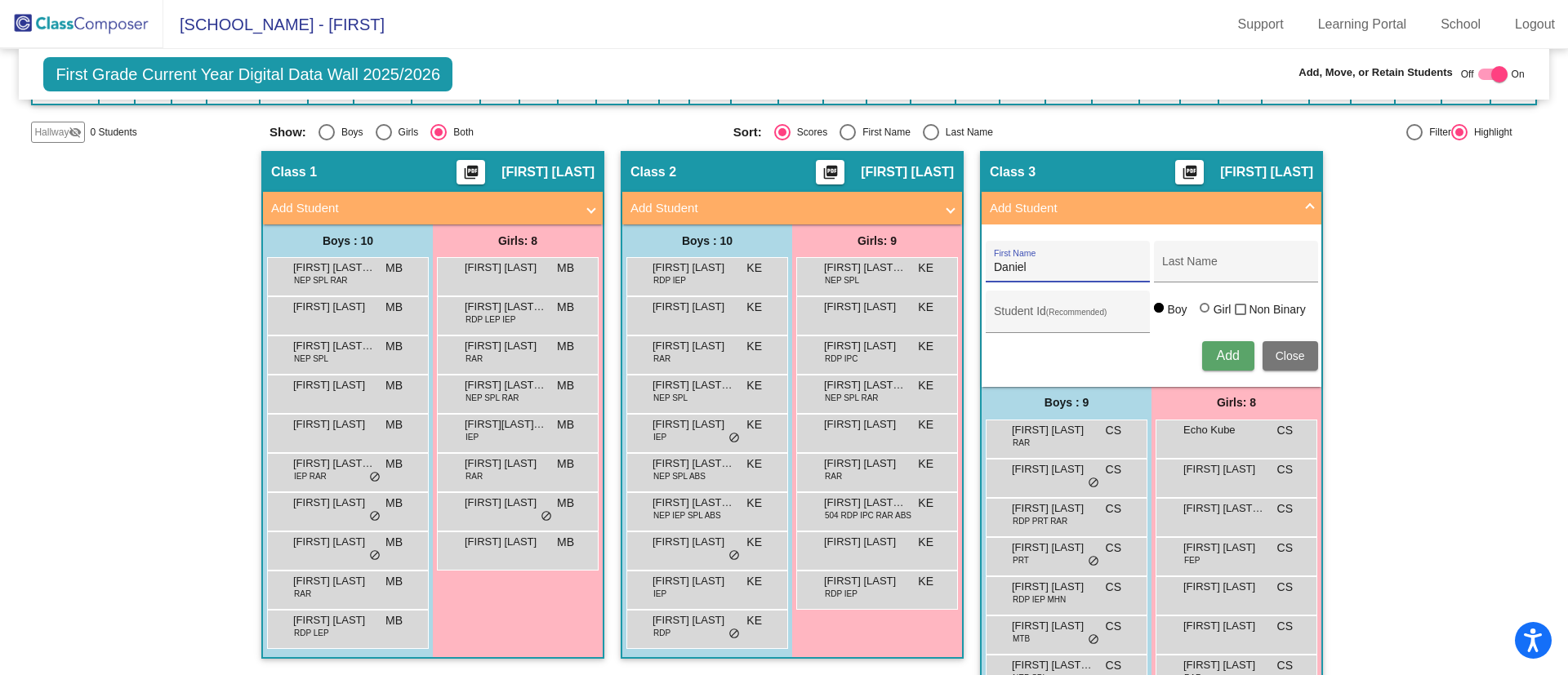 type on "Daniel" 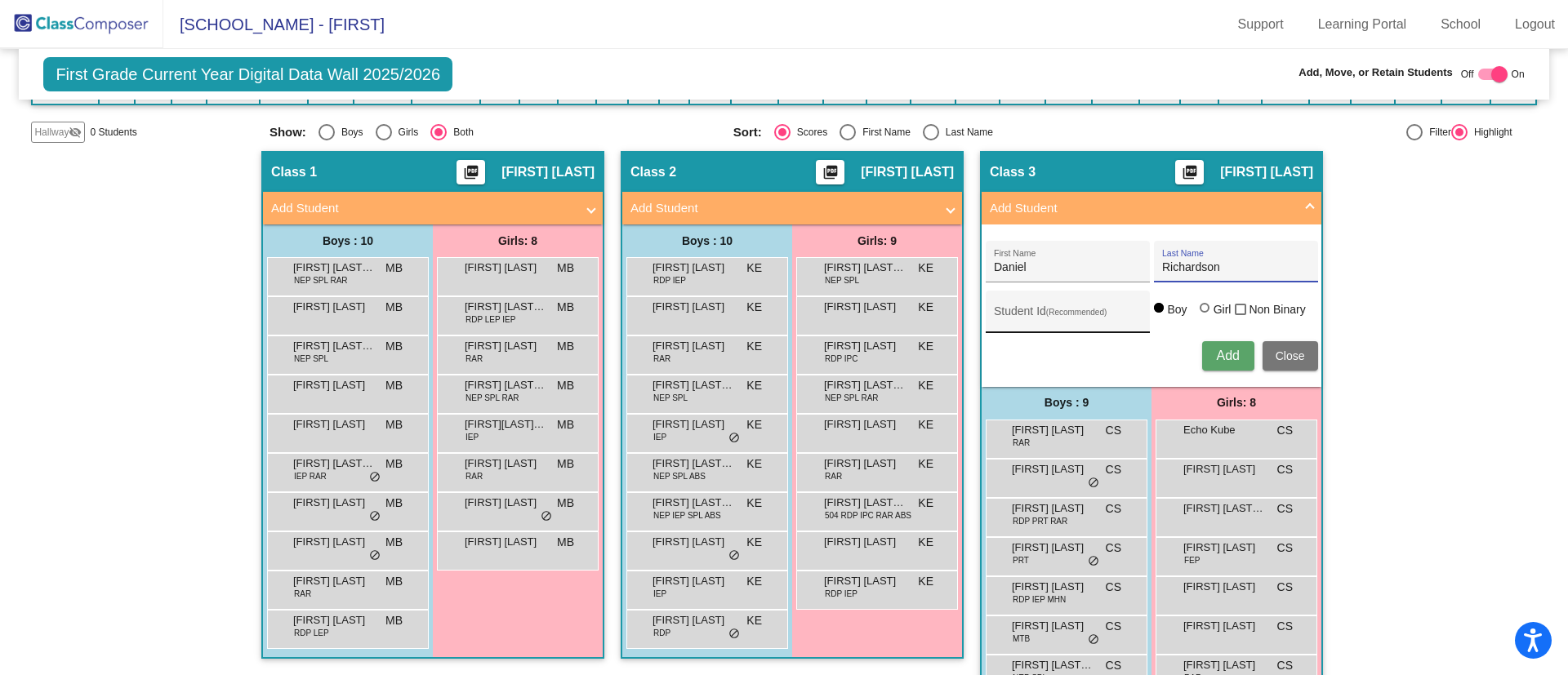 type on "Richardson" 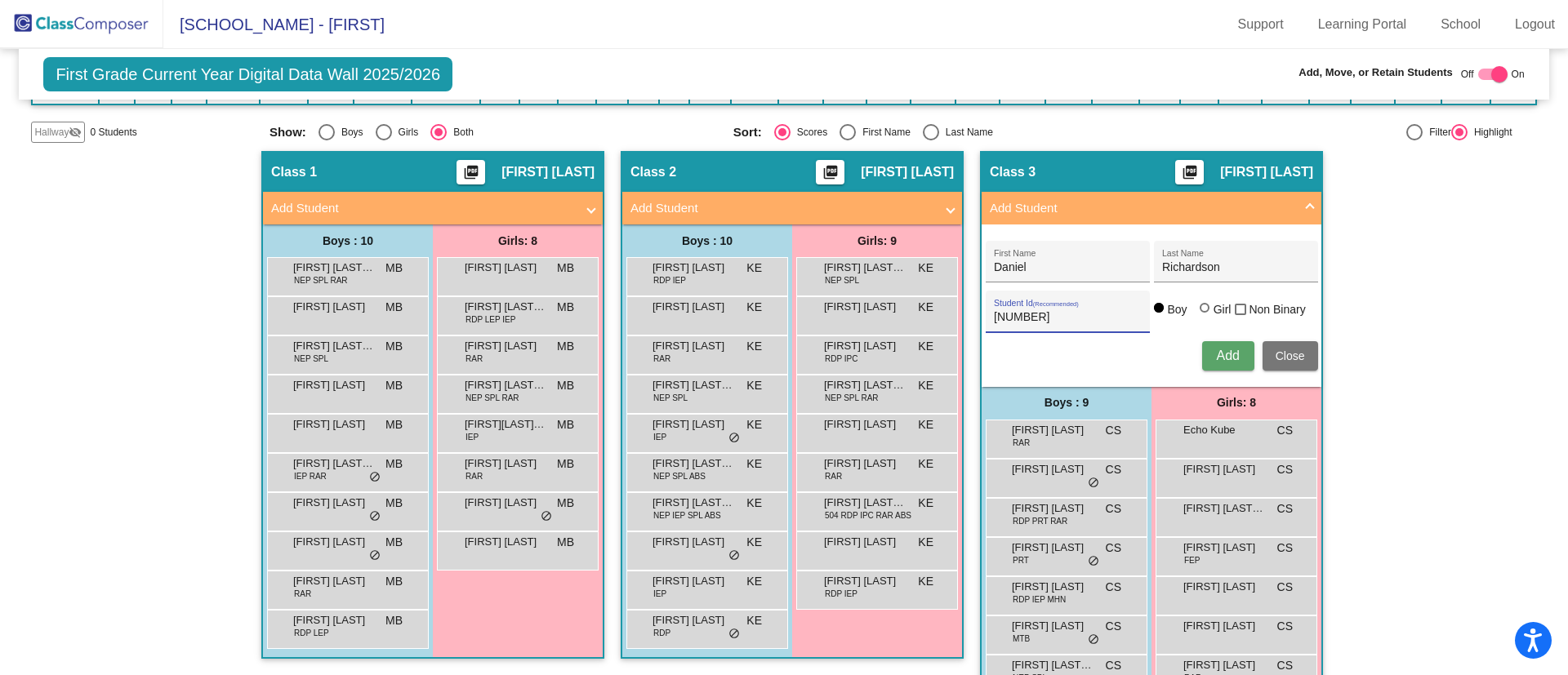 type on "122983" 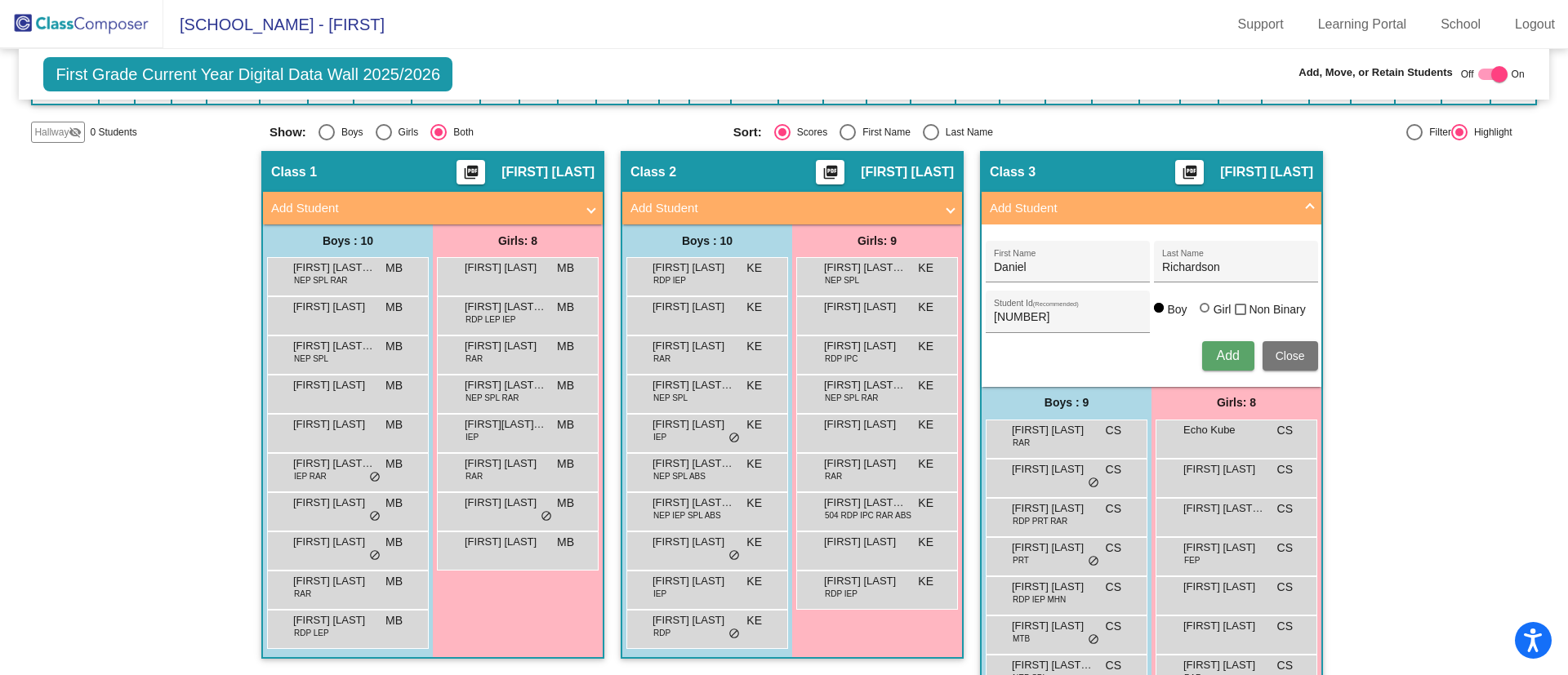 type 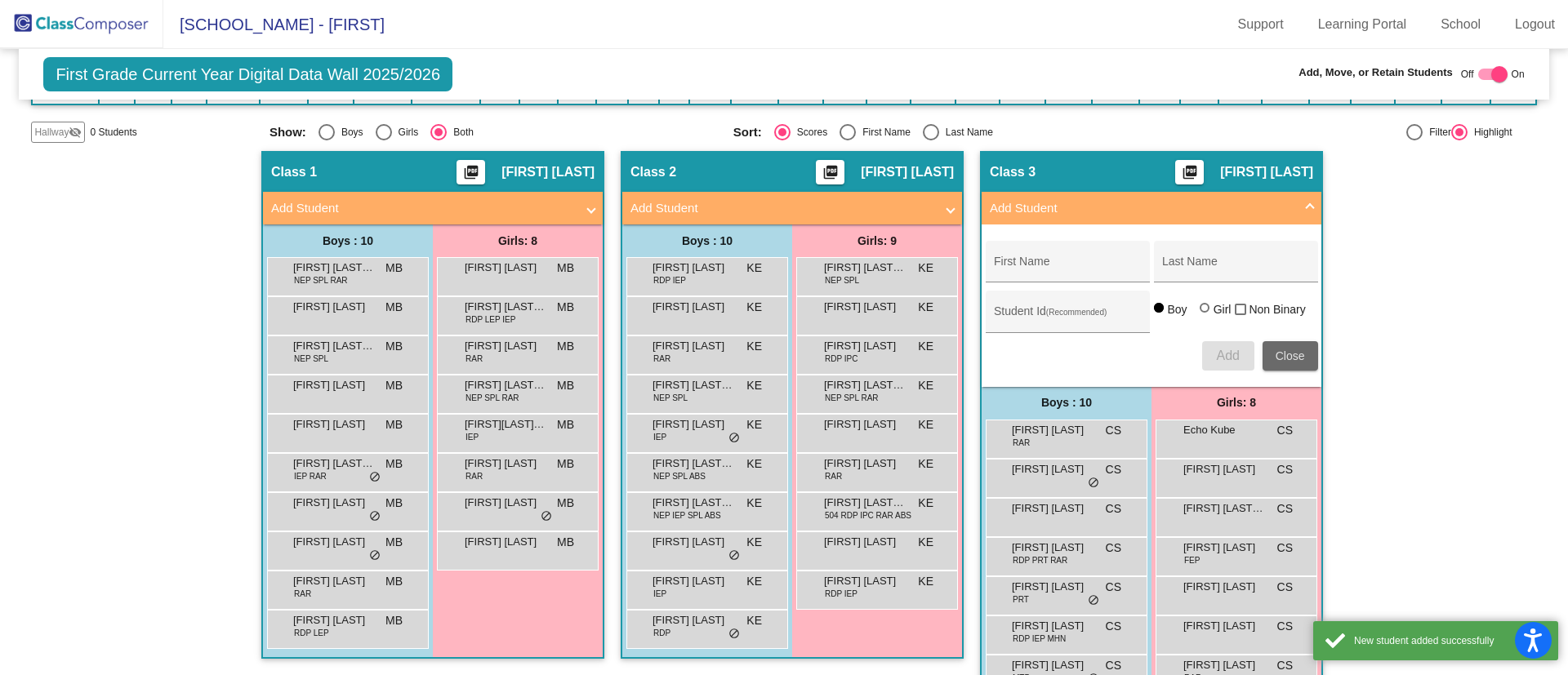 click on "Close" at bounding box center (1290, 356) 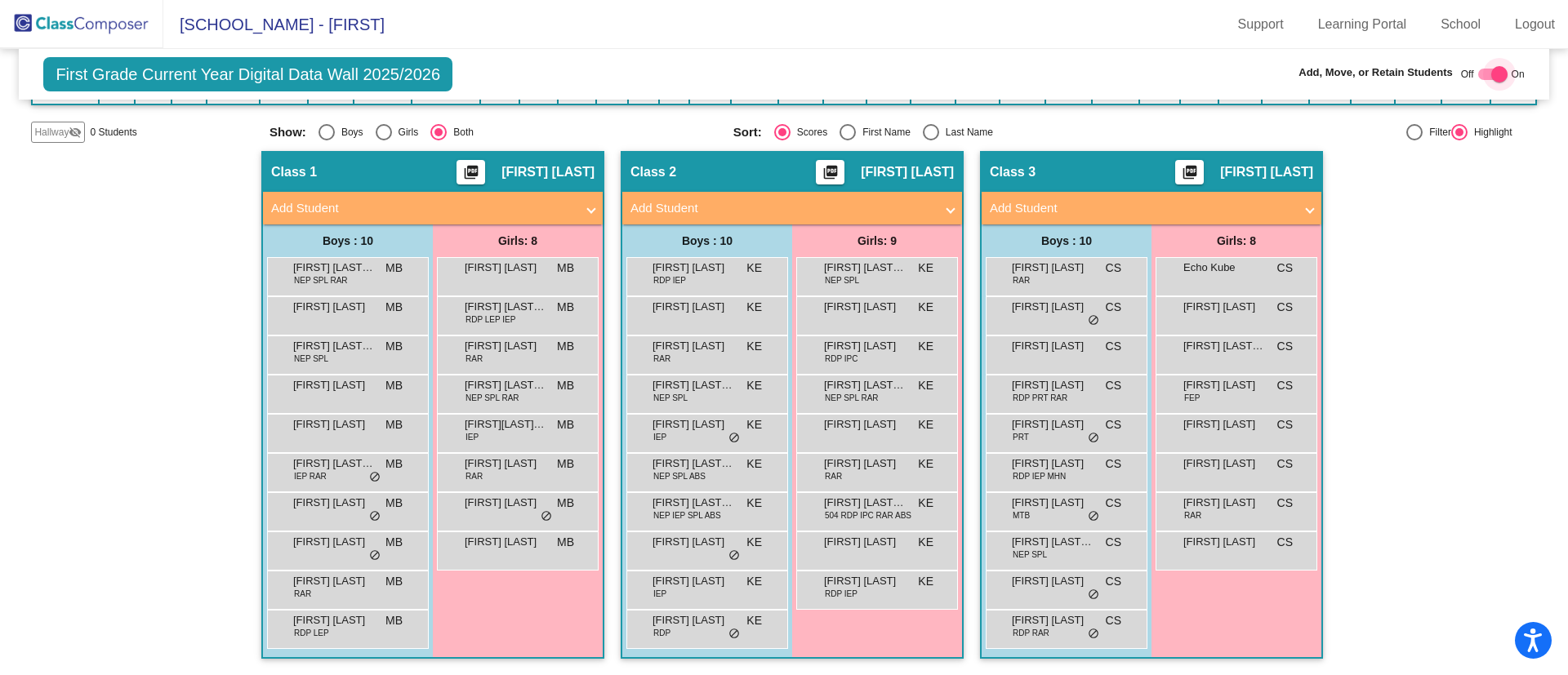 click at bounding box center (1493, 74) 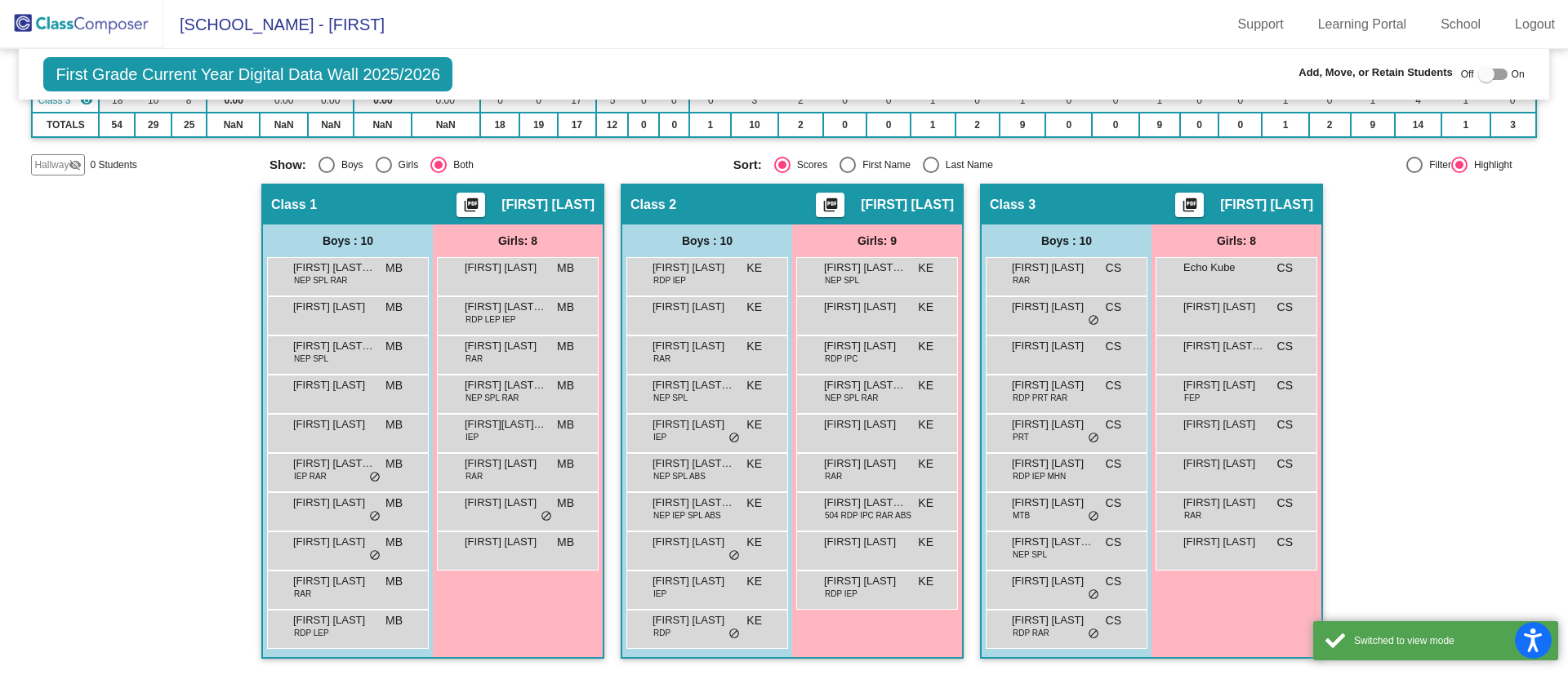scroll, scrollTop: 211, scrollLeft: 0, axis: vertical 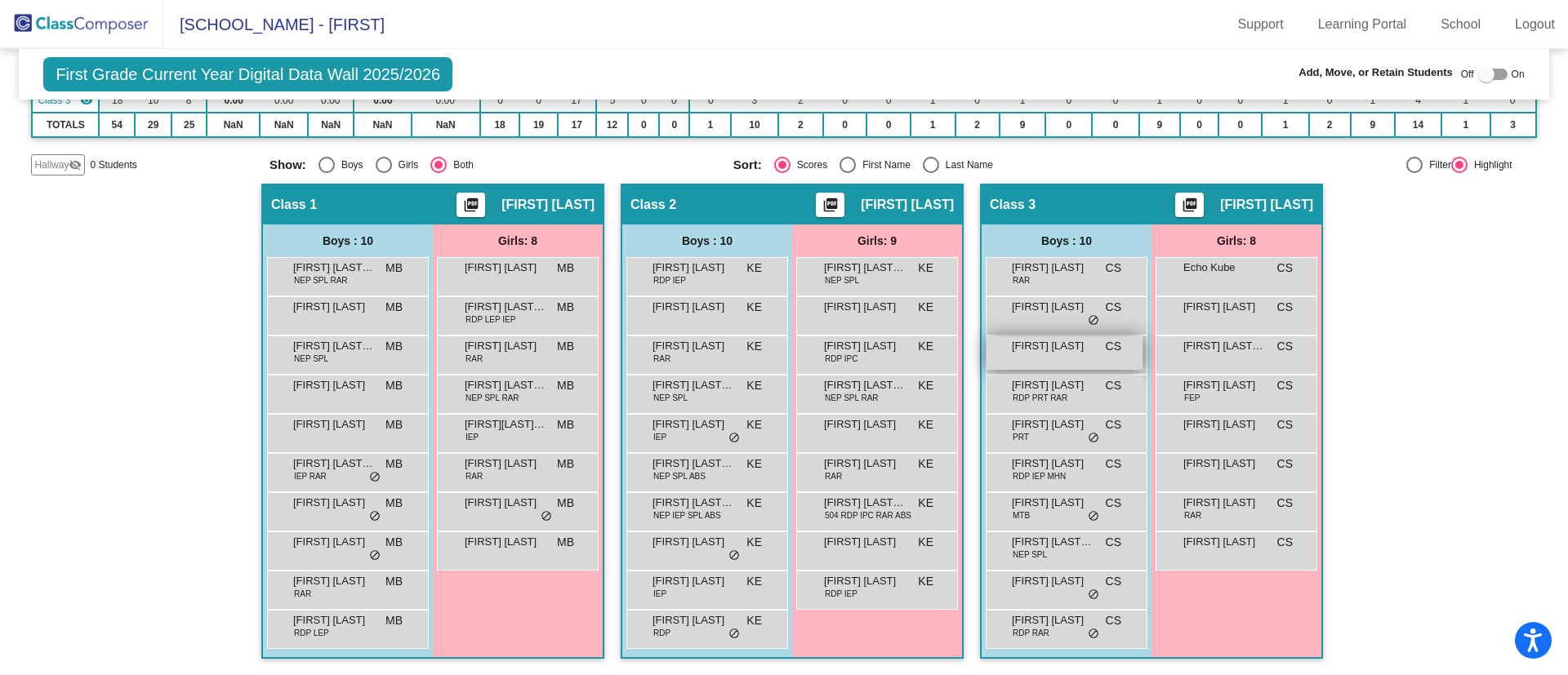 click on "Daniel Richardson CS lock do_not_disturb_alt" at bounding box center (1064, 353) 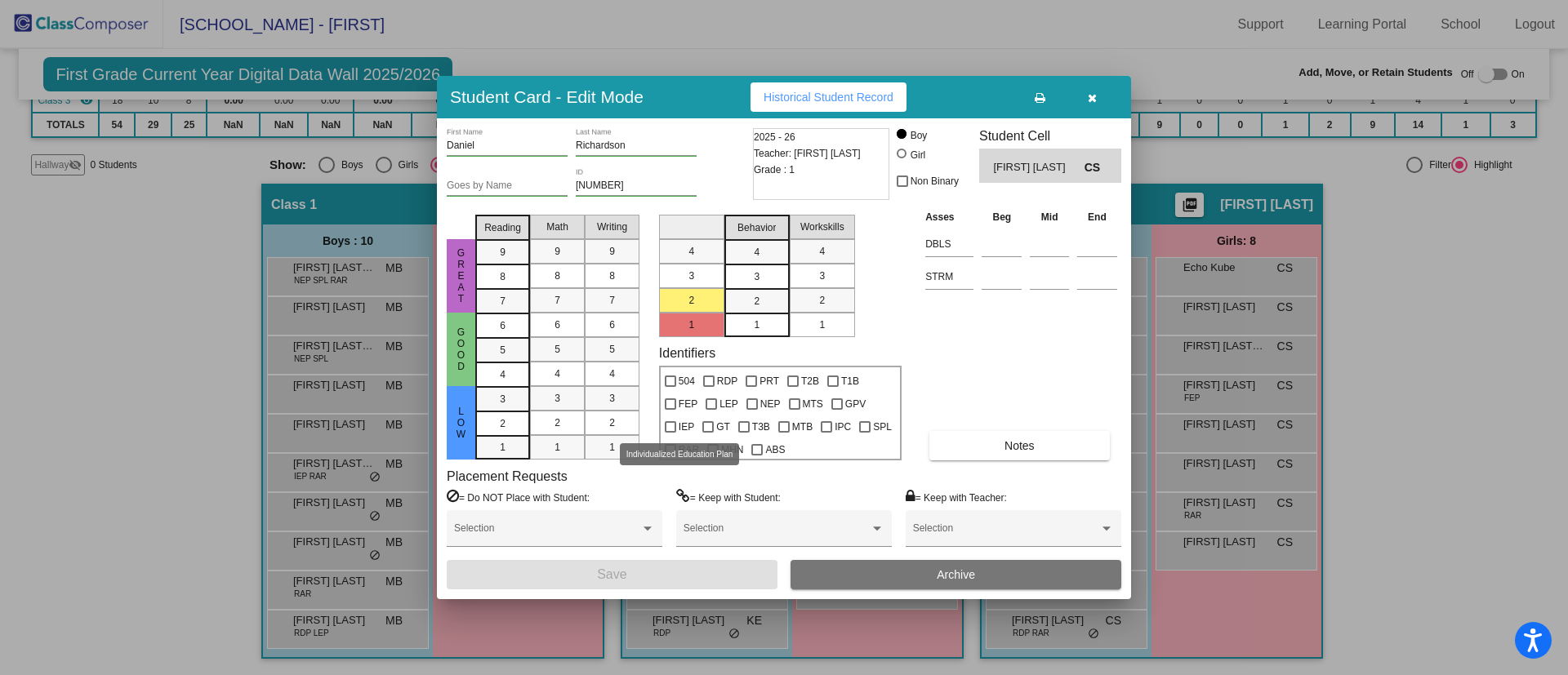 click at bounding box center [670, 427] 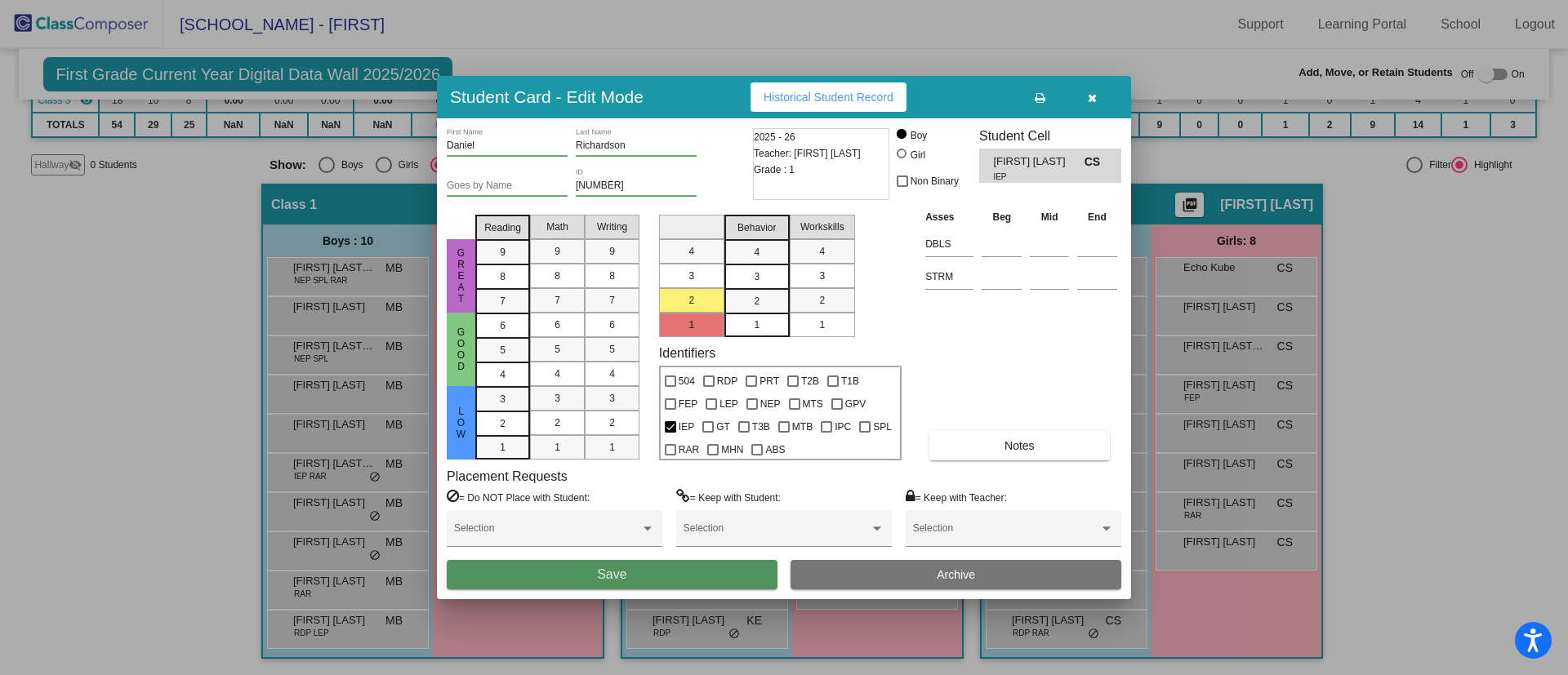click on "Save" at bounding box center (612, 575) 